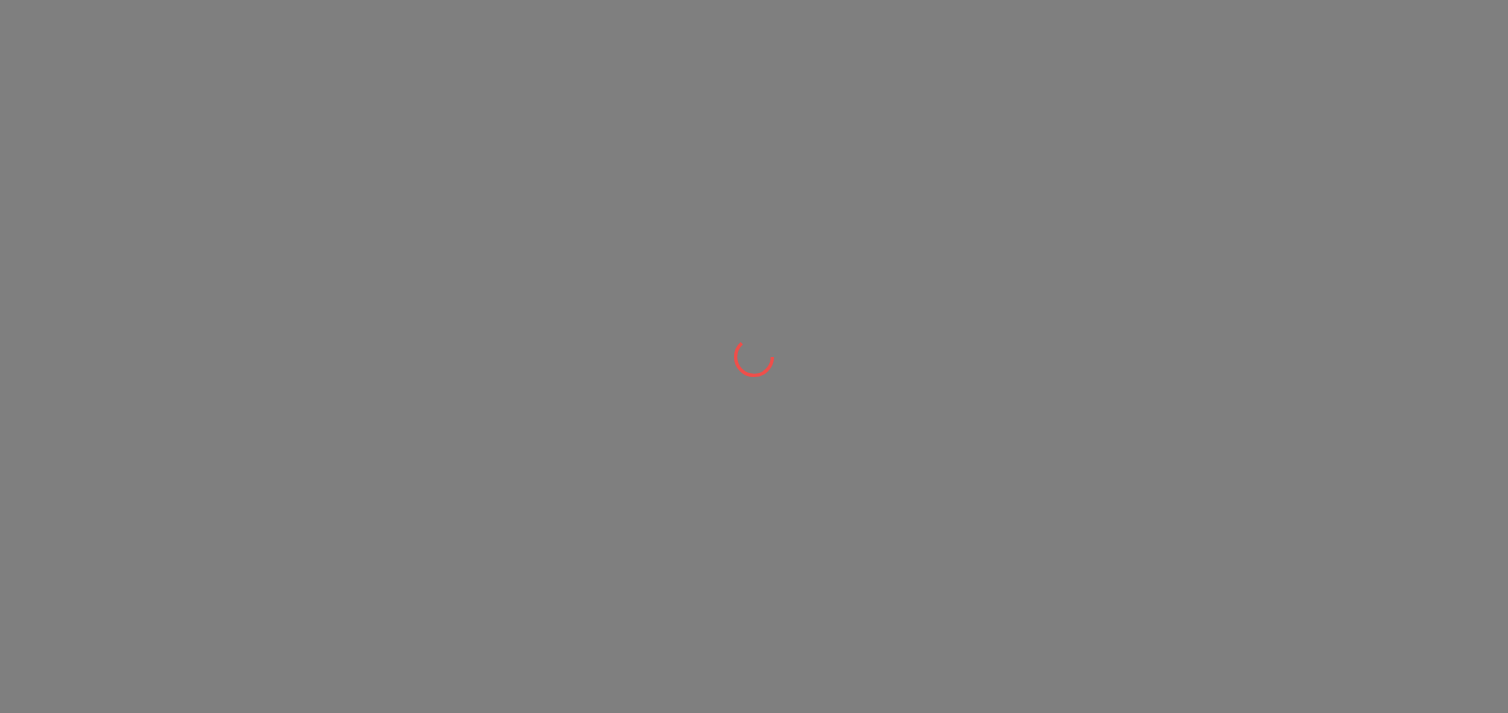scroll, scrollTop: 0, scrollLeft: 0, axis: both 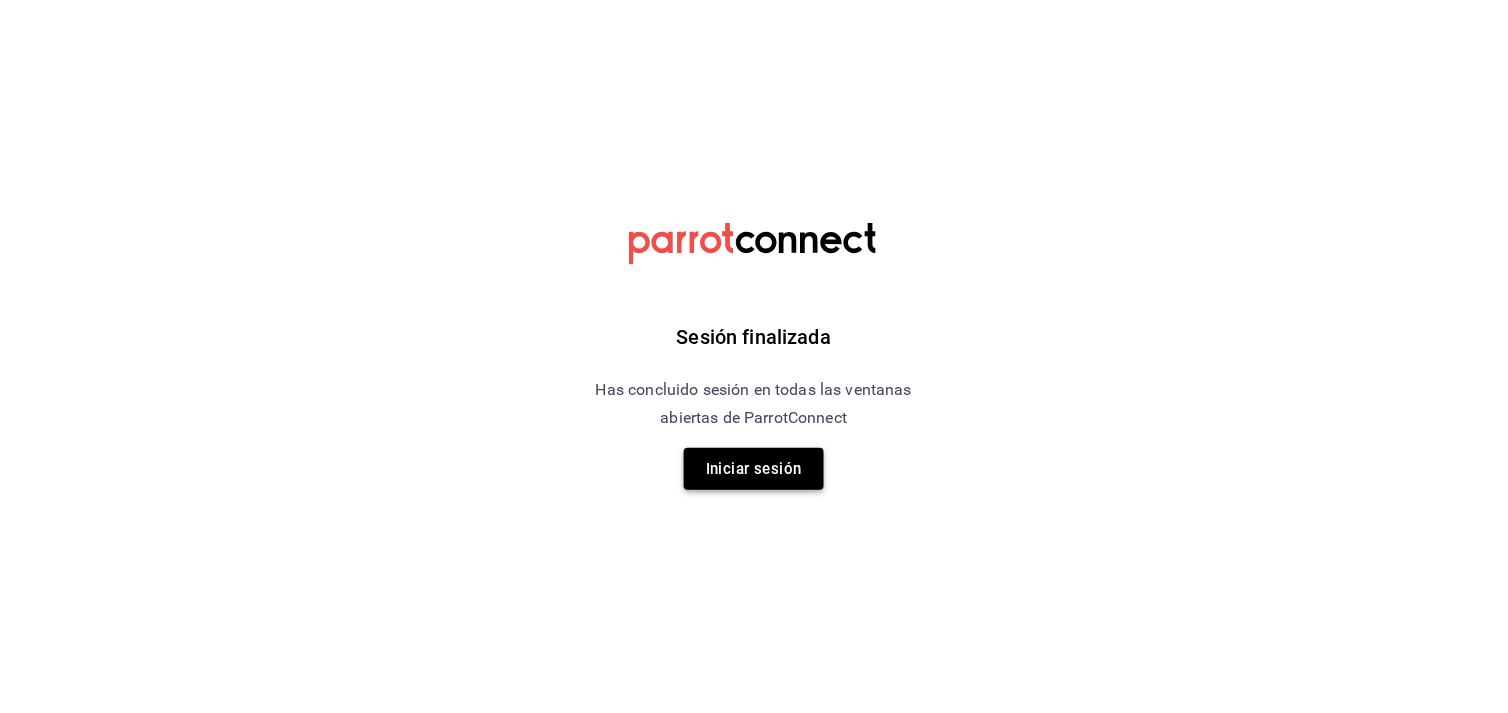 click on "Iniciar sesión" at bounding box center (754, 469) 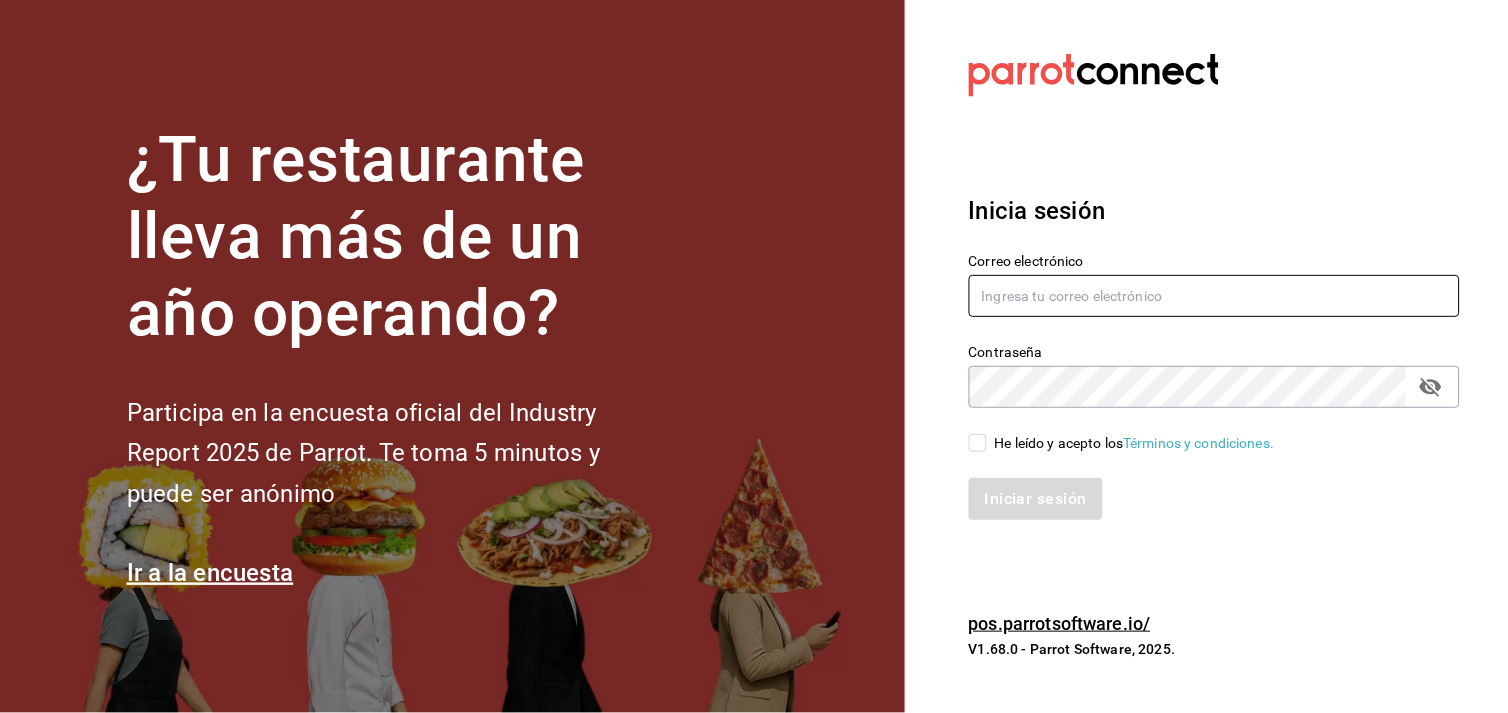 type on "[EMAIL]" 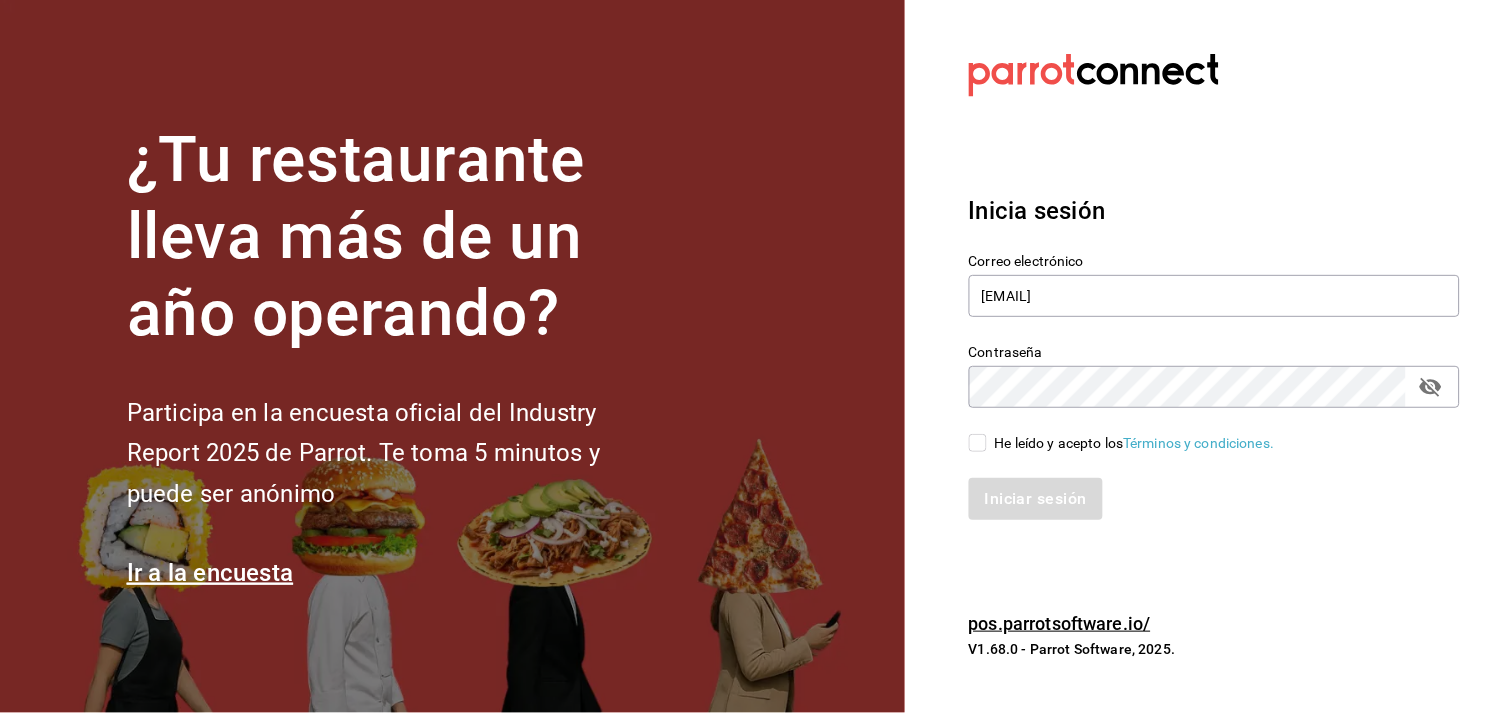click on "He leído y acepto los  Términos y condiciones." at bounding box center [978, 443] 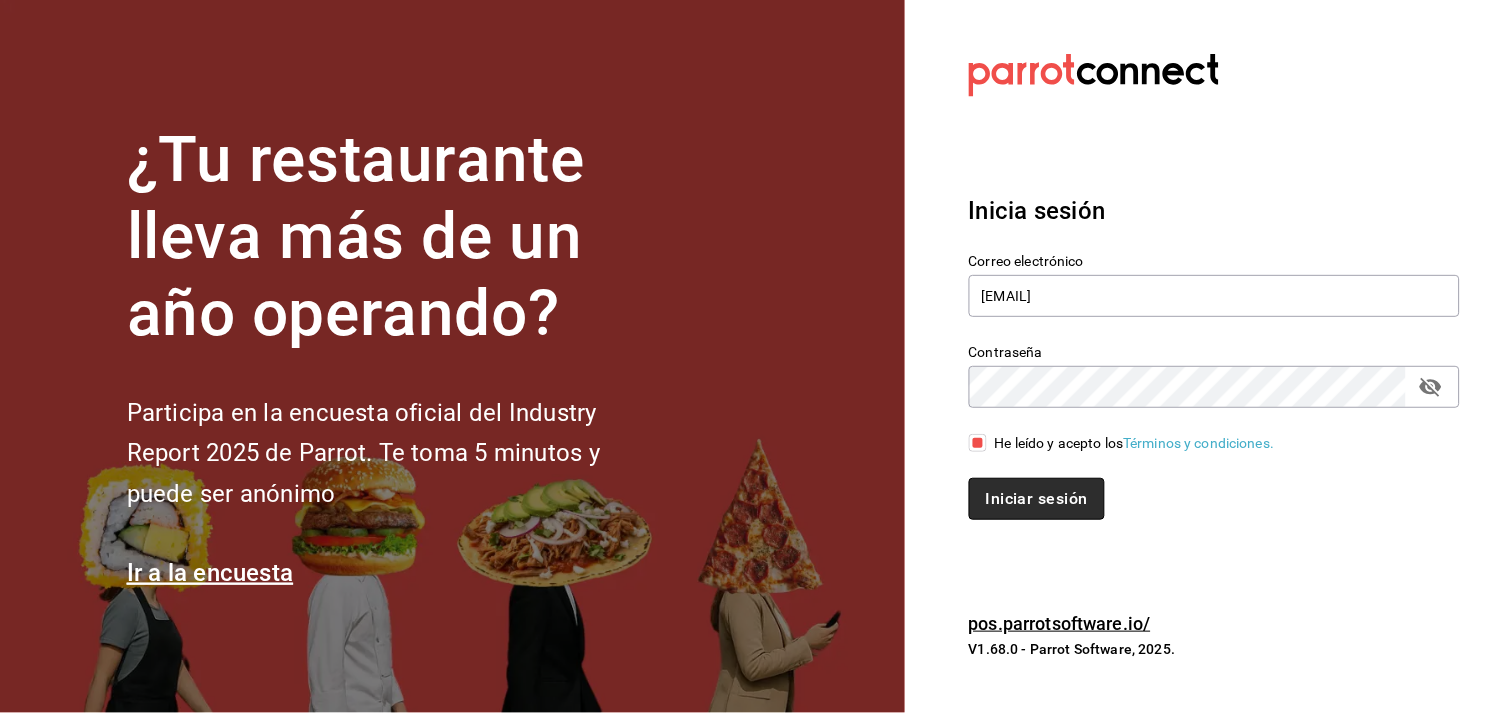 click on "Iniciar sesión" at bounding box center (1037, 499) 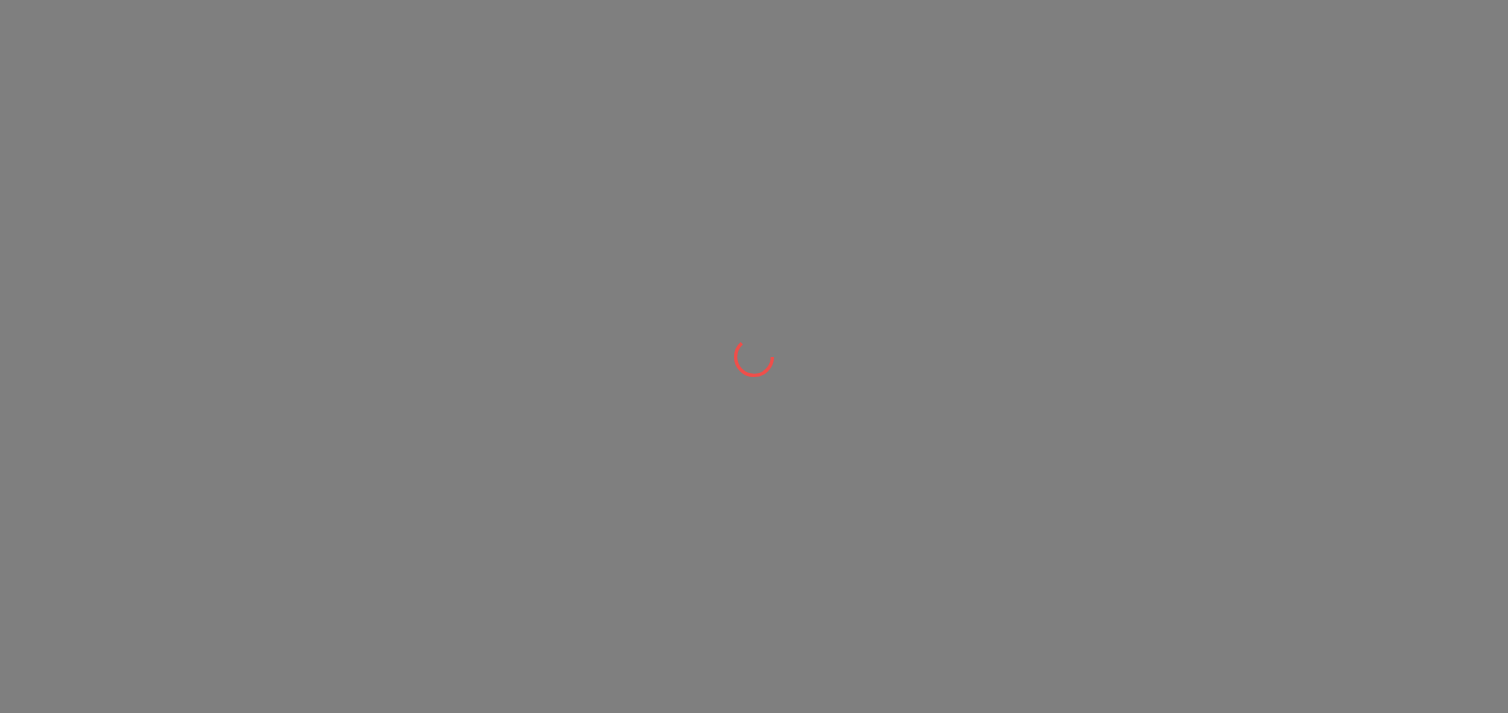scroll, scrollTop: 0, scrollLeft: 0, axis: both 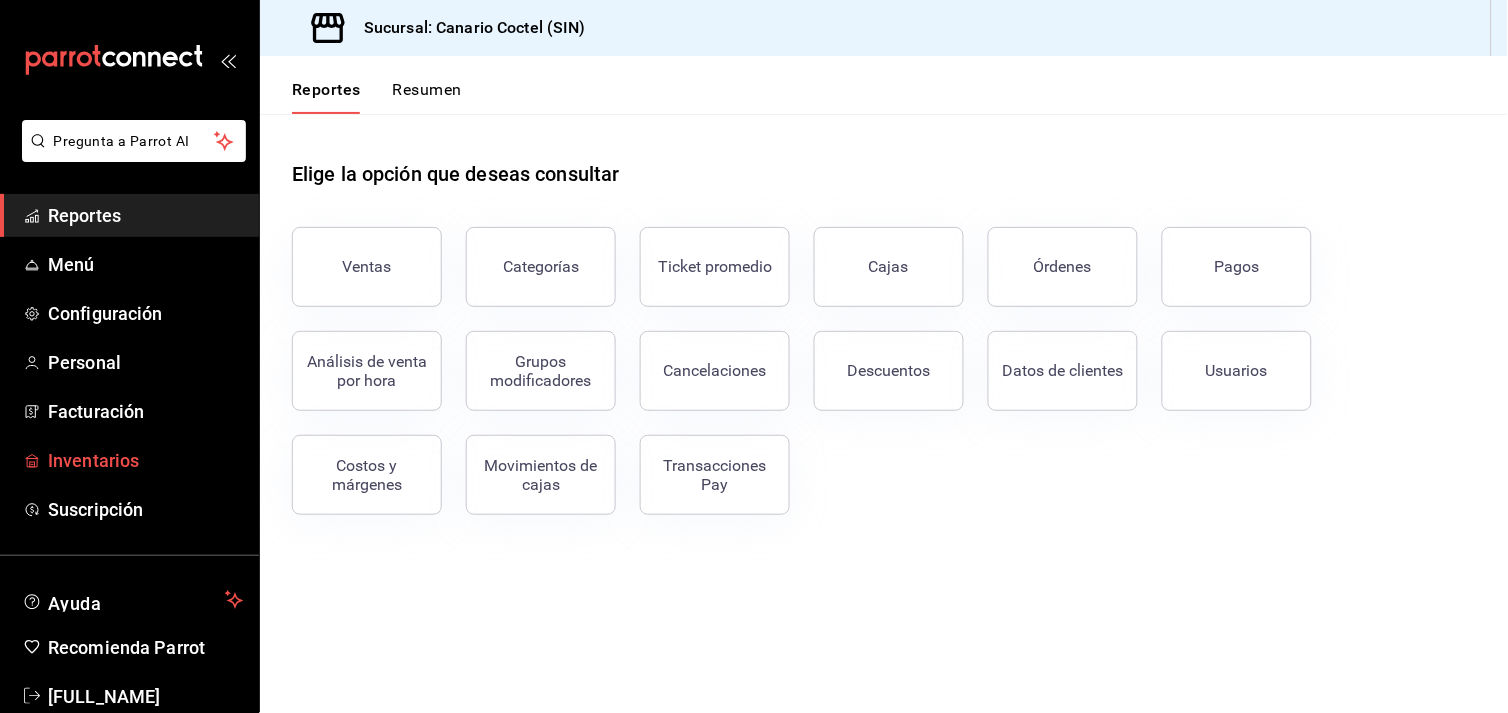 click on "Inventarios" at bounding box center [145, 460] 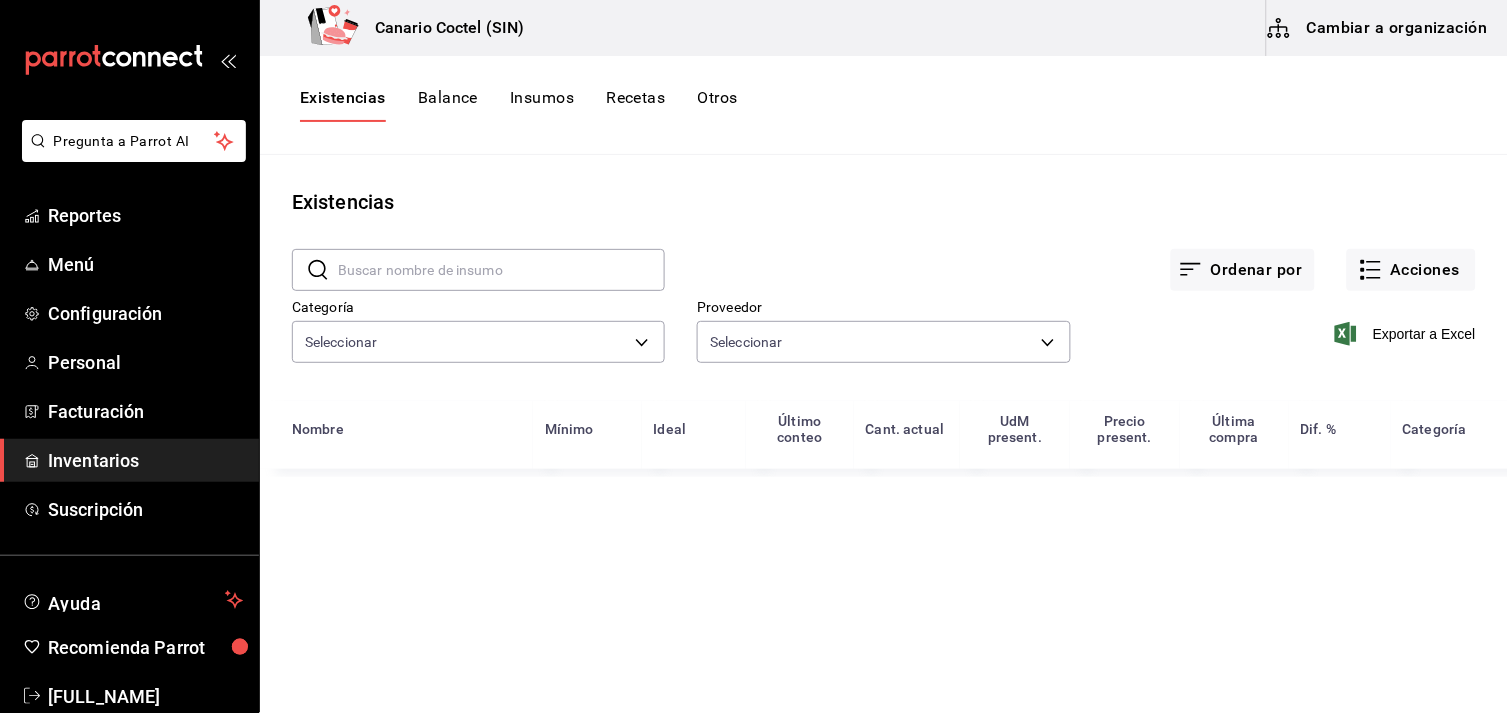 type on "563f52eb-053c-48b7-ad53-9ee251be5005,9a08ec74-f345-4677-a58d-9a3e64d1dcf5,9ef14f08-03bf-48da-bb2f-0d05a7157771,58469aba-66be-46f7-b40a-efe2811c6de9,c86f08b4-fbe4-4ace-bad4-f4f759b8ed1e,841d8173-2c36-4ba4-a847-5f2802a90774,b5a58c5c-41fa-44ff-9944-16123a003495,eba548e6-8ec0-456f-b6fa-7532e7cdd57e,37489df5-c2cb-4699-97a1-a37390bfe593,2a4bcd96-e219-4597-ae26-9701601aa3bc,b86cb6f5-f8e1-4d45-b4c0-d387a7dedce9,c3ab14c2-19e4-48ba-8e74-60066fcc3f2d,a2d30c78-c92f-40b8-8fae-667577b61770,fa64ba74-09b2-4895-88c1-82c0b5f086f4,0eac2532-69e9-4f6b-8a45-8c24638da910,af8d09bd-2ce6-4530-8a93-726392a487be,112a774d-69c6-474e-9f2c-3b59b2053279,1d3757fb-8056-40f7-8e70-bc4d184a05b1,c4aaef78-3f5f-47fe-bf8e-1332d280b066,230aae87-0283-44bf-bdad-4487c5758648,6be04c7c-c0b4-4bd4-9b13-53a42aad043c,d8b16eff-ec37-4da6-a16a-d1c868993931,650a59f3-9c0a-474a-aa3a-b36cc393f859,c8321547-eb9a-4220-8dc6-e6f6abc5af58,0c434ab6-32ba-4a94-a95e-36259881f866,6f0428c7-a6d8-44fa-8d8b-83b3073fca2d" 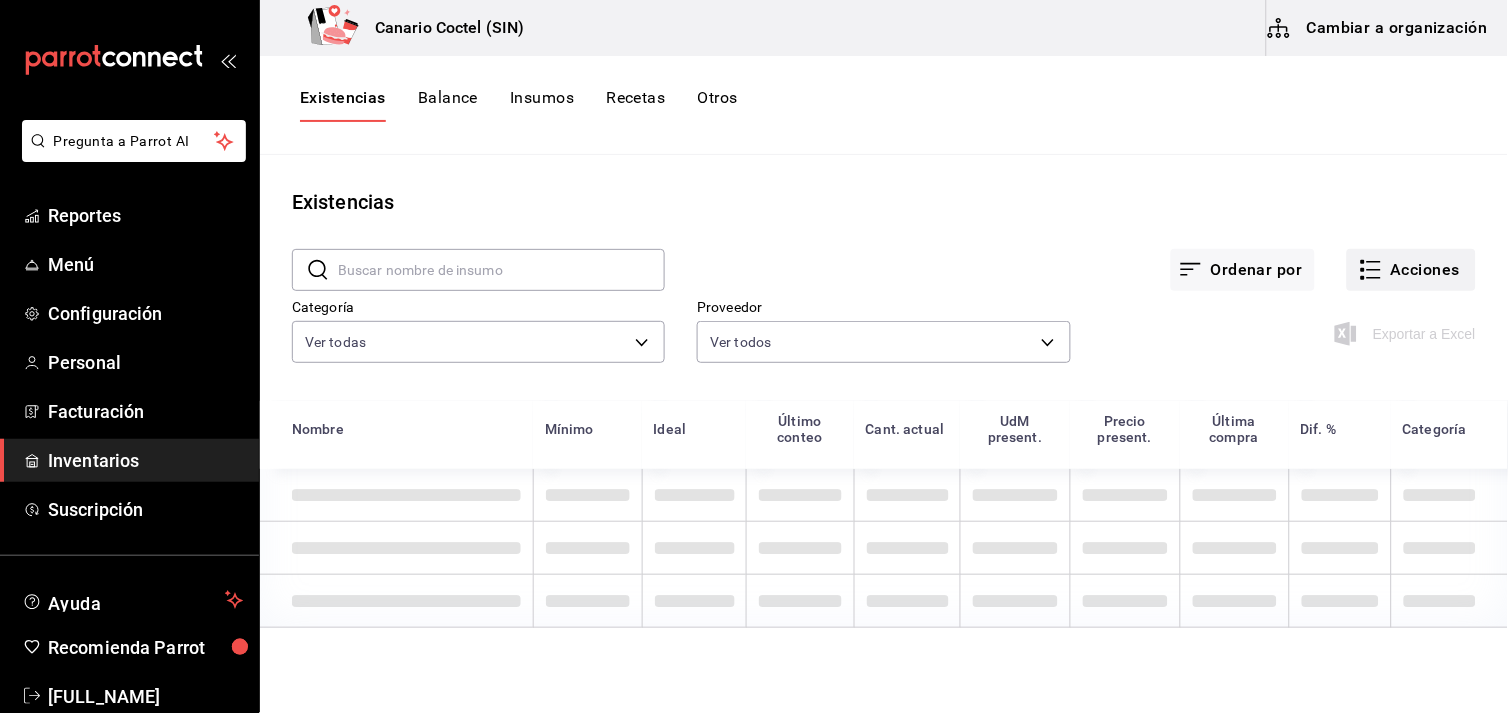 click on "Acciones" at bounding box center (1411, 270) 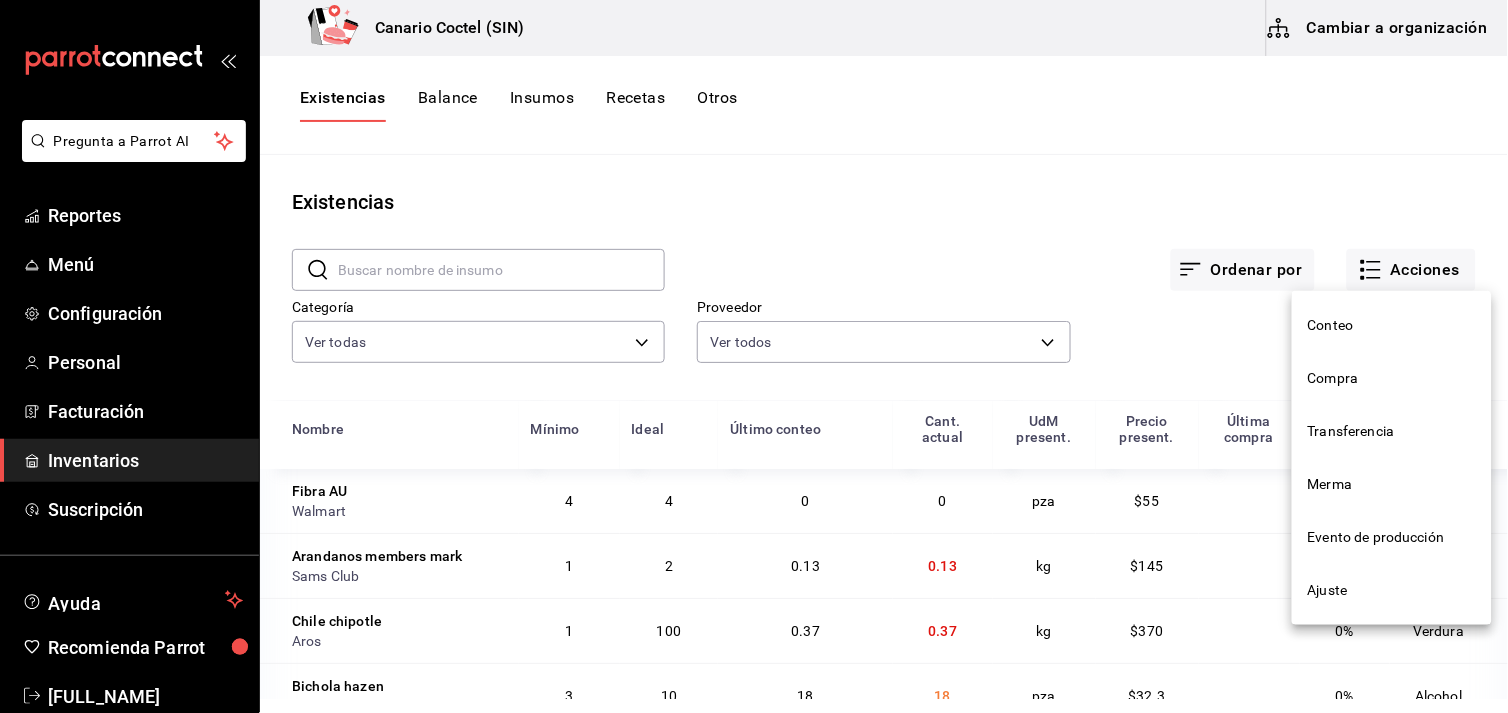 click on "Compra" at bounding box center (1392, 378) 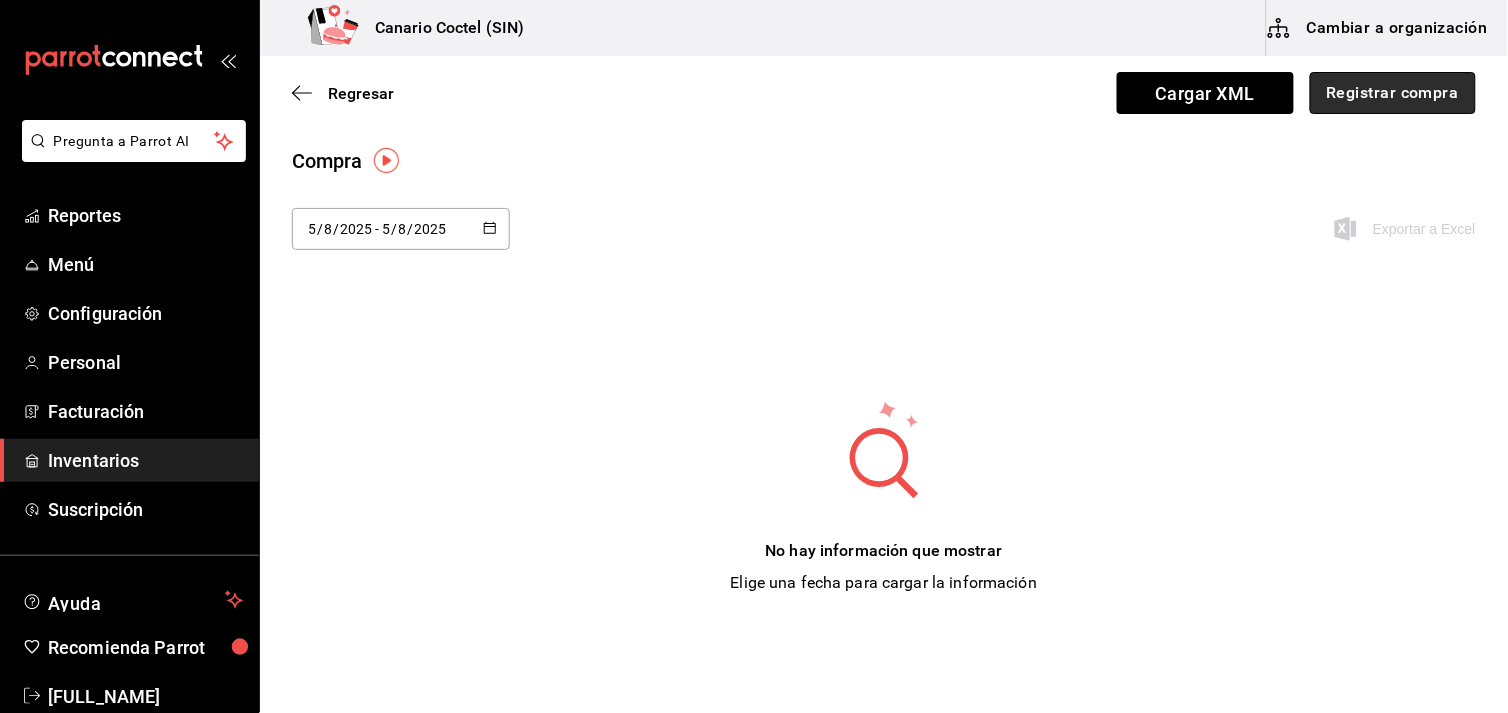 click on "Registrar compra" at bounding box center [1393, 93] 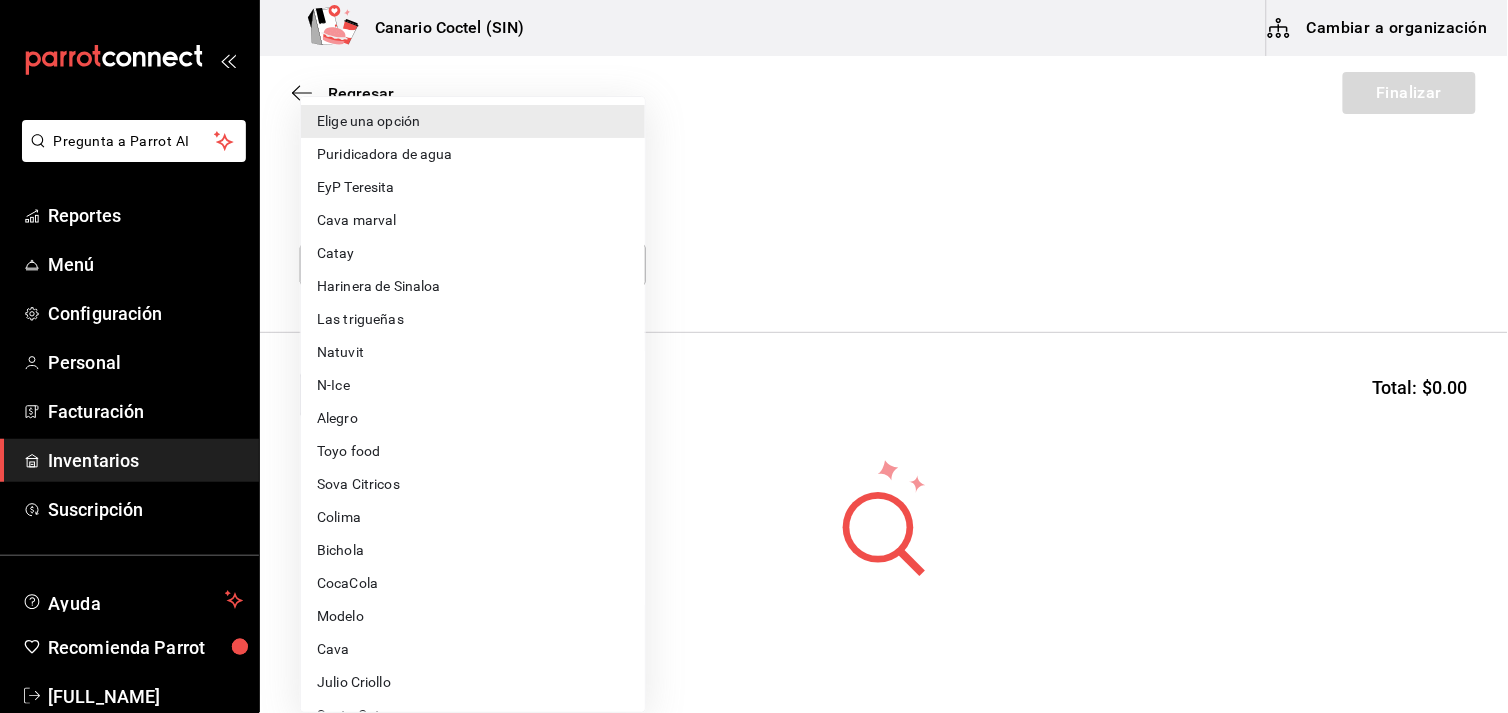 click on "Pregunta a Parrot AI Reportes   Menú   Configuración   Personal   Facturación   Inventarios   Suscripción   Ayuda Recomienda Parrot   [FULL_NAME]   Sugerir nueva función   Canario Coctel (SIN) Cambiar a organización Regresar Finalizar Compra Proveedor Elige una opción default Buscar Total: $0.00 No hay insumos a mostrar. Busca un insumo para agregarlo a la lista GANA 1 MES GRATIS EN TU SUSCRIPCIÓN AQUÍ ¿Recuerdas cómo empezó tu restaurante?
Hoy puedes ayudar a un colega a tener el mismo cambio que tú viviste.
Recomienda Parrot directamente desde tu Portal Administrador.
Es fácil y rápido.
🎁 Por cada restaurante que se una, ganas 1 mes gratis. Ver video tutorial Ir a video Pregunta a Parrot AI Reportes   Menú   Configuración   Personal   Facturación   Inventarios   Suscripción   Ayuda Recomienda Parrot   [FULL_NAME]   Sugerir nueva función   Editar Eliminar Visitar centro de ayuda ([PHONE]) soporte@[DOMAIN].io Visitar centro de ayuda ([PHONE]) Elige una opción" at bounding box center (754, 300) 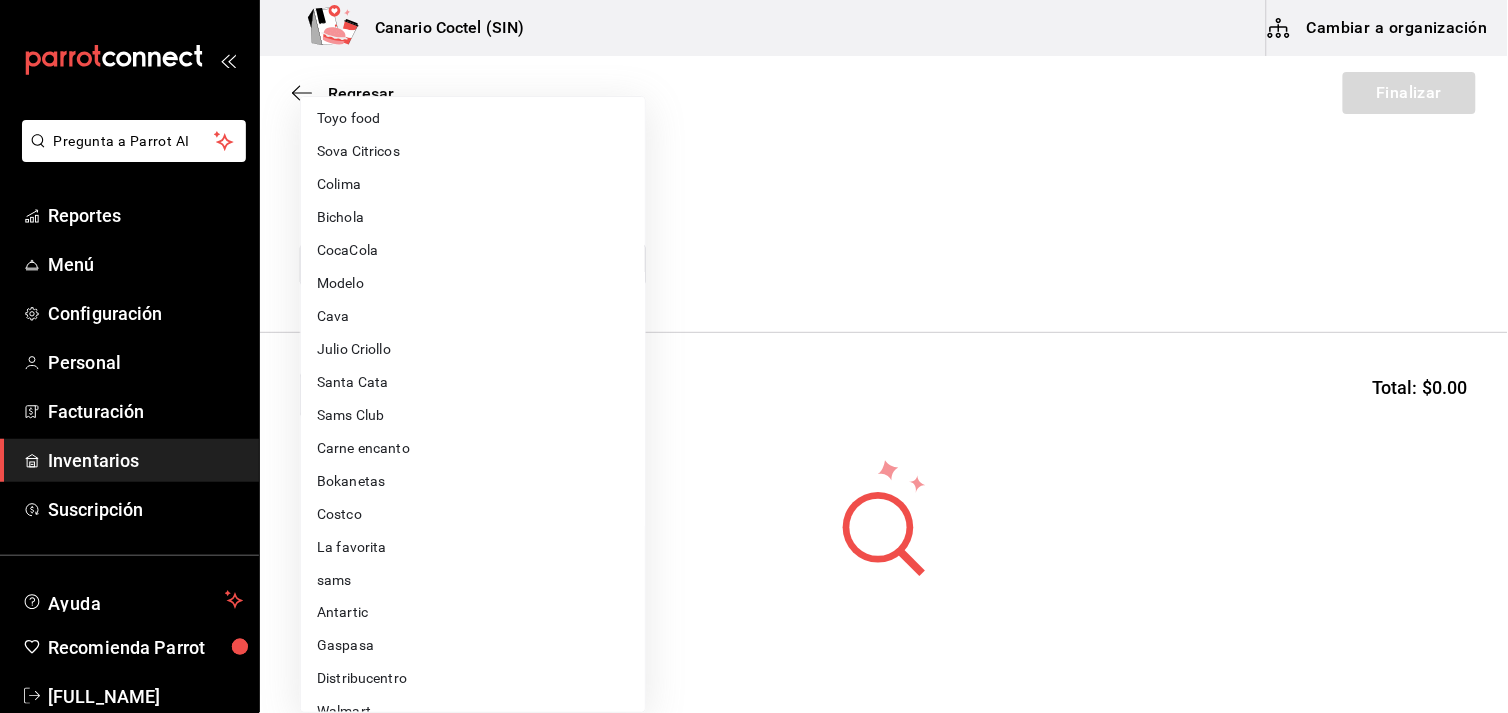 scroll, scrollTop: 444, scrollLeft: 0, axis: vertical 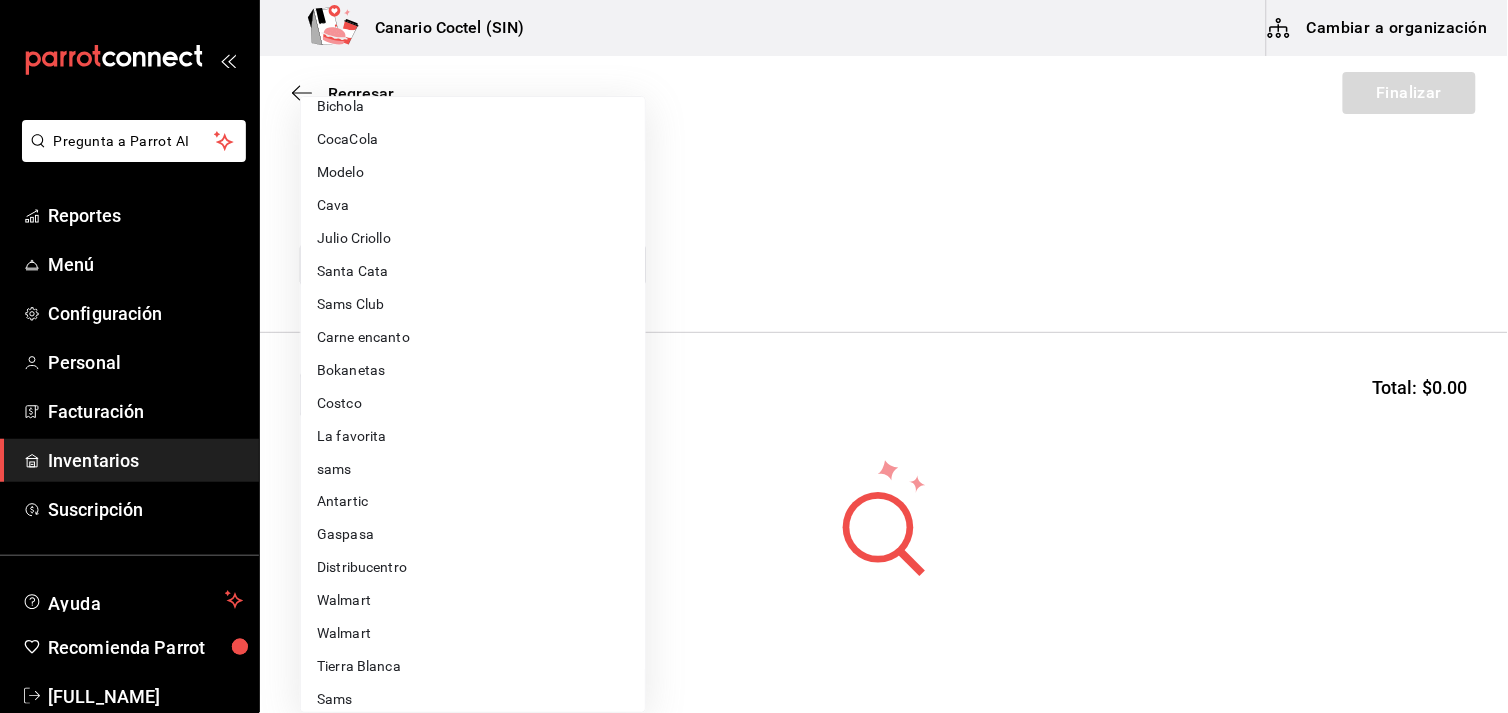 click on "Tierra Blanca" at bounding box center (473, 667) 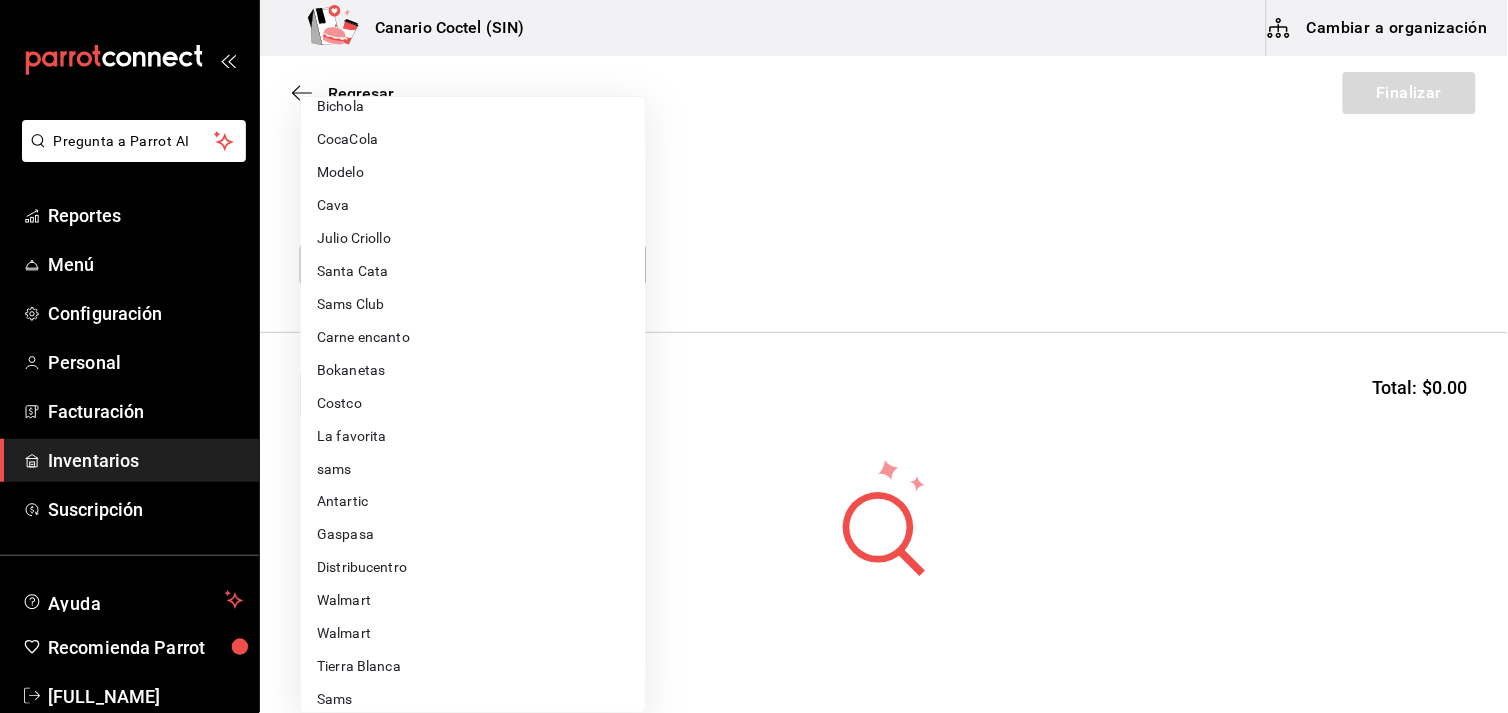 type on "547cafff-09a8-4434-9e1a-274b8a378db2" 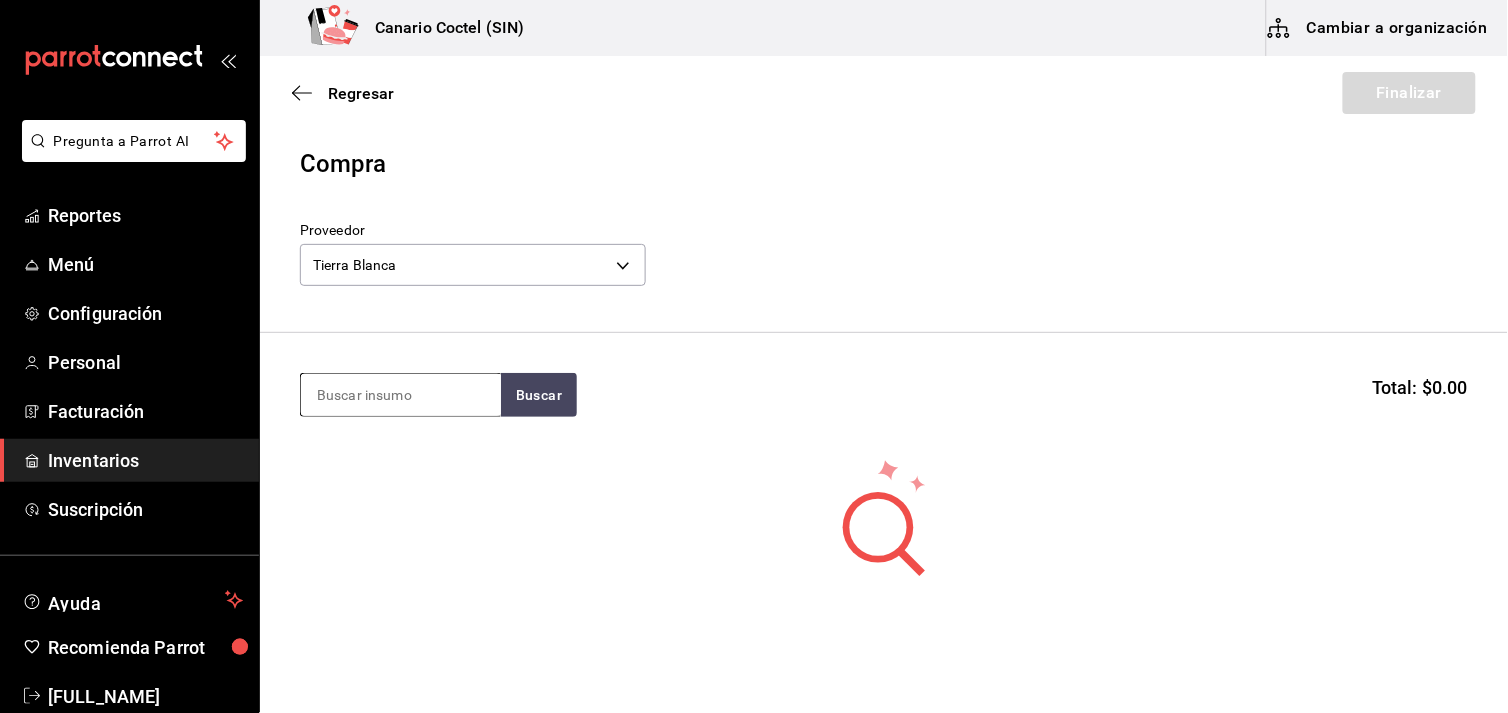 click at bounding box center [401, 395] 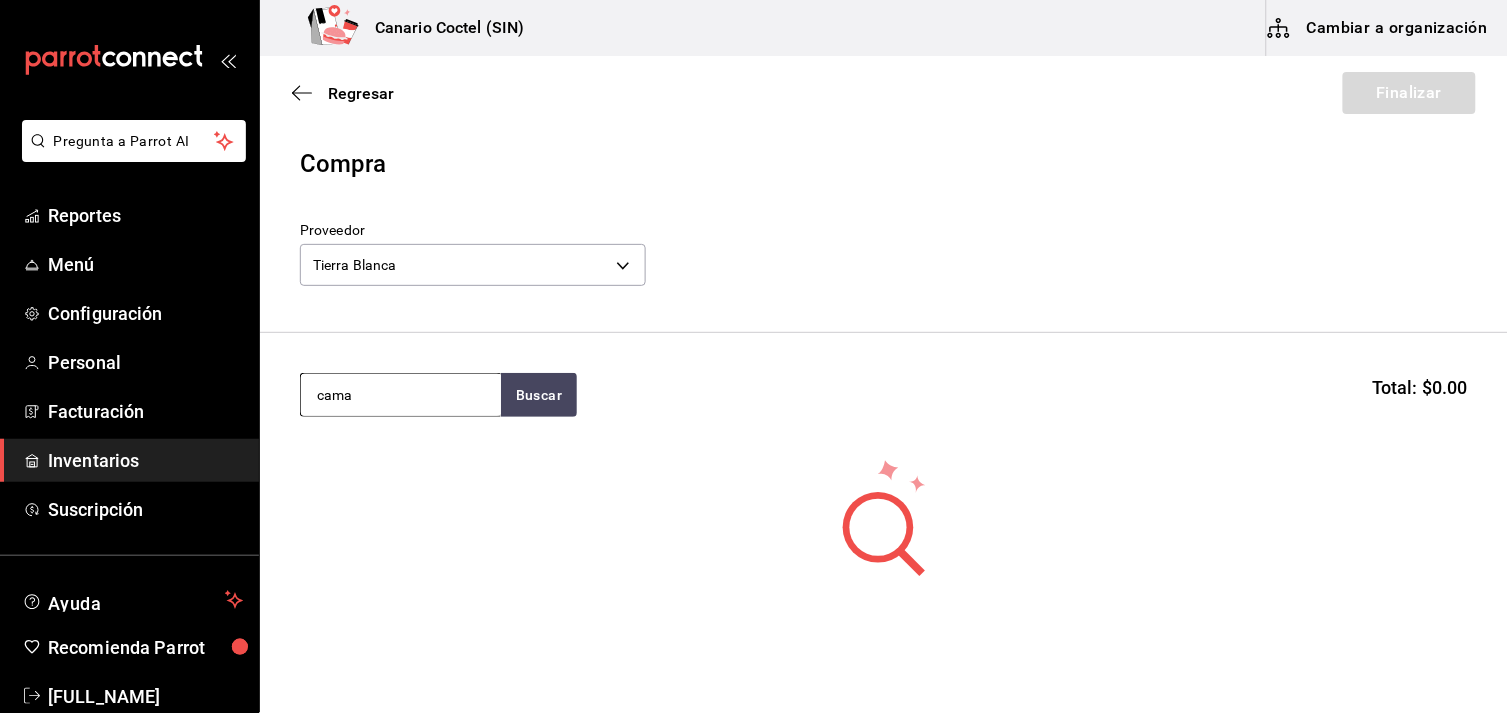 type on "cama" 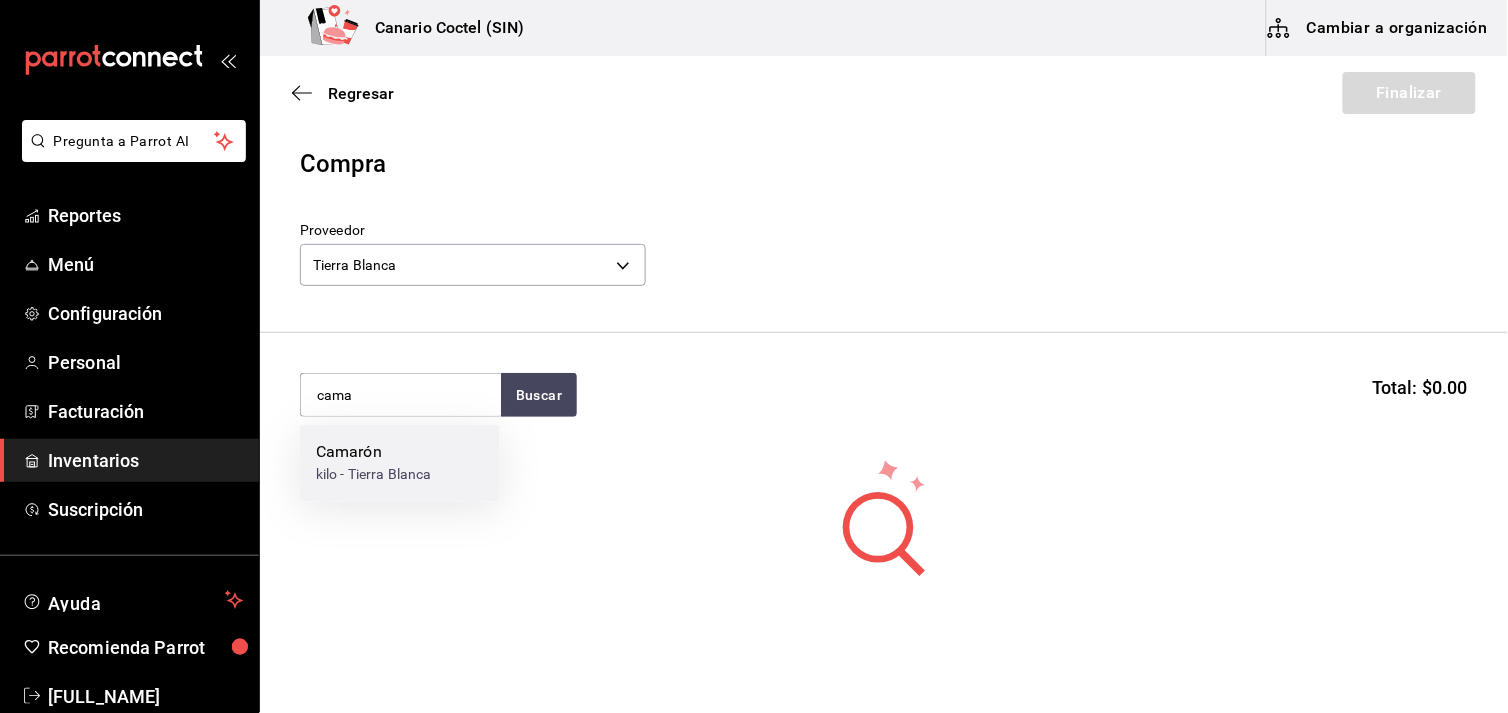 click on "kilo - Tierra Blanca" at bounding box center (374, 475) 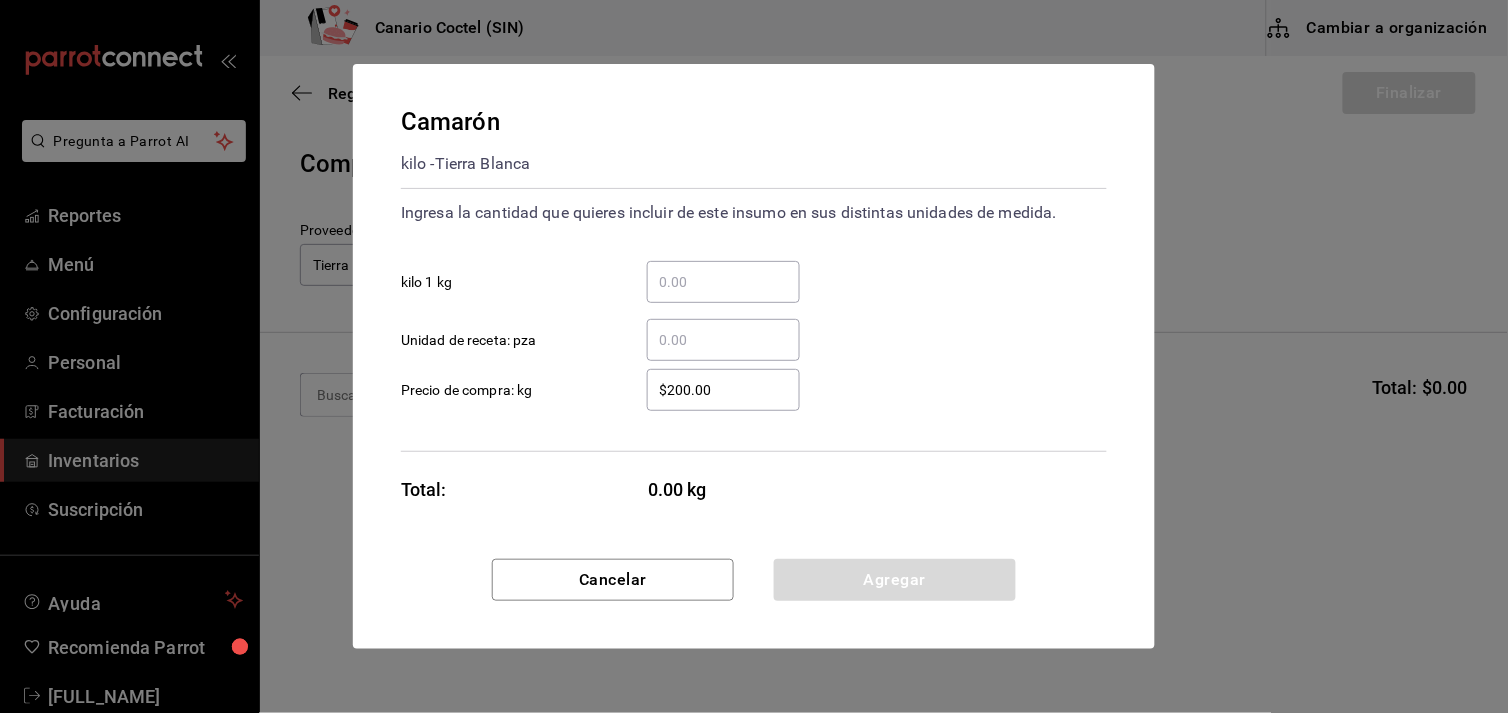 click on "​ kilo 1 kg" at bounding box center [723, 282] 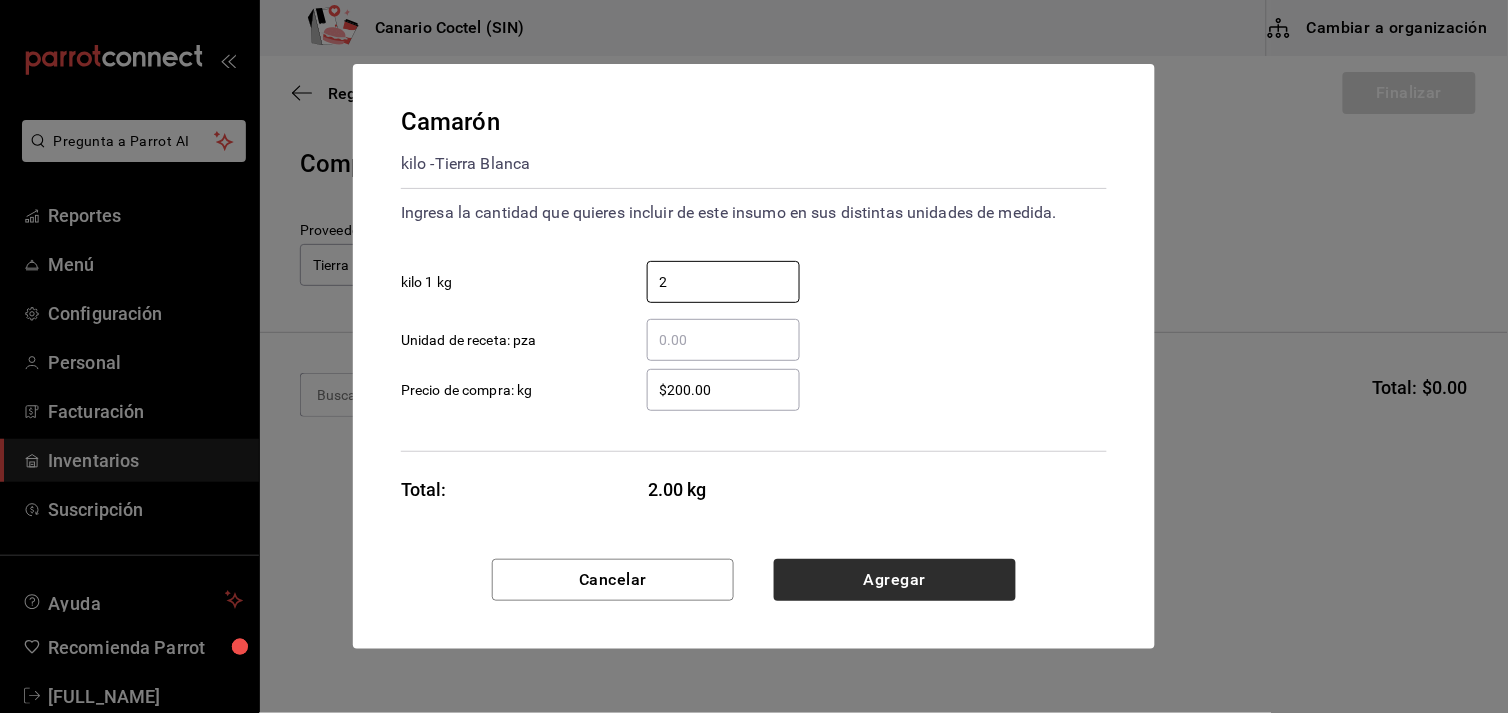 type on "2" 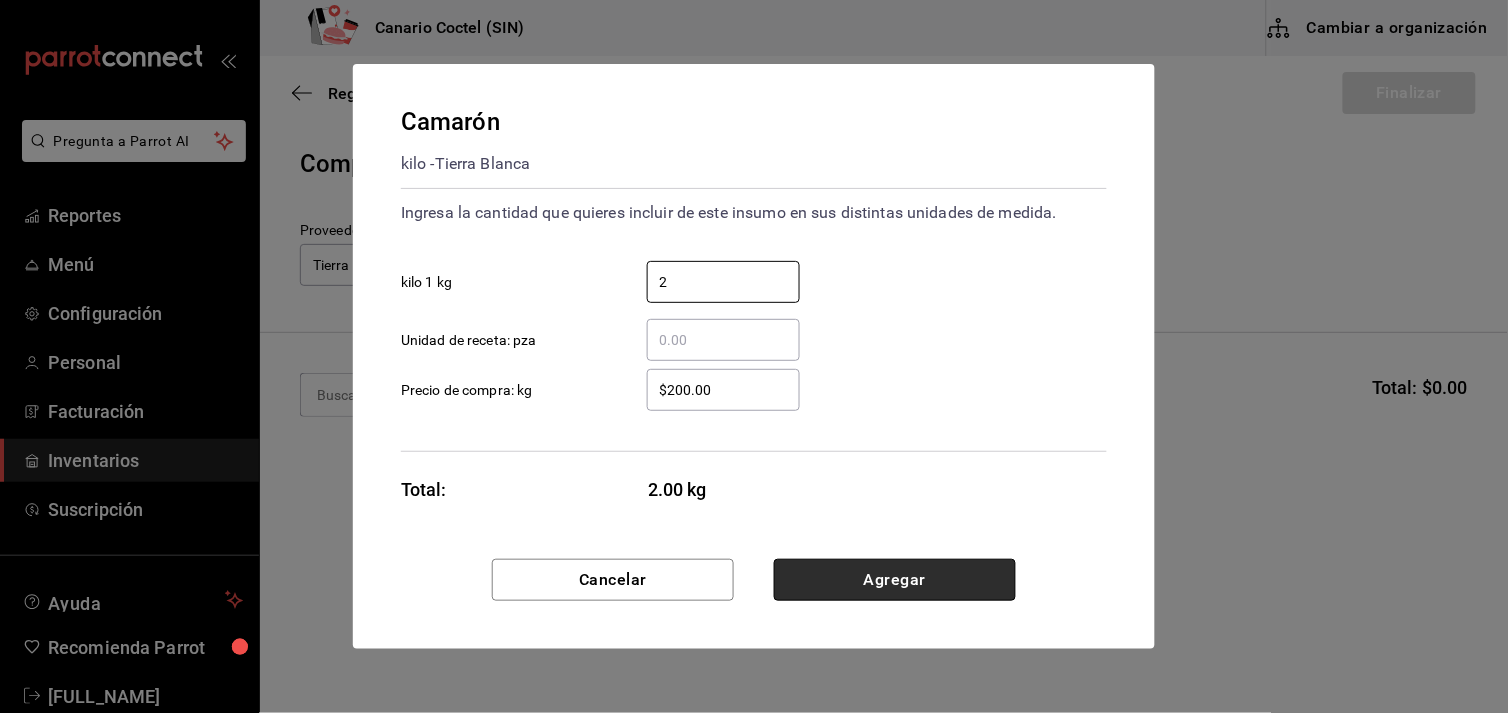 click on "Agregar" at bounding box center [895, 580] 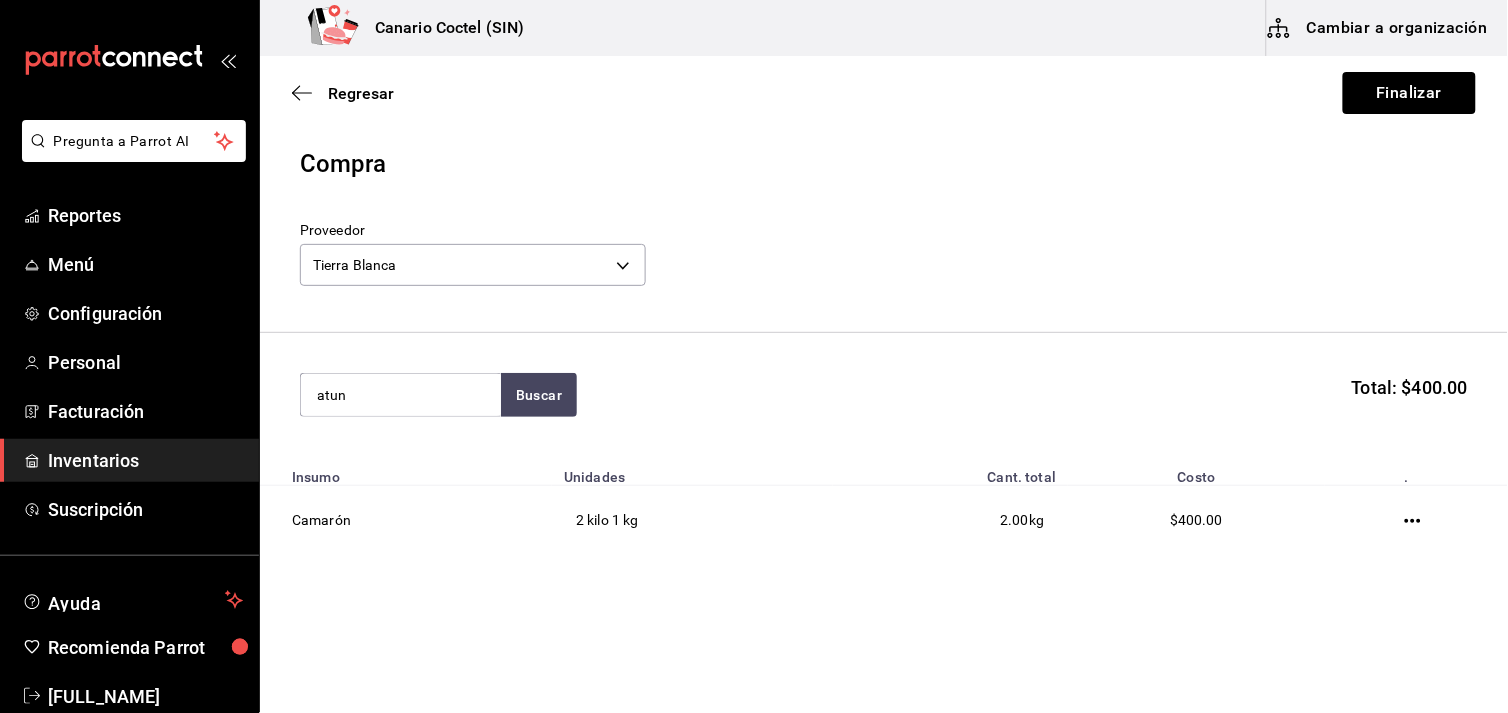 type on "atun" 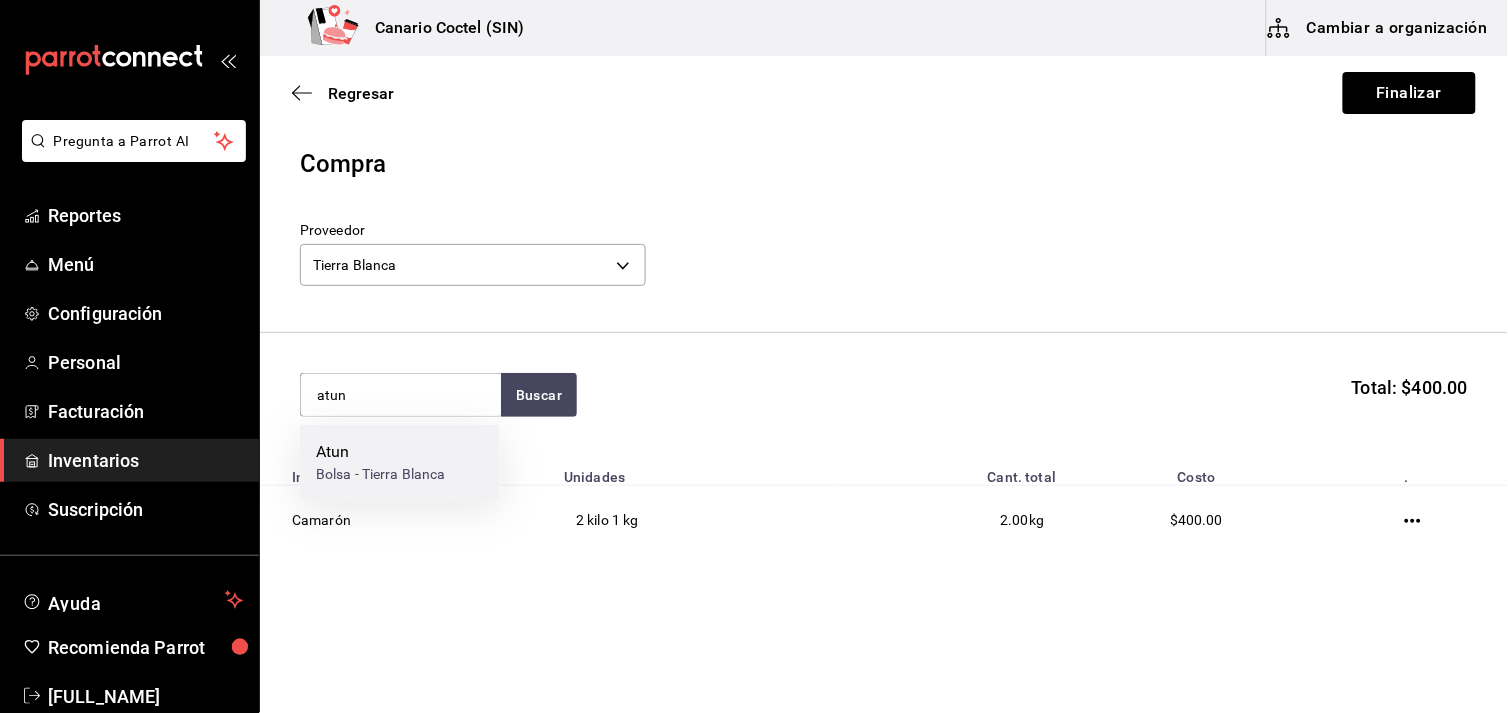 click on "Bolsa - Tierra Blanca" at bounding box center [381, 475] 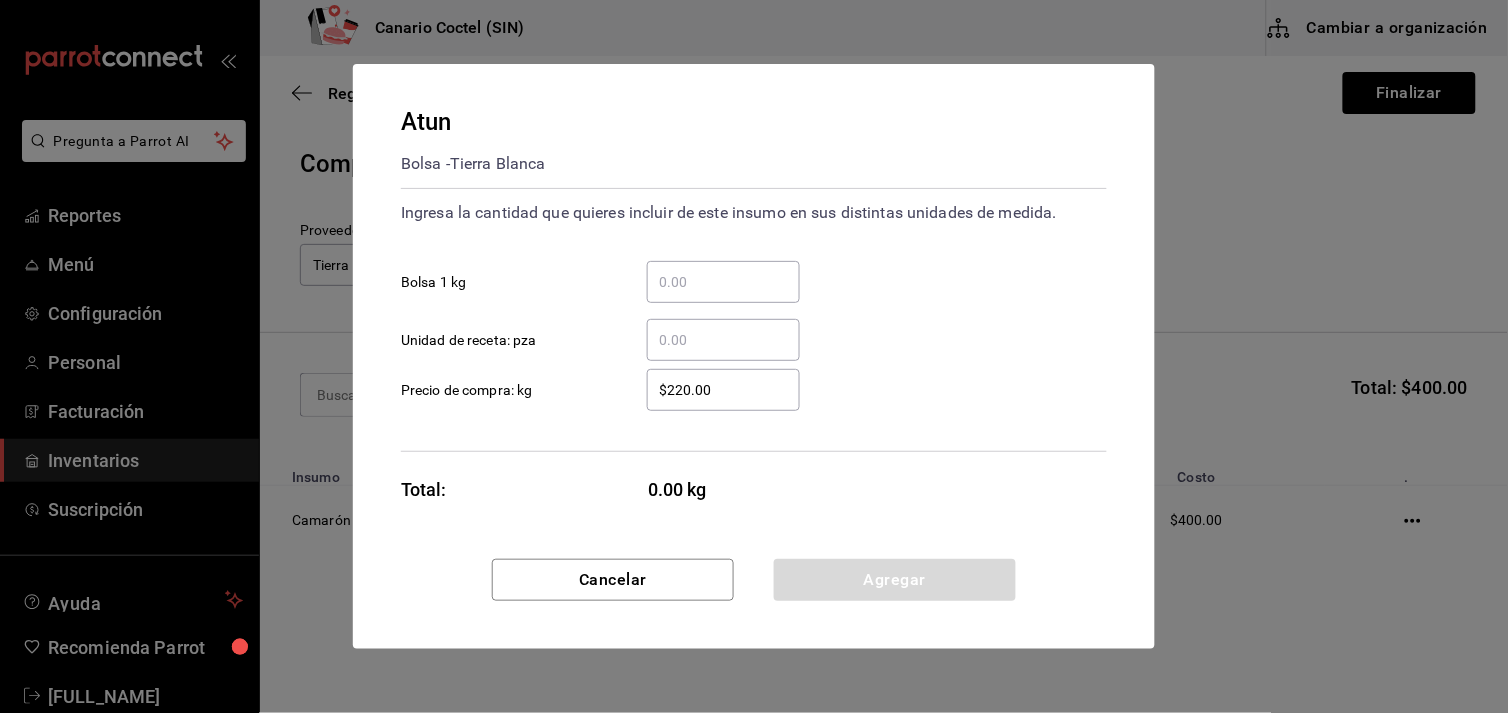 click on "​ Bolsa 1 kg" at bounding box center [723, 282] 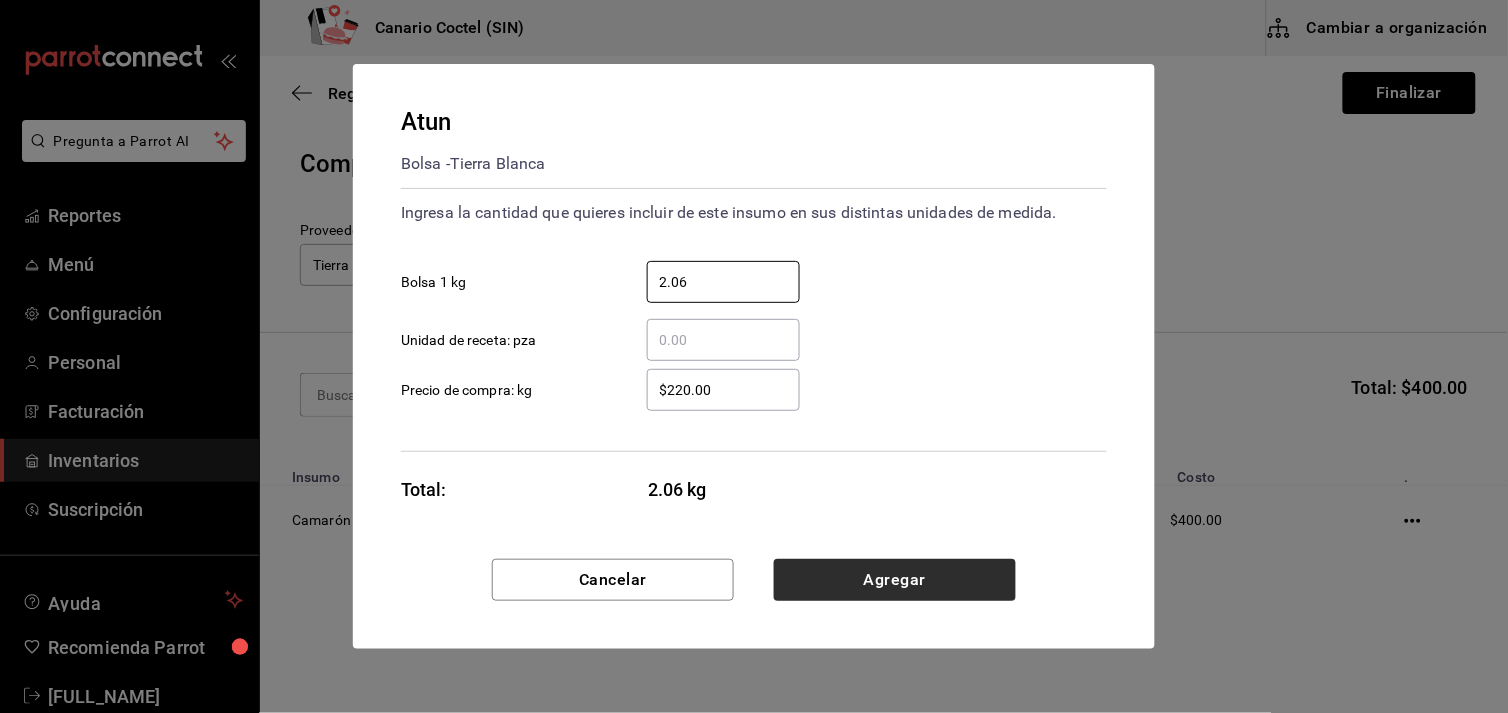 type on "2.06" 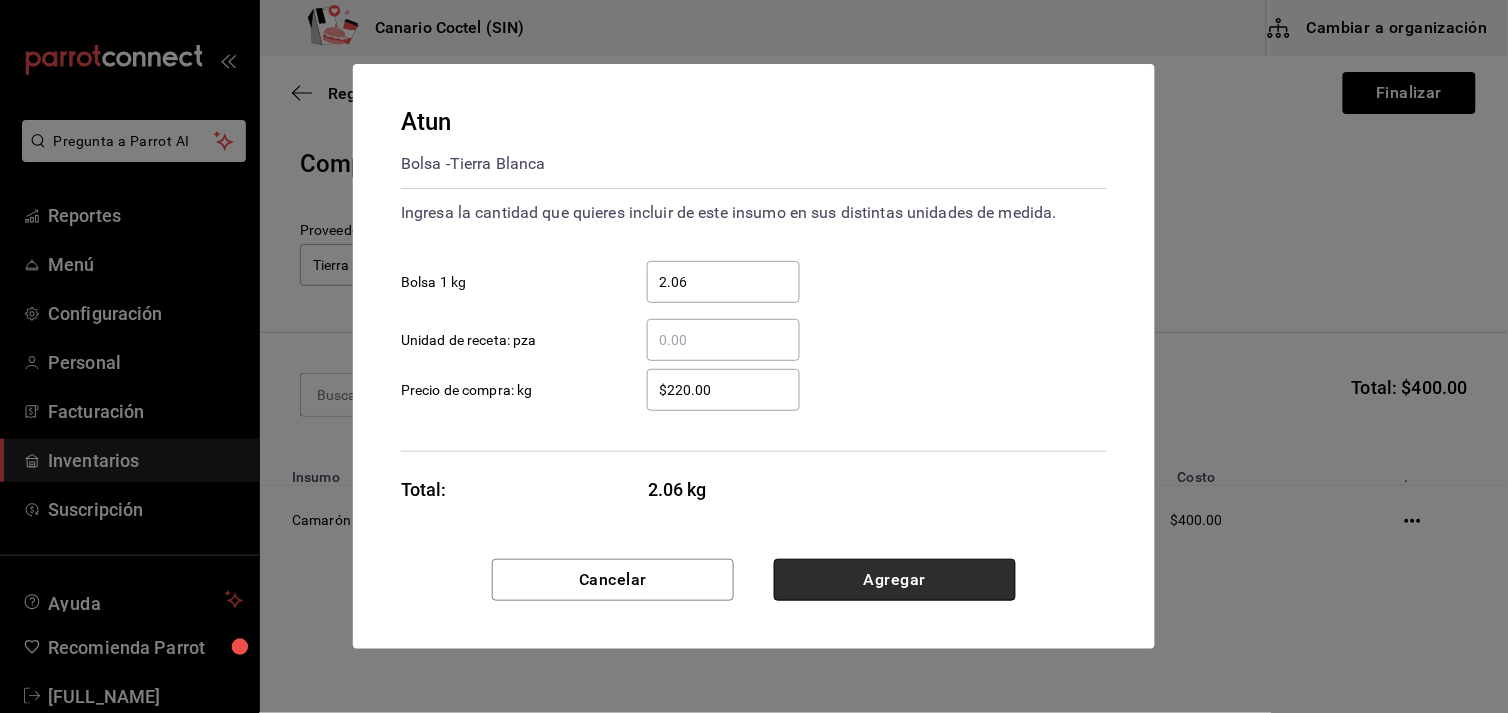 click on "Agregar" at bounding box center (895, 580) 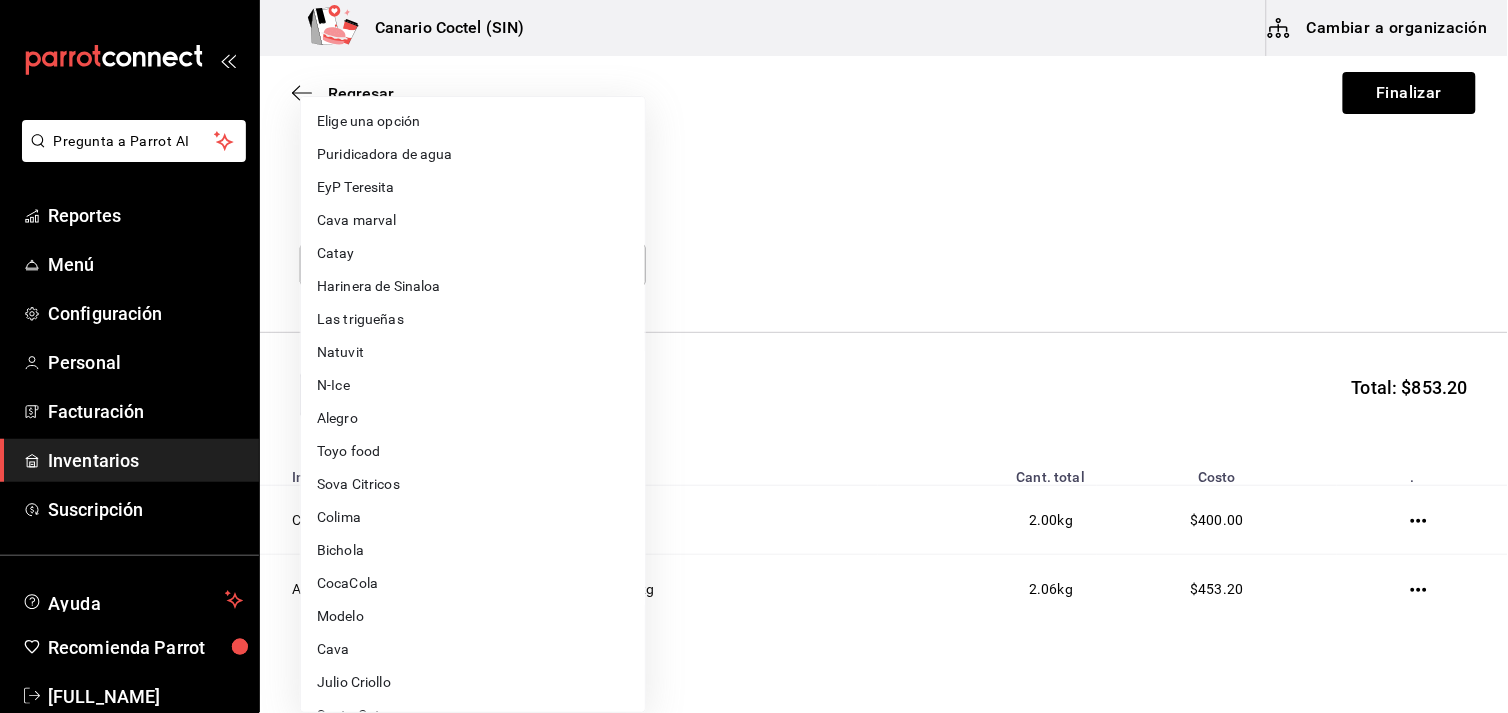 click on "Pregunta a Parrot AI Reportes   Menú   Configuración   Personal   Facturación   Inventarios   Suscripción   Ayuda Recomienda Parrot   [FULL_NAME]   Sugerir nueva función   Canario Coctel (SIN) Cambiar a organización Regresar Finalizar Compra Proveedor Tierra Blanca [UUID] Buscar Total: $853.20 Insumo Unidades Cant. total Costo  .  Camarón 2 kilo 1 kg 2.00  kg $400.00 Atun  2.06 Bolsa 1 kg 2.06  kg $453.20 GANA 1 MES GRATIS EN TU SUSCRIPCIÓN AQUÍ ¿Recuerdas cómo empezó tu restaurante?
Hoy puedes ayudar a un colega a tener el mismo cambio que tú viviste.
Recomienda Parrot directamente desde tu Portal Administrador.
Es fácil y rápido.
🎁 Por cada restaurante que se una, ganas 1 mes gratis. Ver video tutorial Ir a video Pregunta a Parrot AI Reportes   Menú   Configuración   Personal   Facturación   Inventarios   Suscripción   Ayuda Recomienda Parrot   [FULL_NAME]   Sugerir nueva función   Editar Eliminar Visitar centro de ayuda ([PHONE]) Catay" at bounding box center [754, 300] 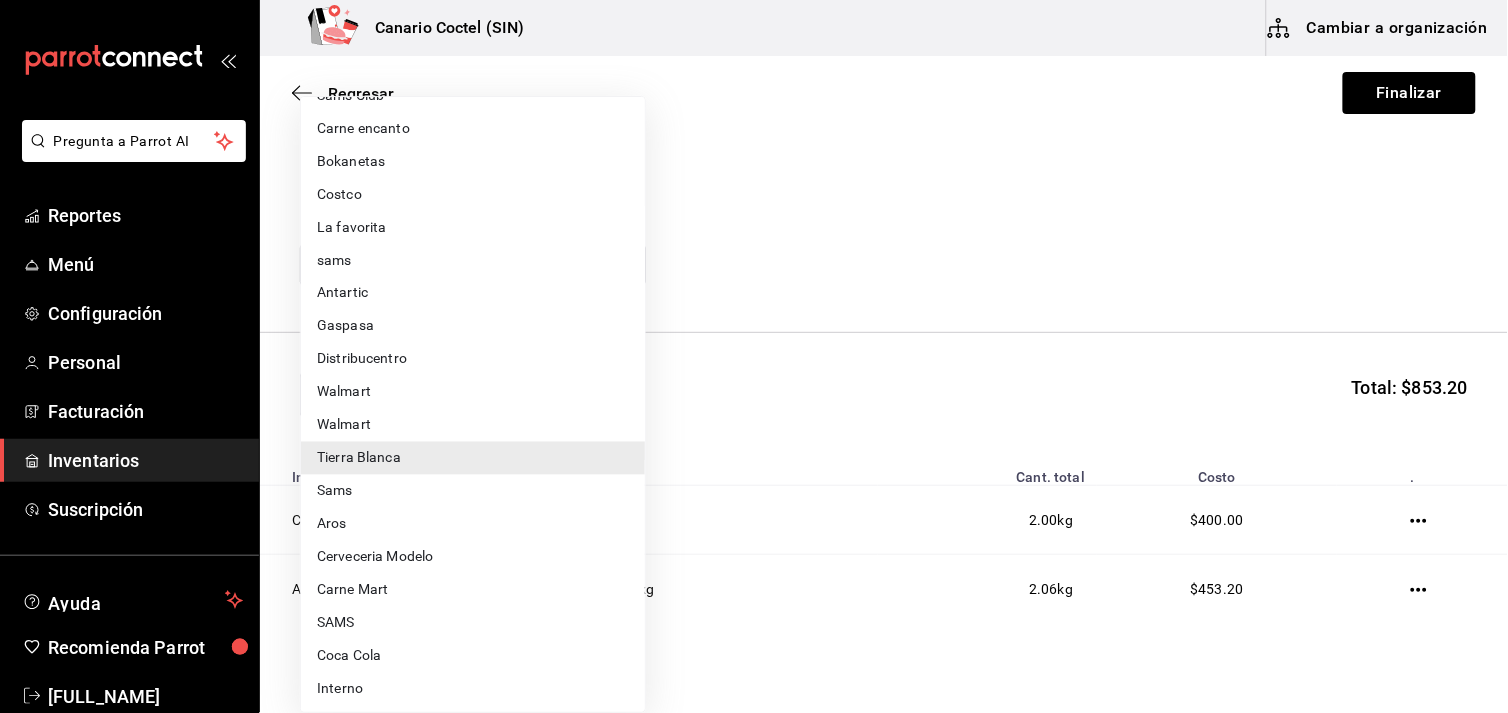 click on "Carne encanto" at bounding box center [473, 128] 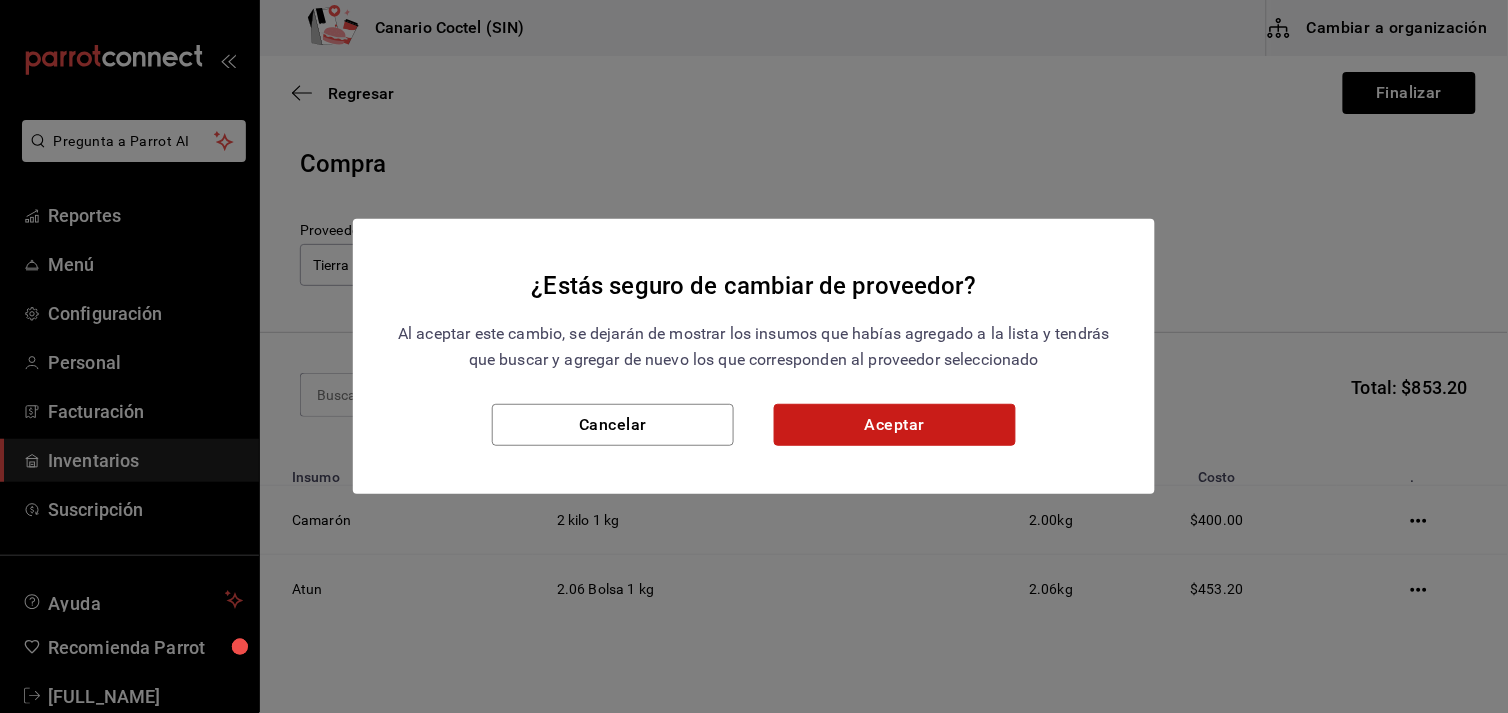 click on "Aceptar" at bounding box center (895, 425) 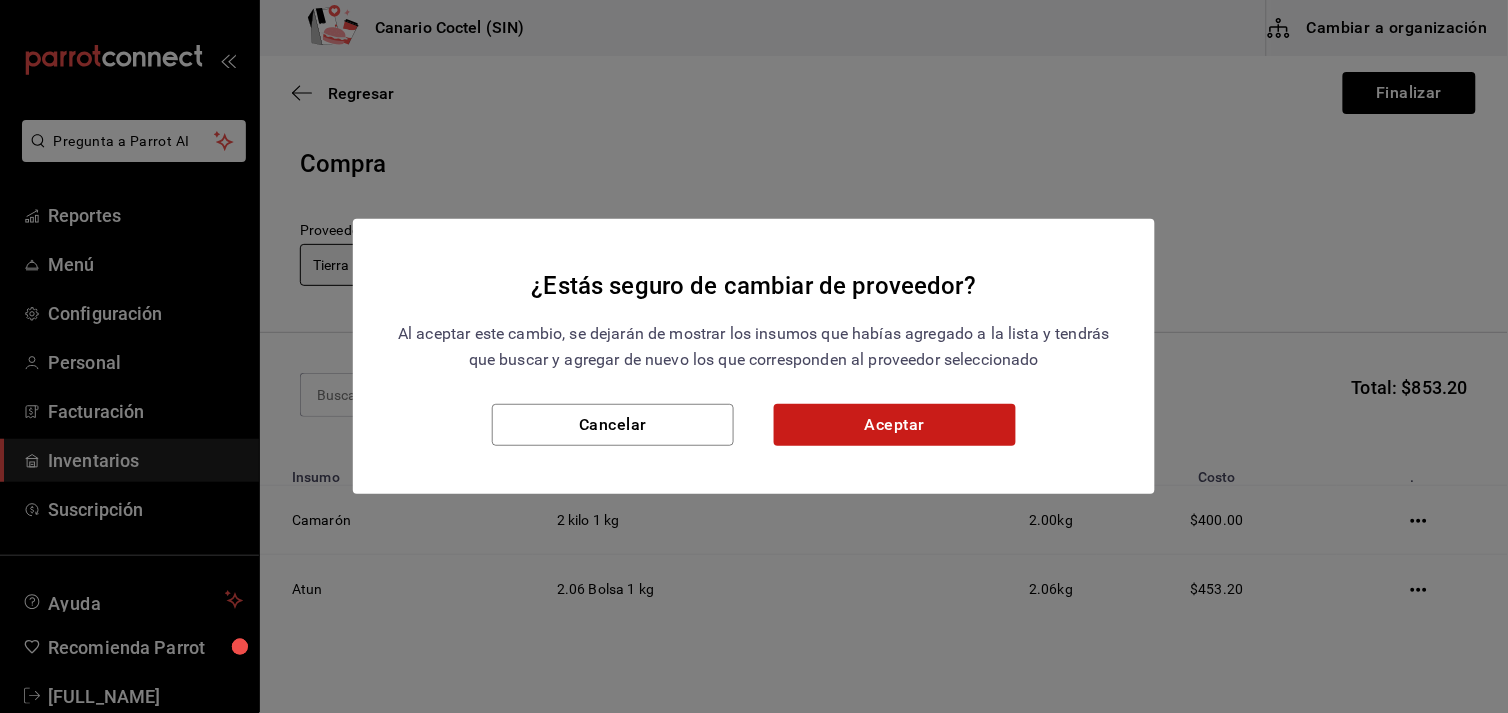 type on "7a41d54a-3287-4b4f-97cb-422f3d50e794" 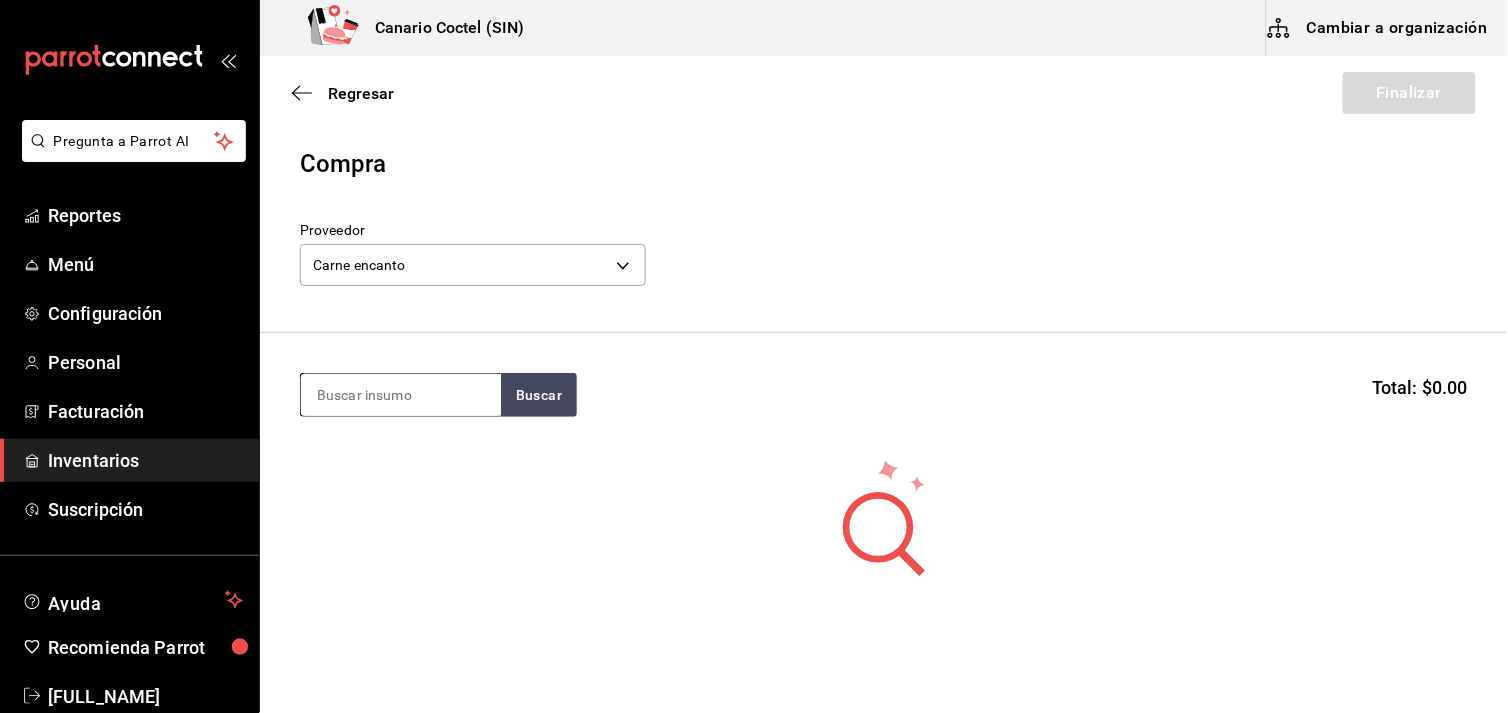 click at bounding box center [401, 395] 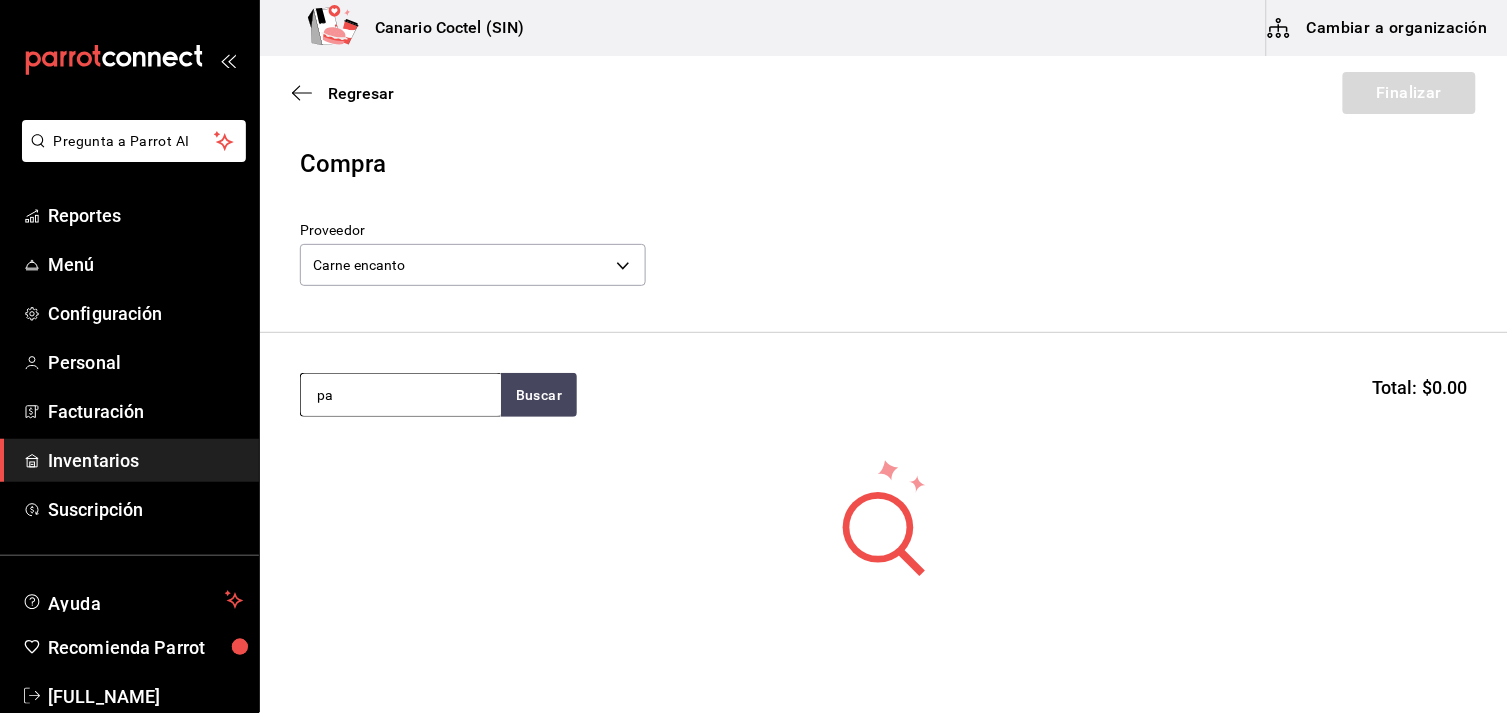 type on "p" 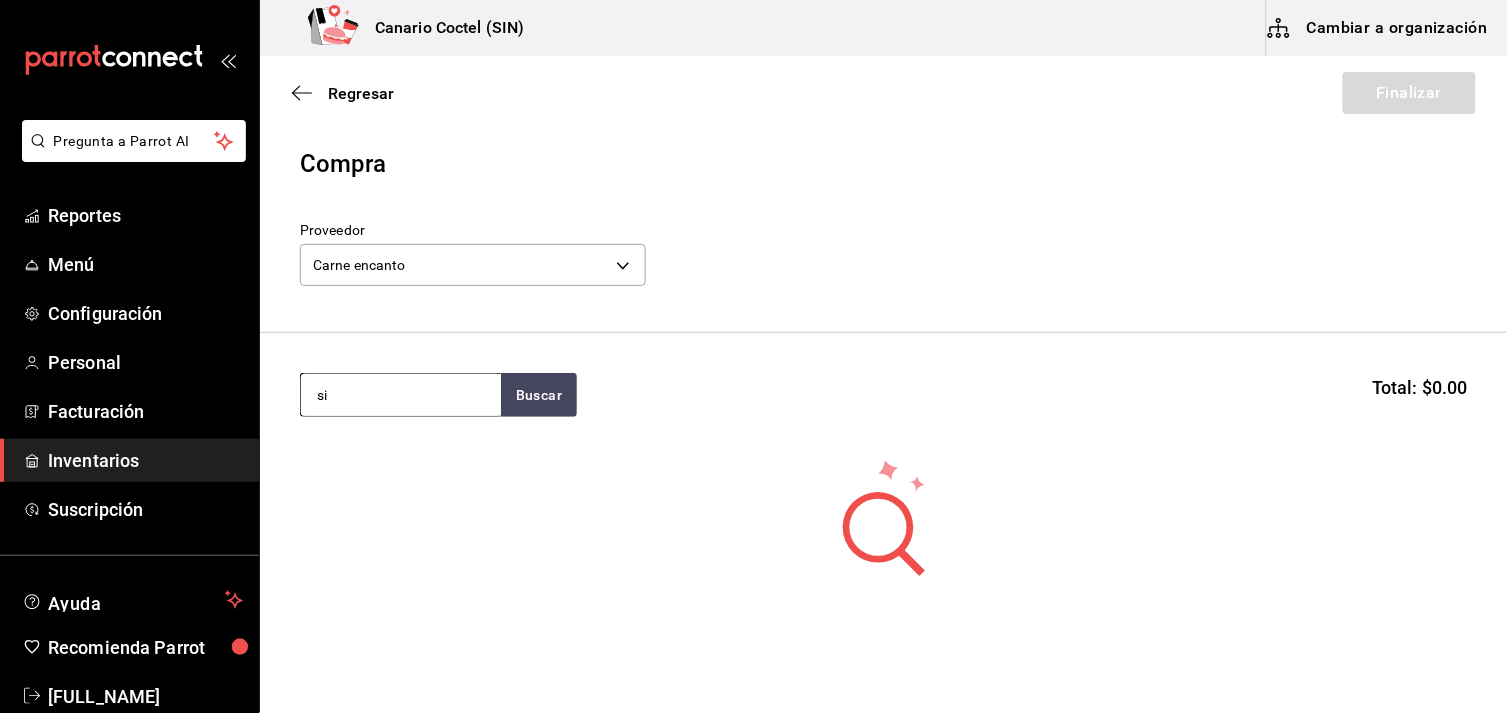 type on "s" 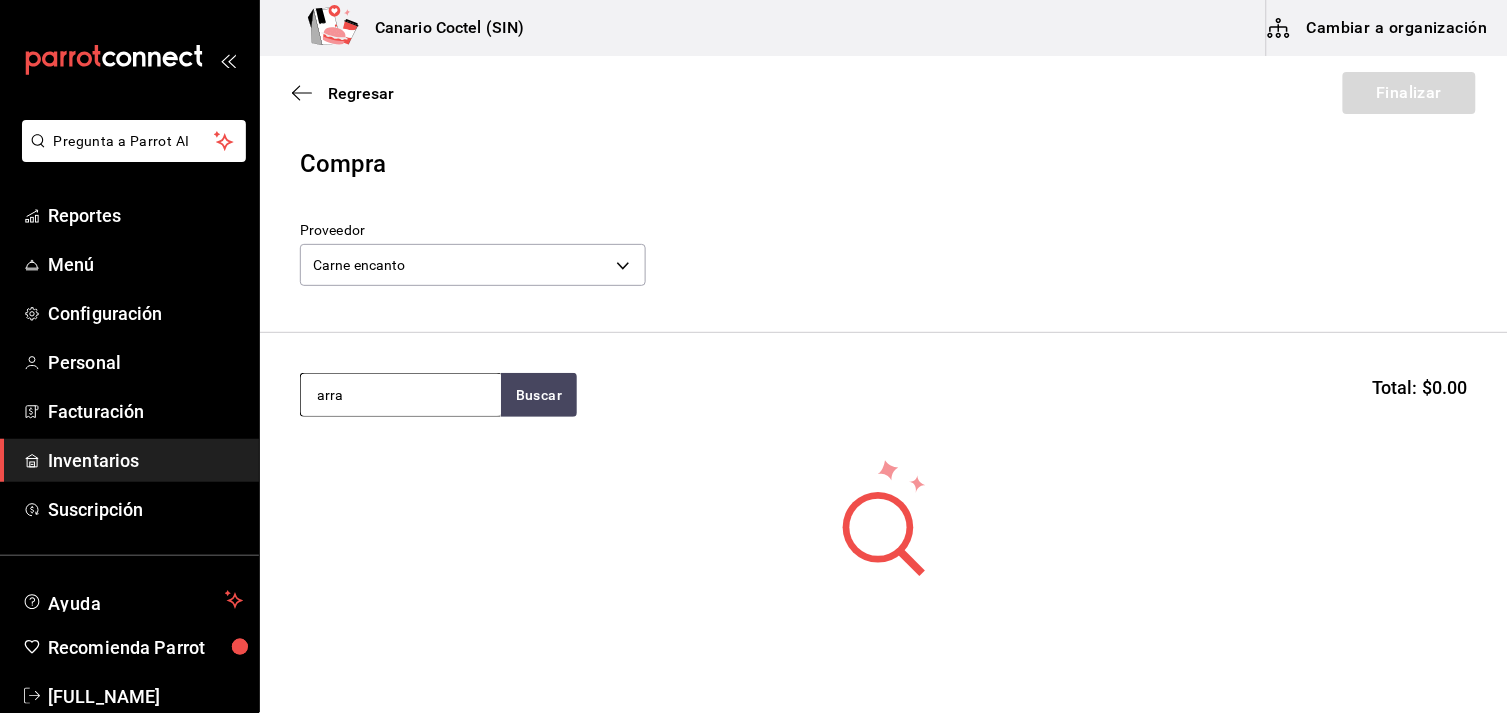 type on "arra" 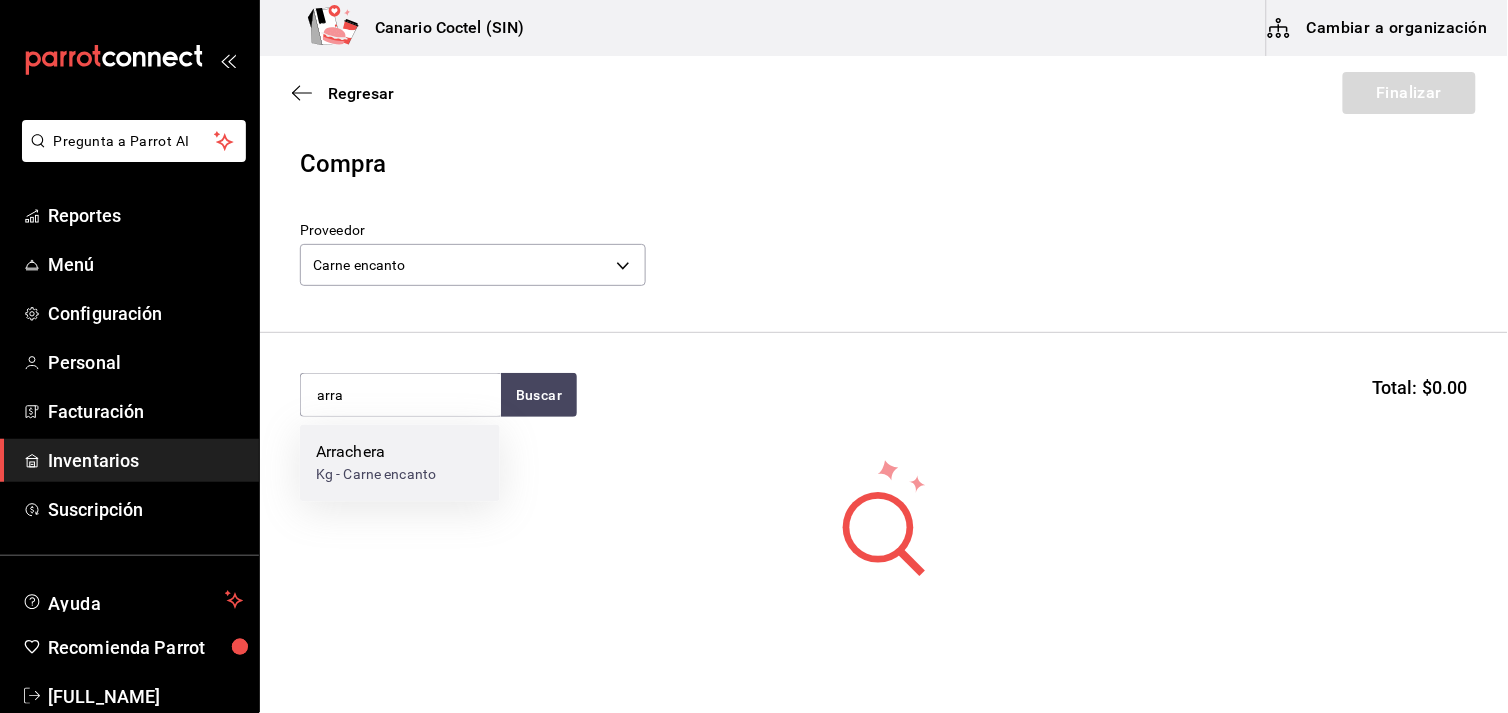 click on "Kg - Carne encanto" at bounding box center (376, 475) 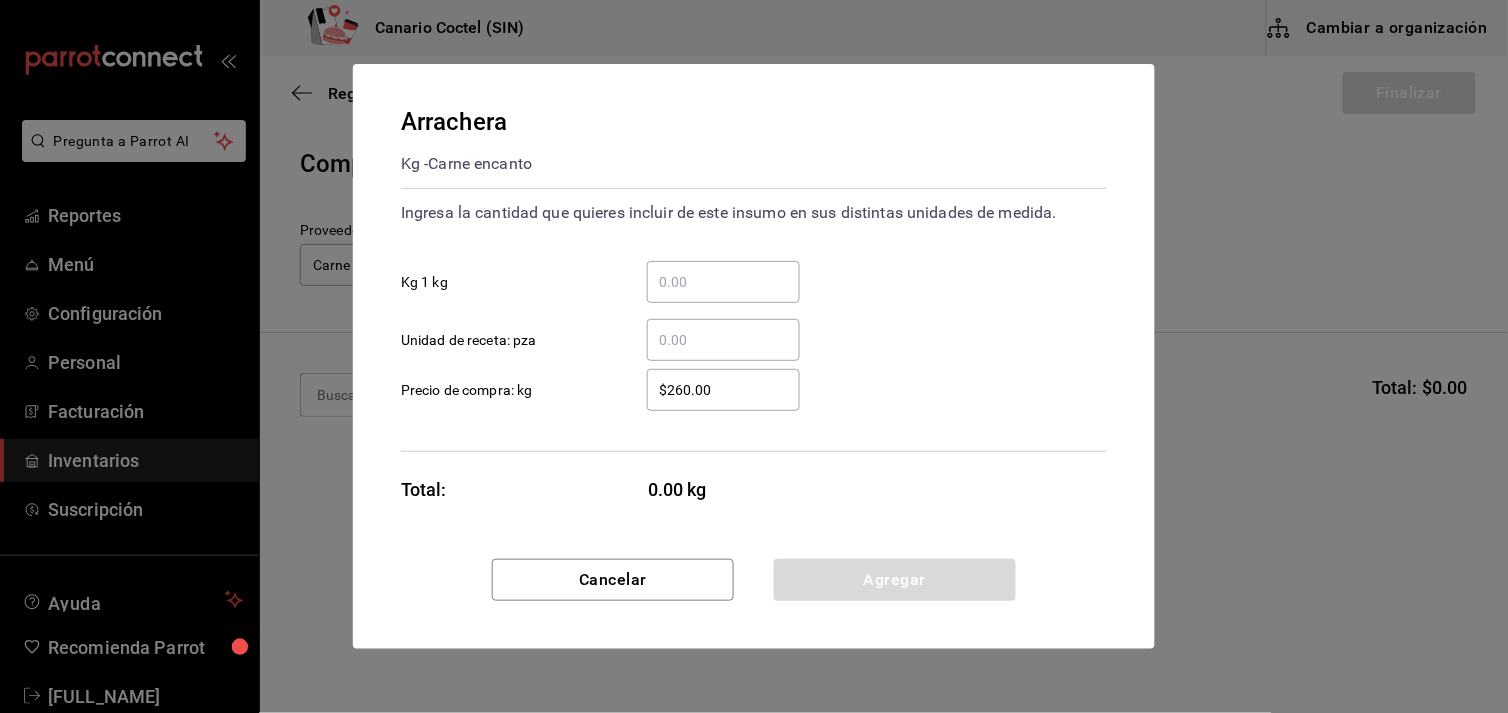 click on "​ Kg 1 kg" at bounding box center [723, 282] 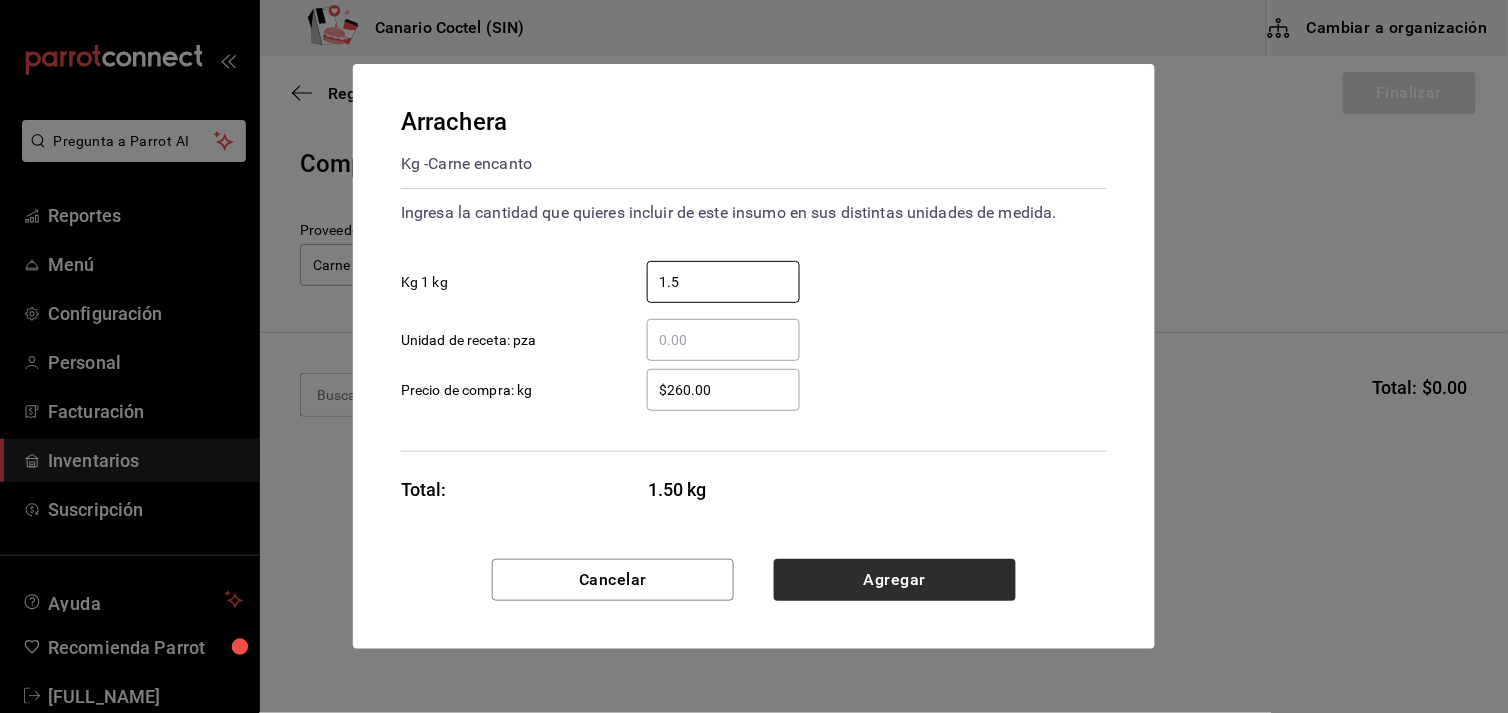 type on "1.5" 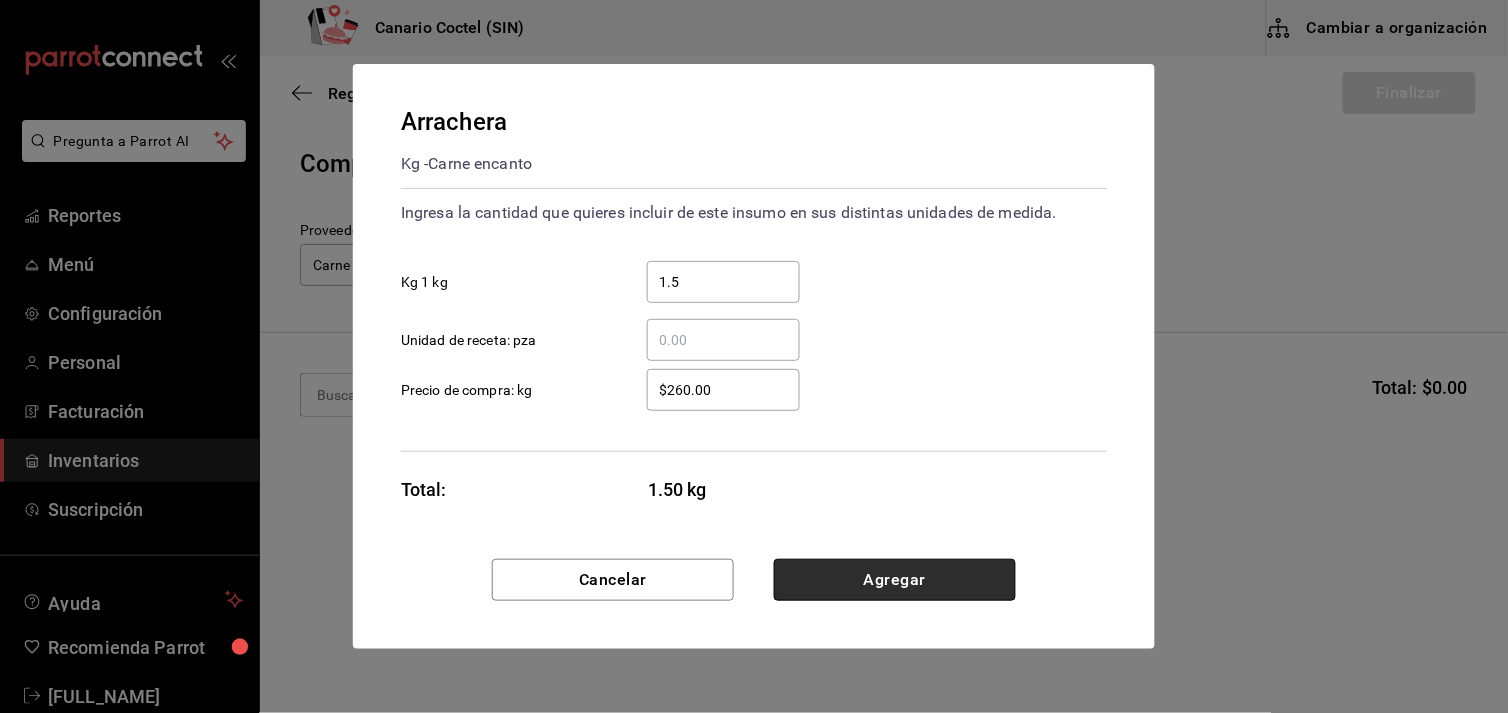 click on "Agregar" at bounding box center [895, 580] 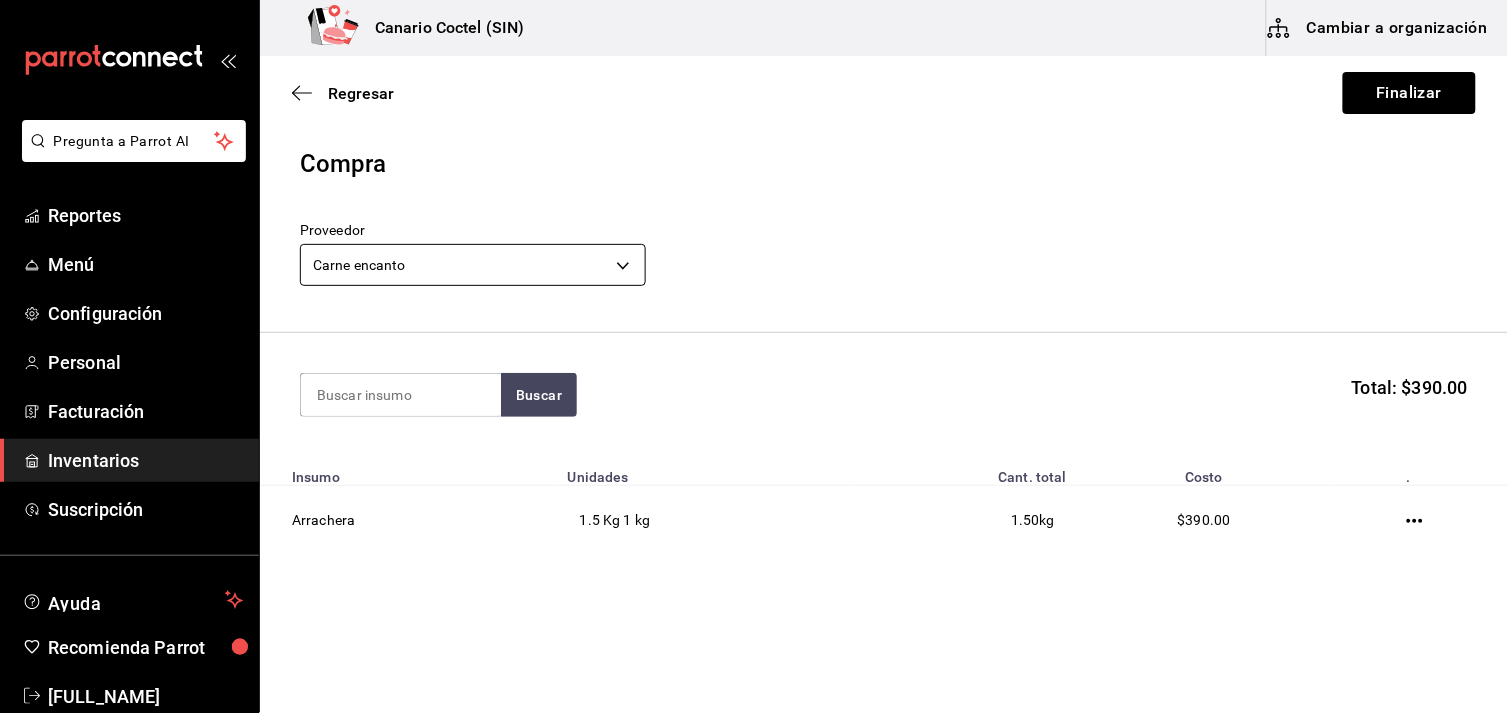click on "Pregunta a Parrot AI Reportes   Menú   Configuración   Personal   Facturación   Inventarios   Suscripción   Ayuda Recomienda Parrot   [FULL_NAME]   Sugerir nueva función   Canario Coctel (SIN) Cambiar a organización Regresar Finalizar Compra Proveedor Carne encanto [UUID] Buscar Total: $390.00 Insumo Unidades Cant. total Costo  .  Arrachera 1.5 Kg 1 kg 1.50  kg $390.00 GANA 1 MES GRATIS EN TU SUSCRIPCIÓN AQUÍ ¿Recuerdas cómo empezó tu restaurante?
Hoy puedes ayudar a un colega a tener el mismo cambio que tú viviste.
Recomienda Parrot directamente desde tu Portal Administrador.
Es fácil y rápido.
🎁 Por cada restaurante que se una, ganas 1 mes gratis. Ver video tutorial Ir a video Pregunta a Parrot AI Reportes   Menú   Configuración   Personal   Facturación   Inventarios   Suscripción   Ayuda Recomienda Parrot   [FULL_NAME]   Sugerir nueva función   Editar Eliminar Visitar centro de ayuda ([PHONE]) soporte@[DOMAIN].io ([PHONE])" at bounding box center (754, 300) 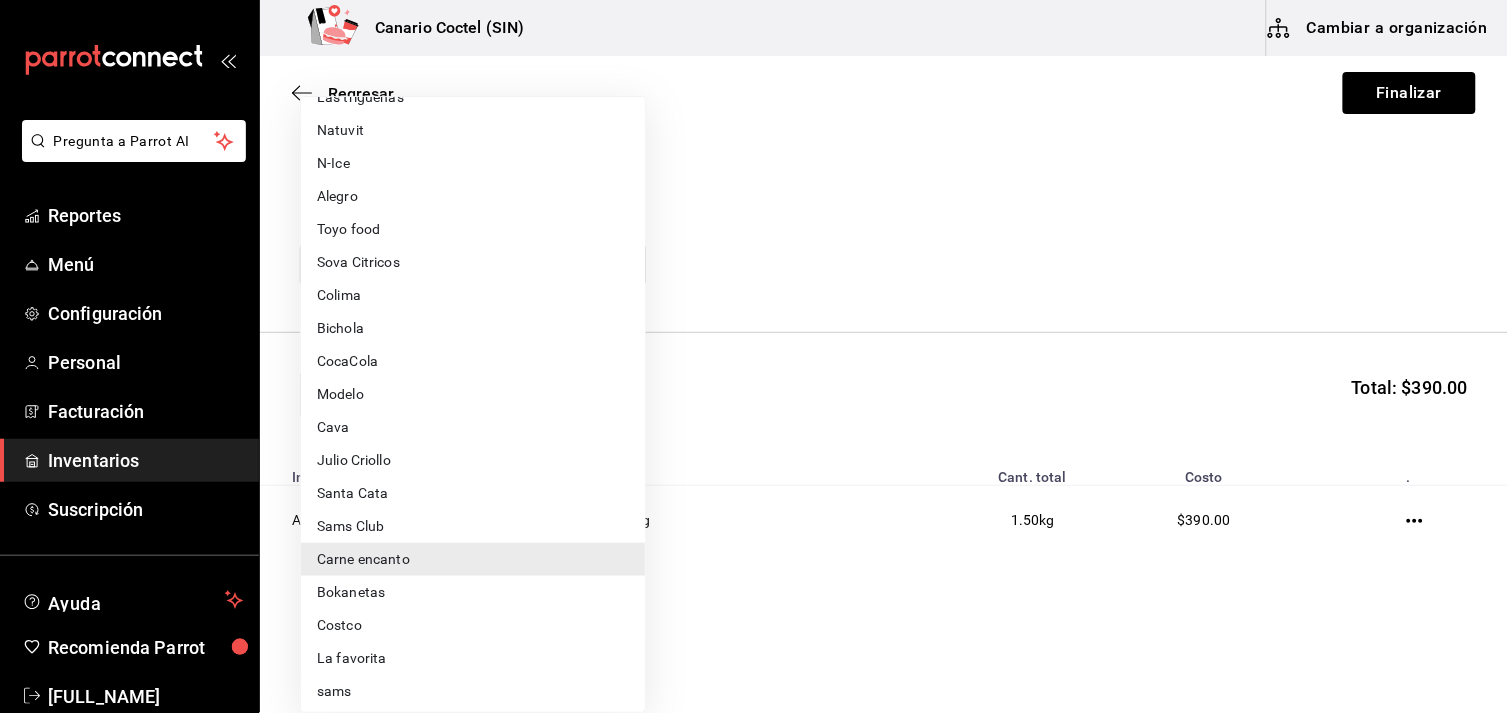 scroll, scrollTop: 333, scrollLeft: 0, axis: vertical 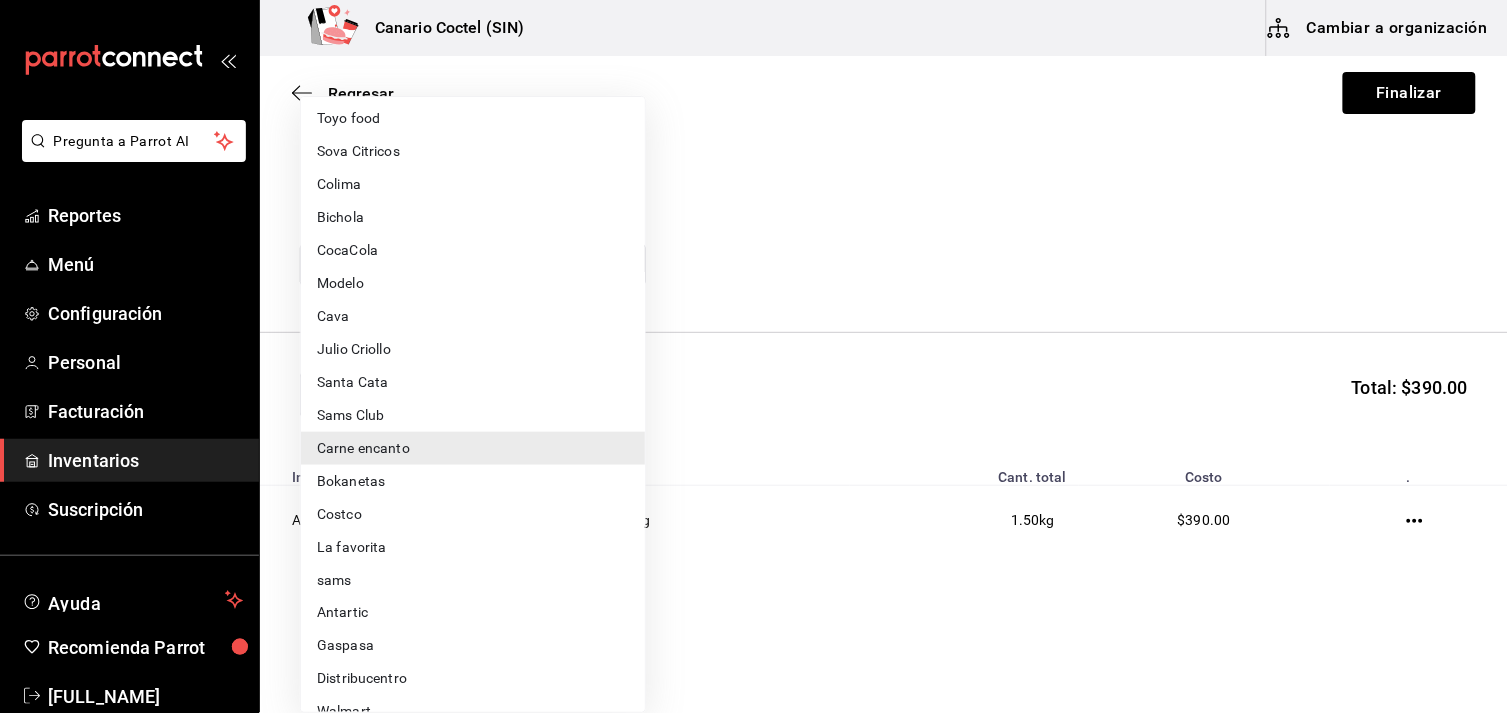 click on "Distribucentro" at bounding box center [473, 679] 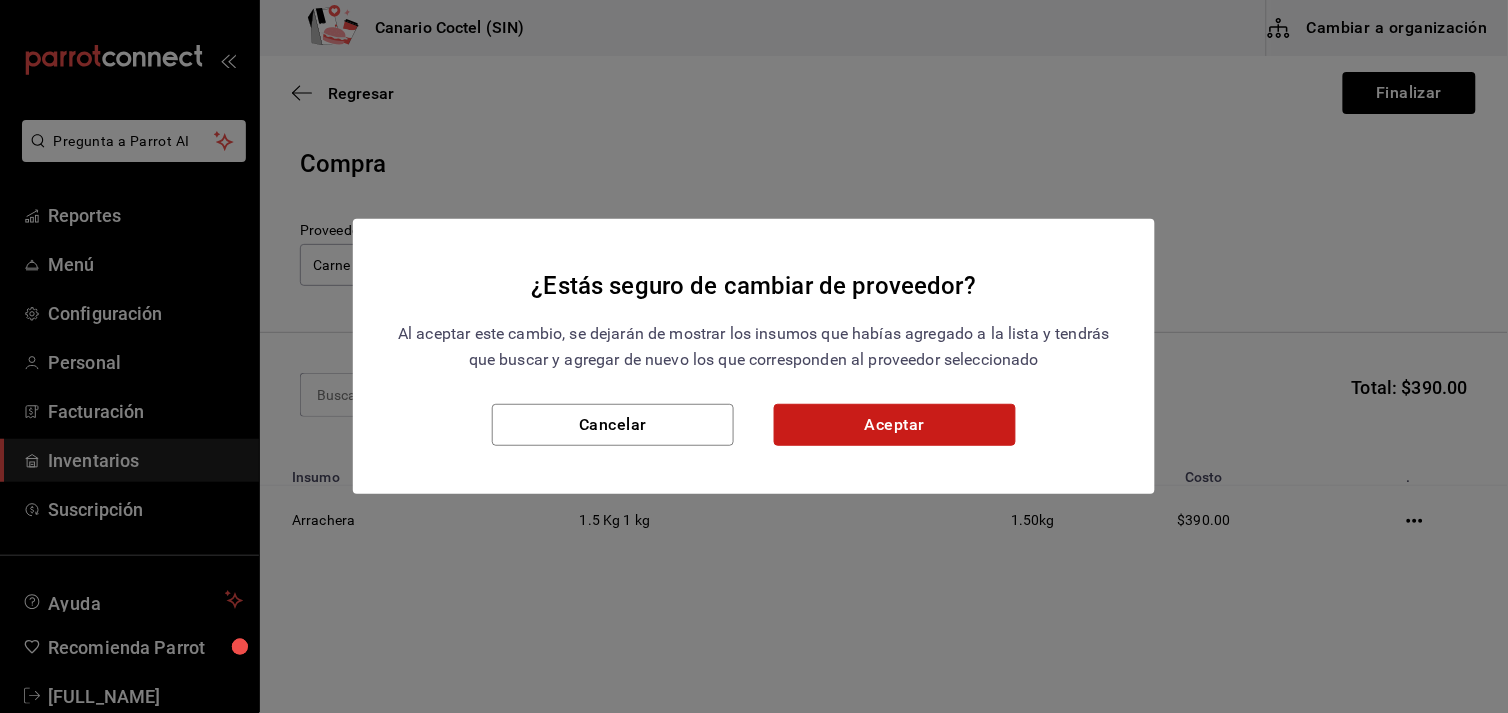 click on "Aceptar" at bounding box center (895, 425) 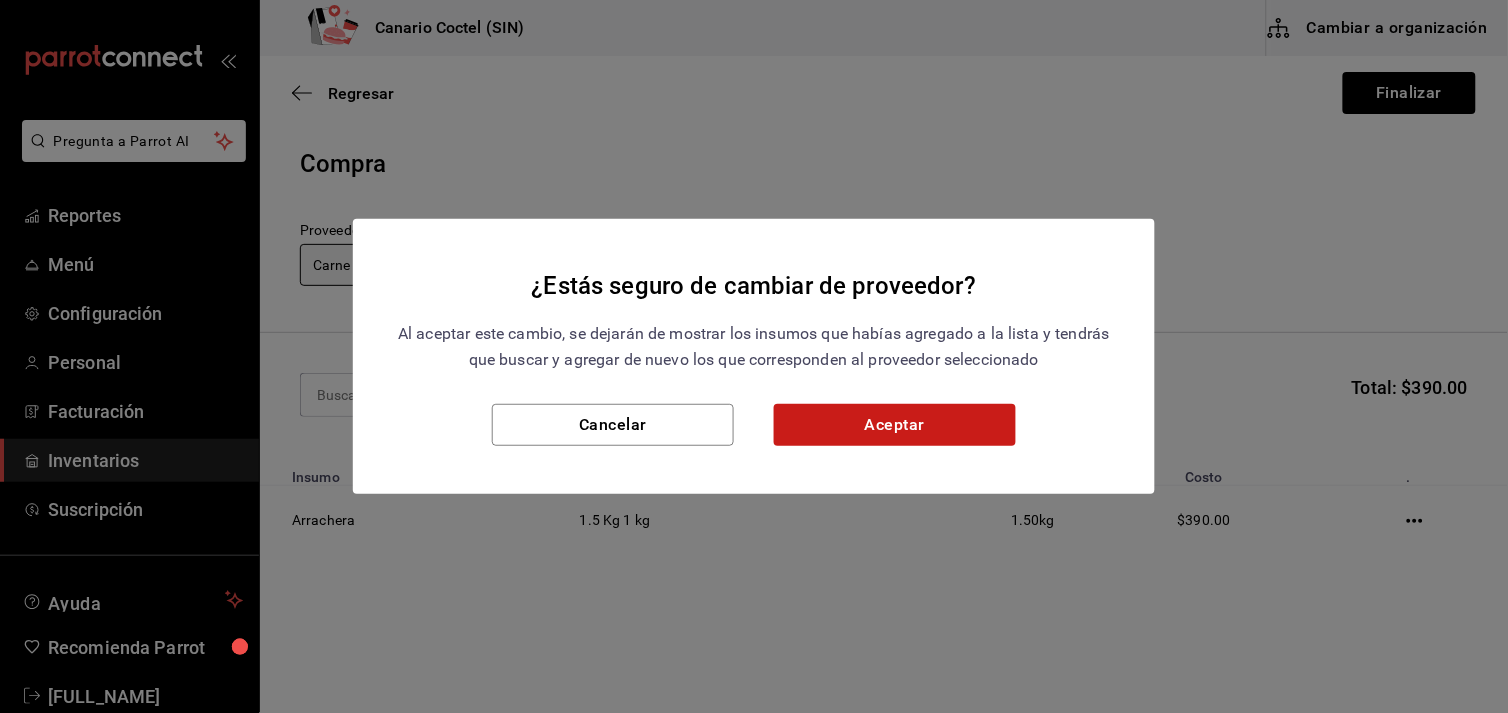 type on "d1f18972-b696-4c1e-8987-60d4a625887b" 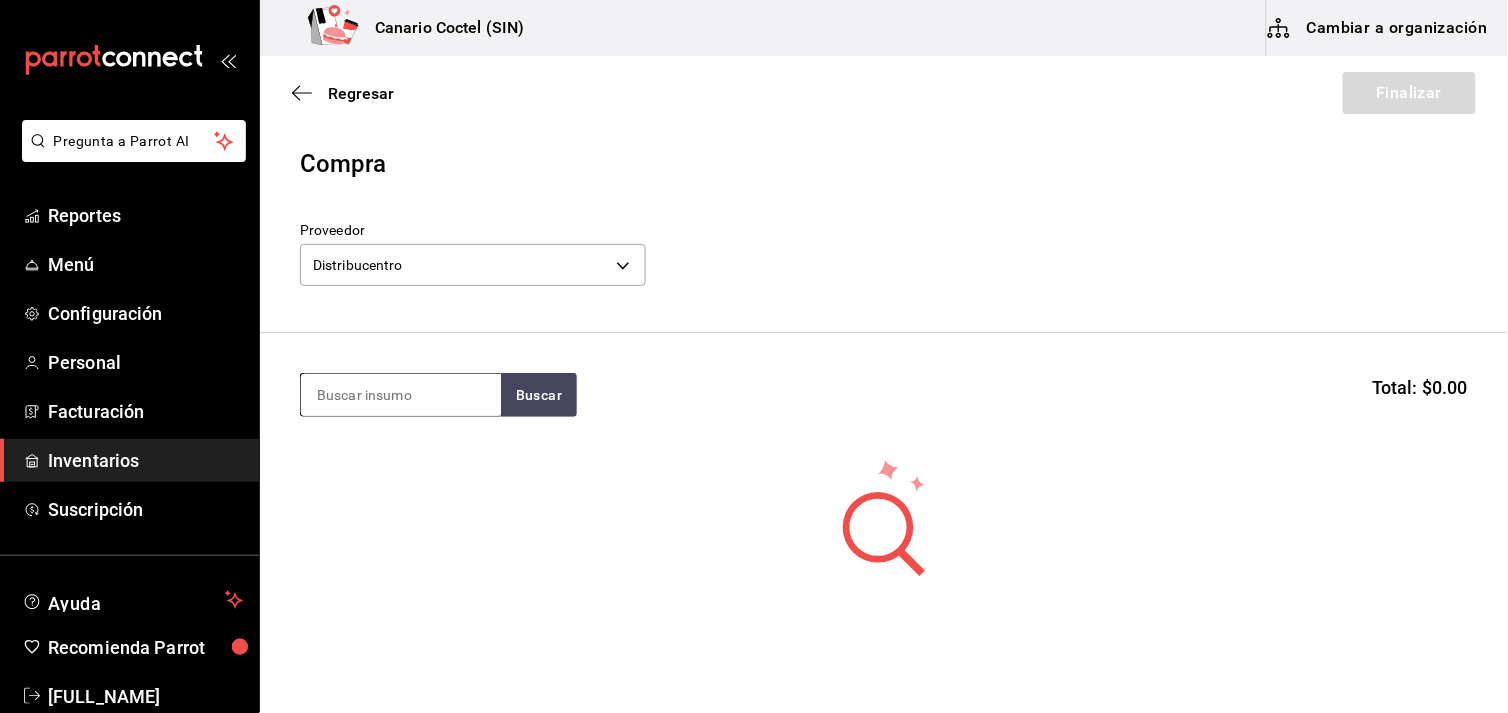 click at bounding box center (401, 395) 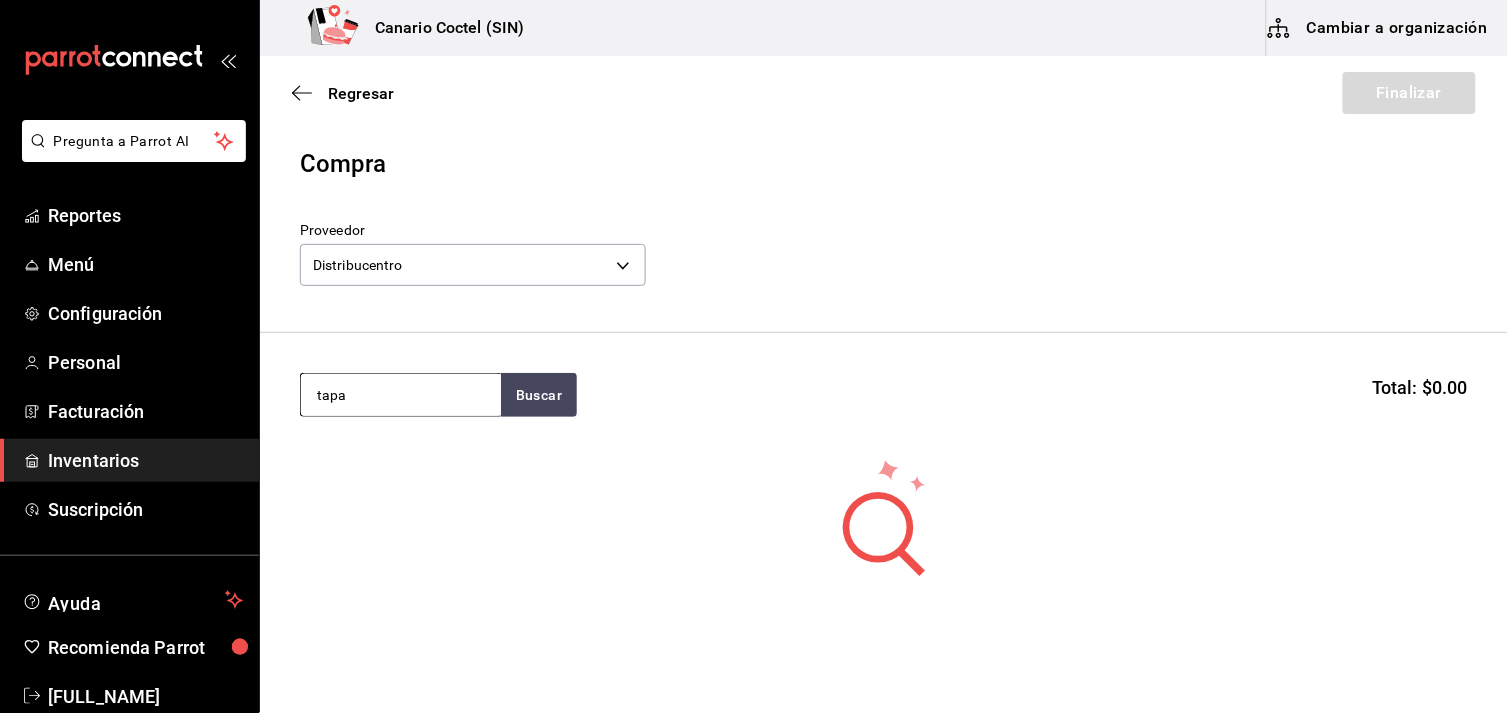 drag, startPoint x: 354, startPoint y: 407, endPoint x: 305, endPoint y: 400, distance: 49.497475 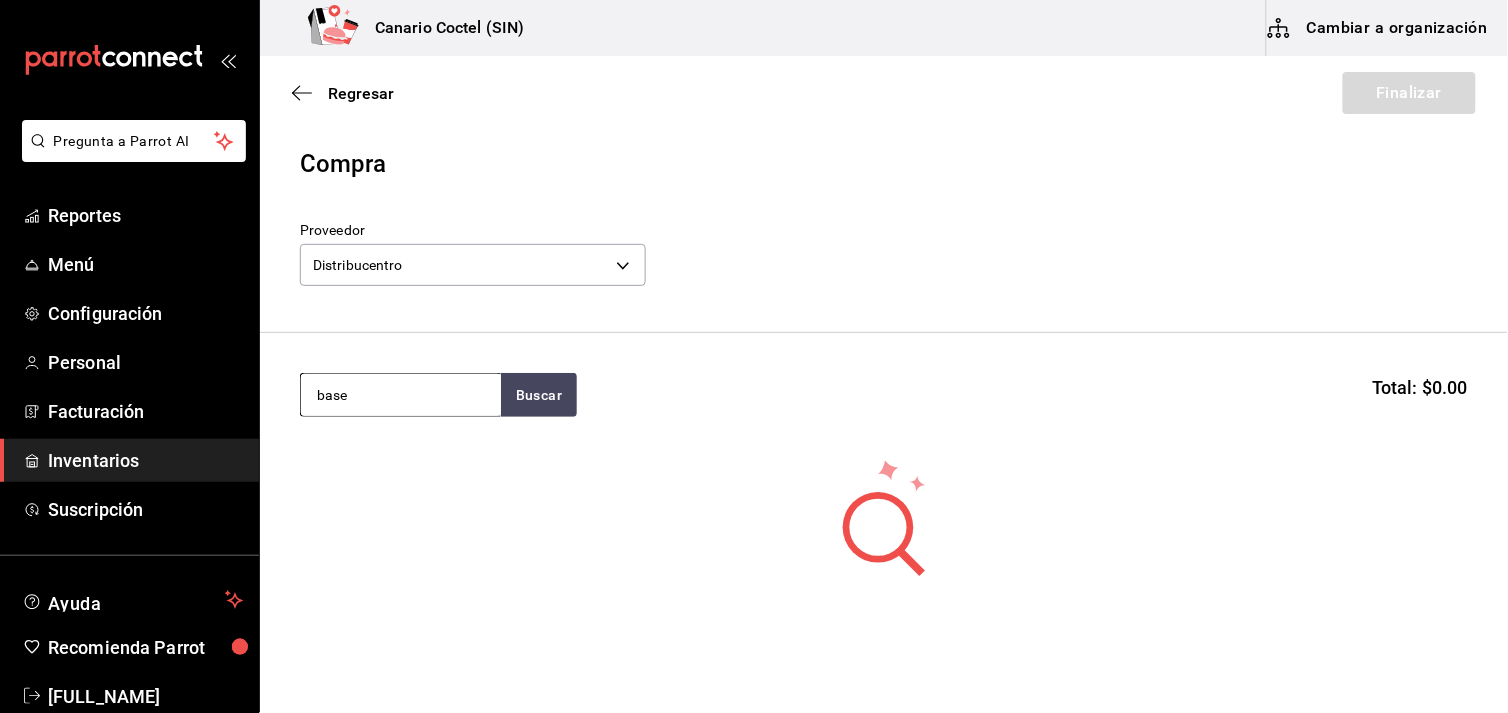 type on "base" 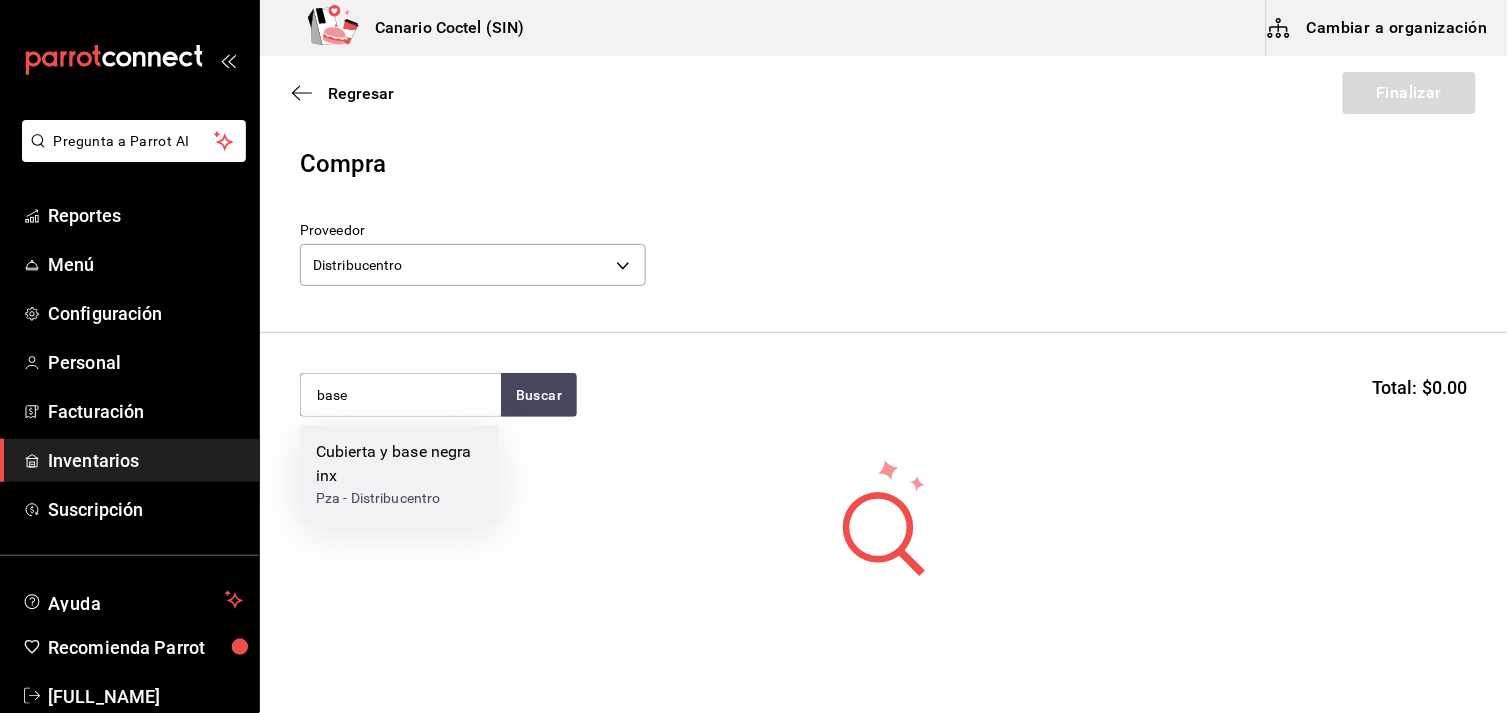 click on "Cubierta y base negra inx" at bounding box center (400, 465) 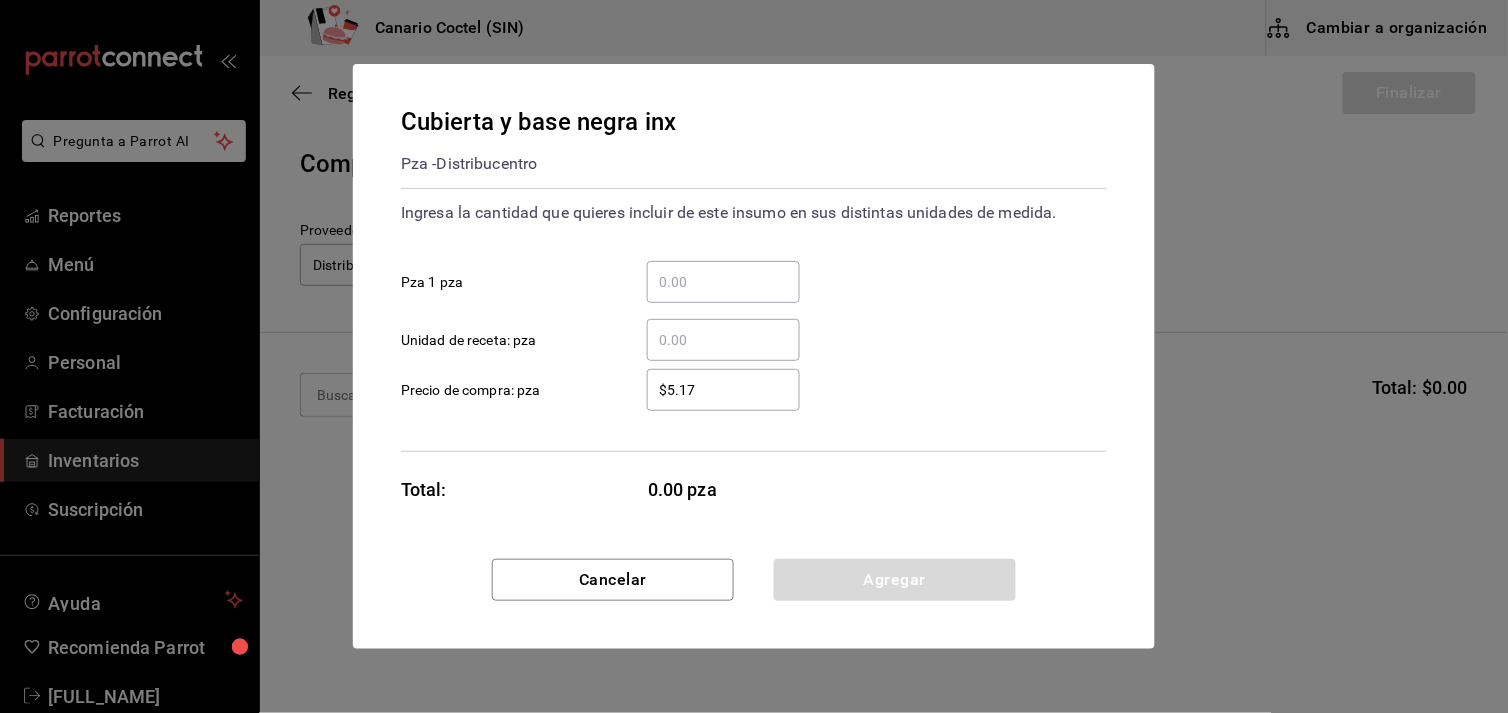 click on "​ Pza 1 pza" at bounding box center (723, 282) 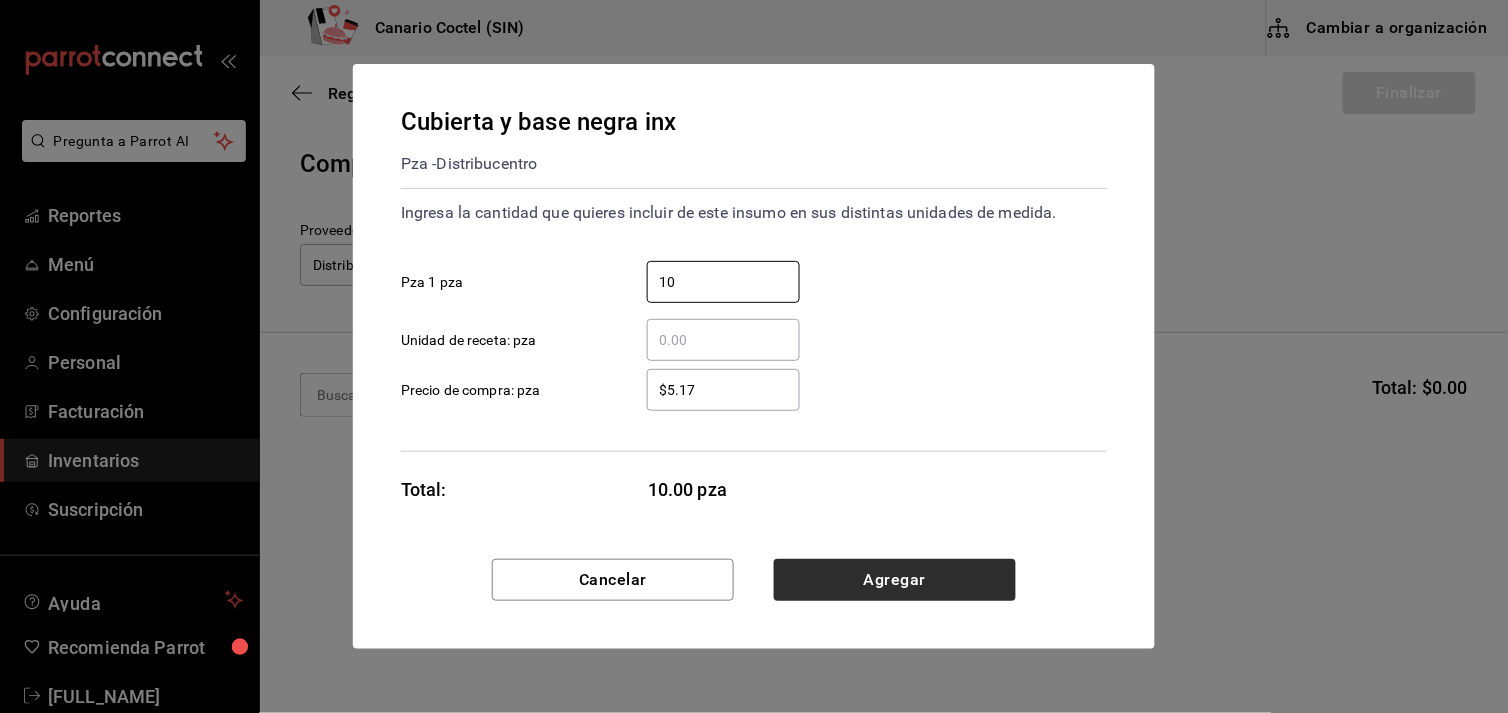 type on "10" 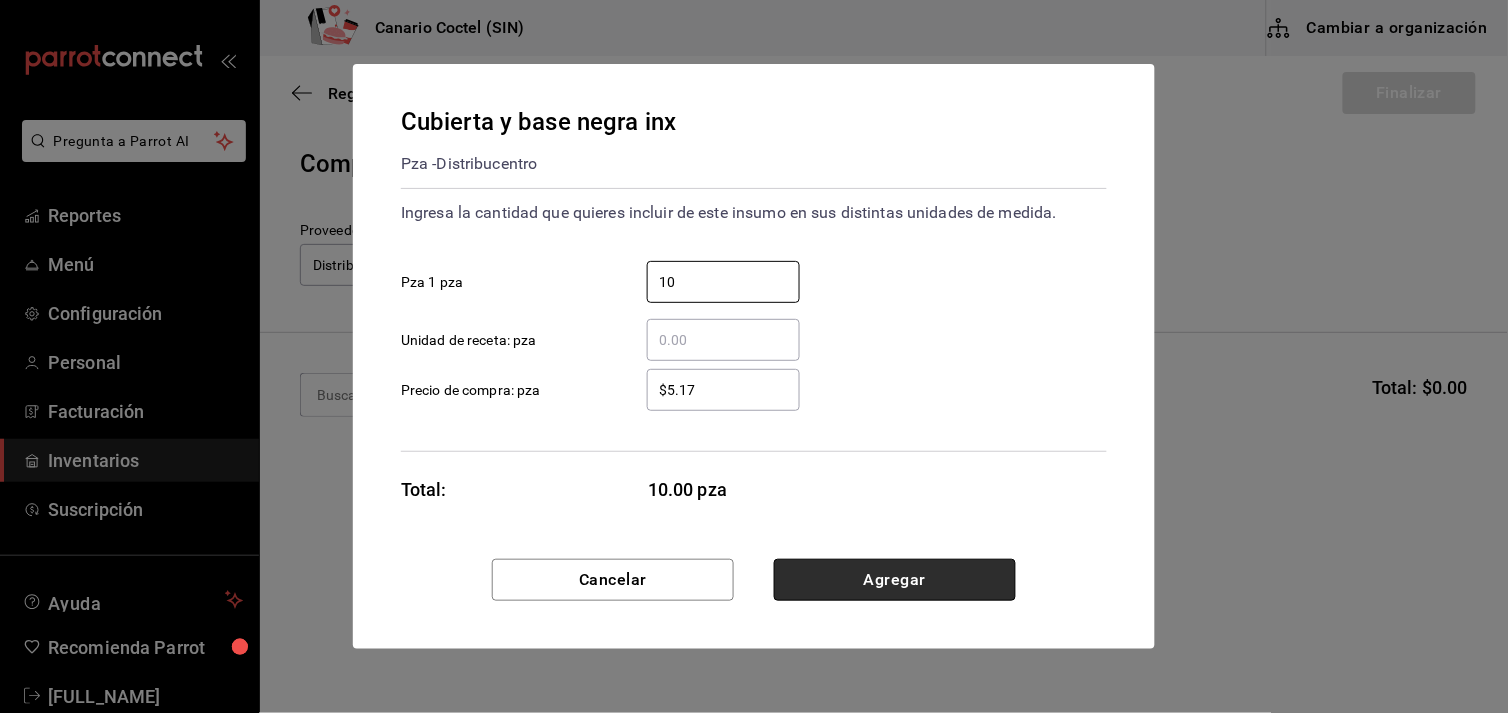 click on "Agregar" at bounding box center [895, 580] 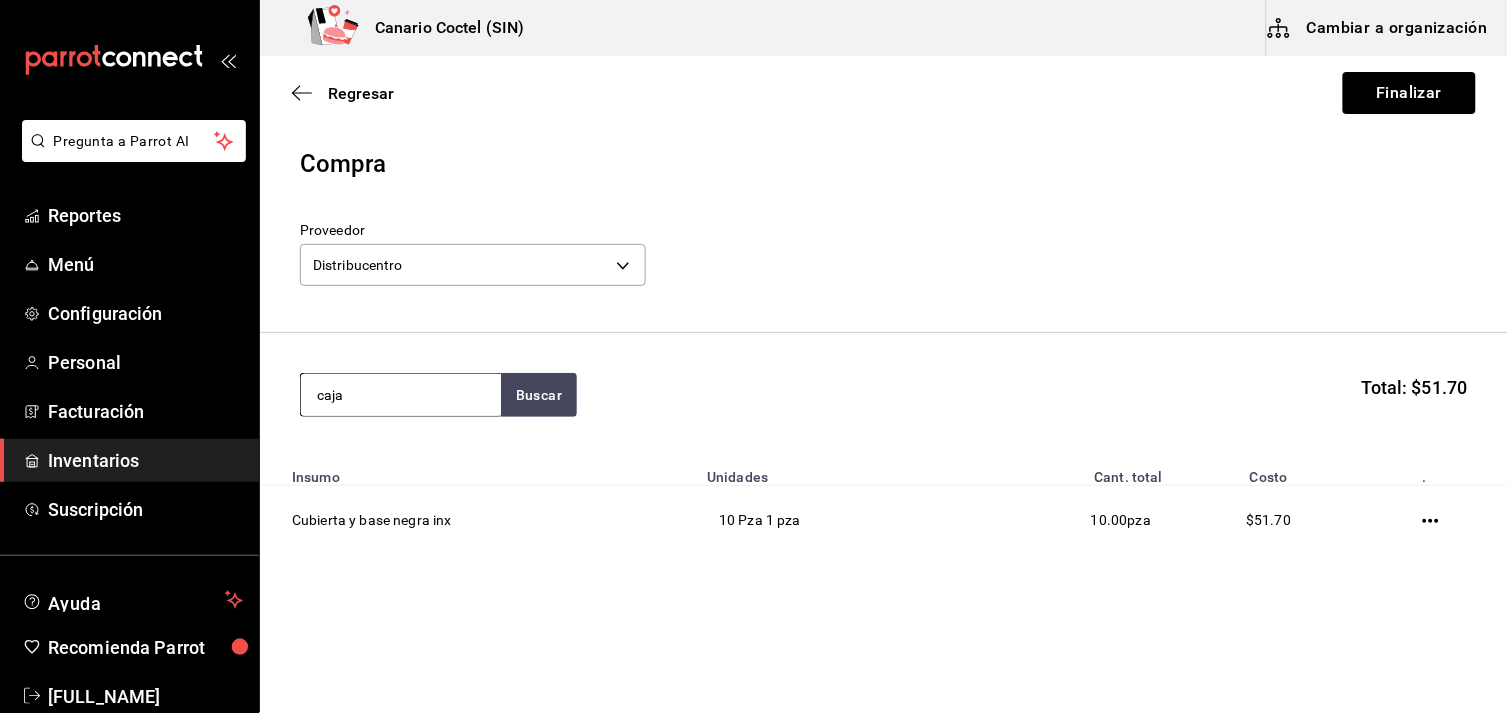 click on "caja" at bounding box center (401, 395) 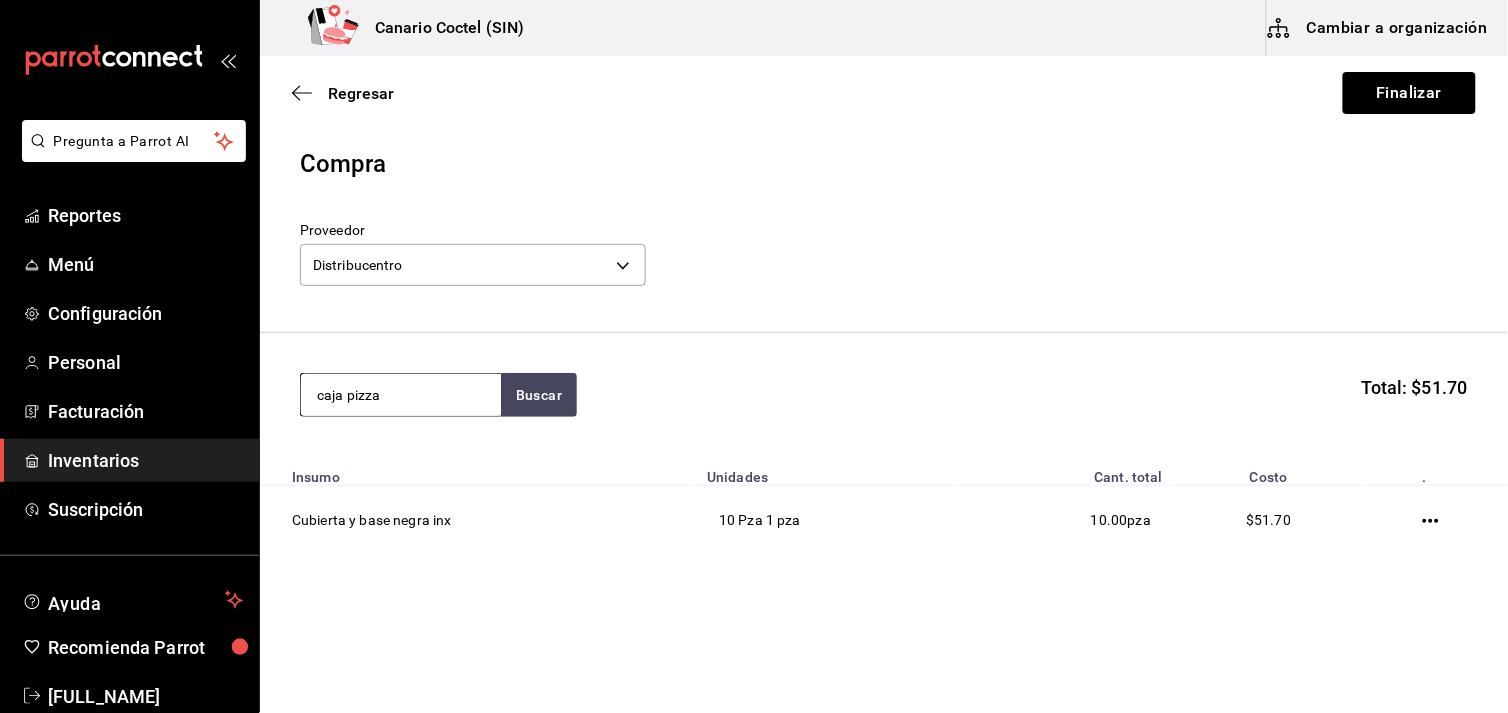 type on "caja pizza" 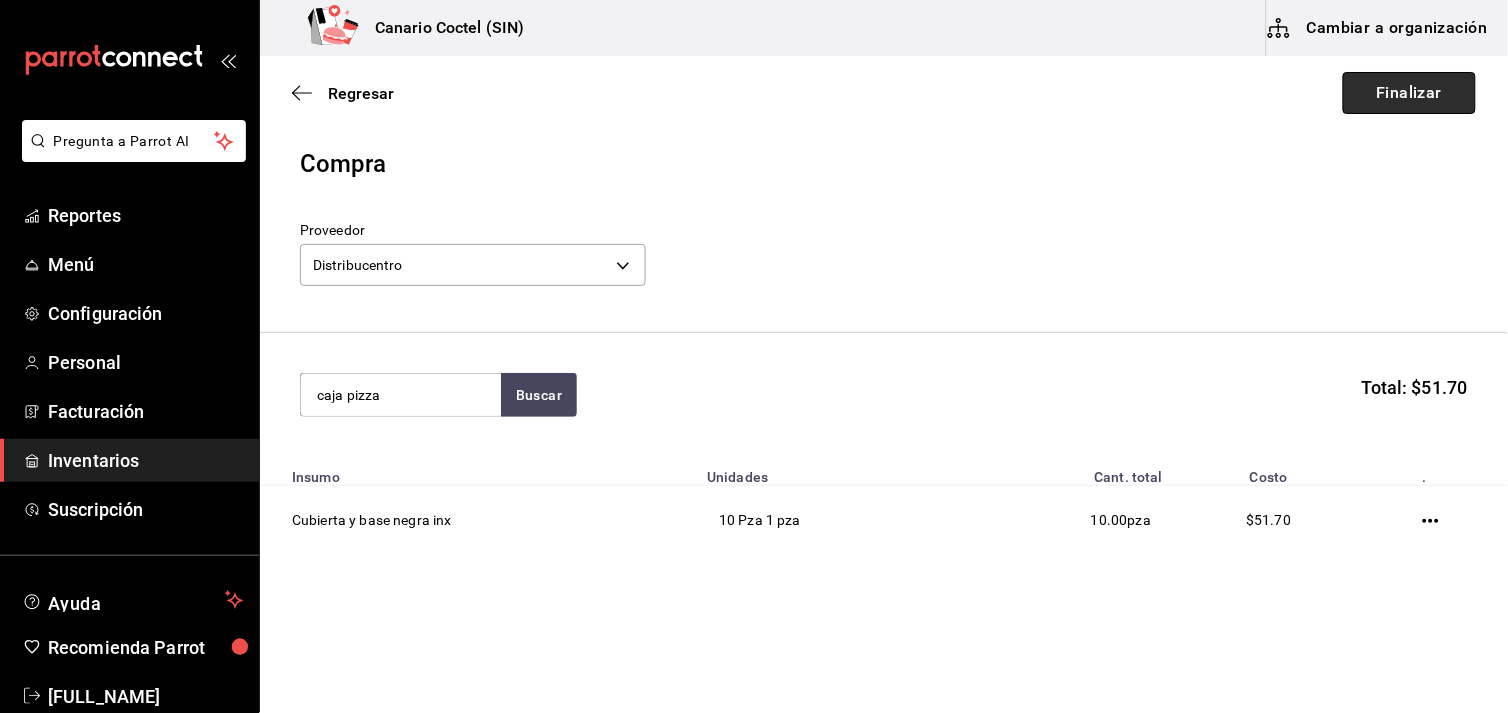 click on "Finalizar" at bounding box center (1409, 93) 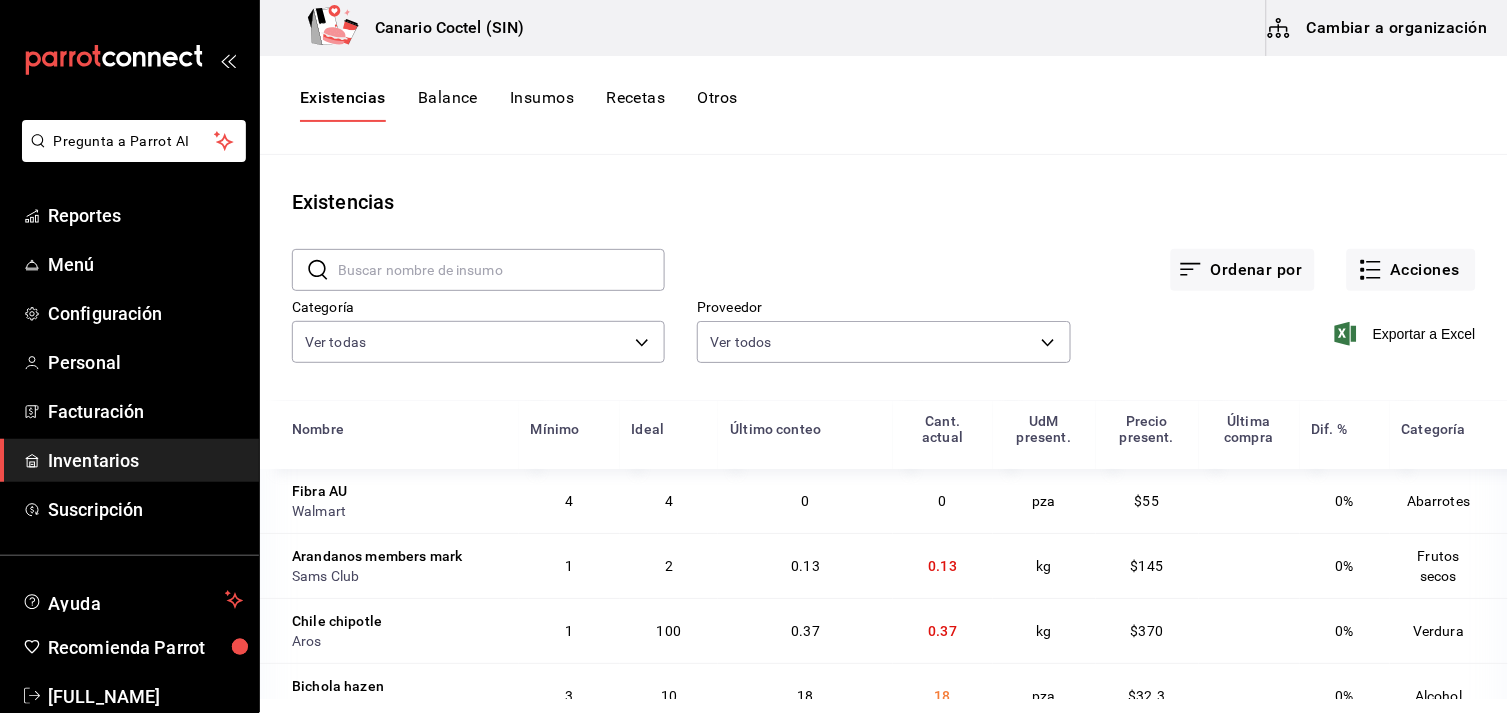 click at bounding box center (501, 270) 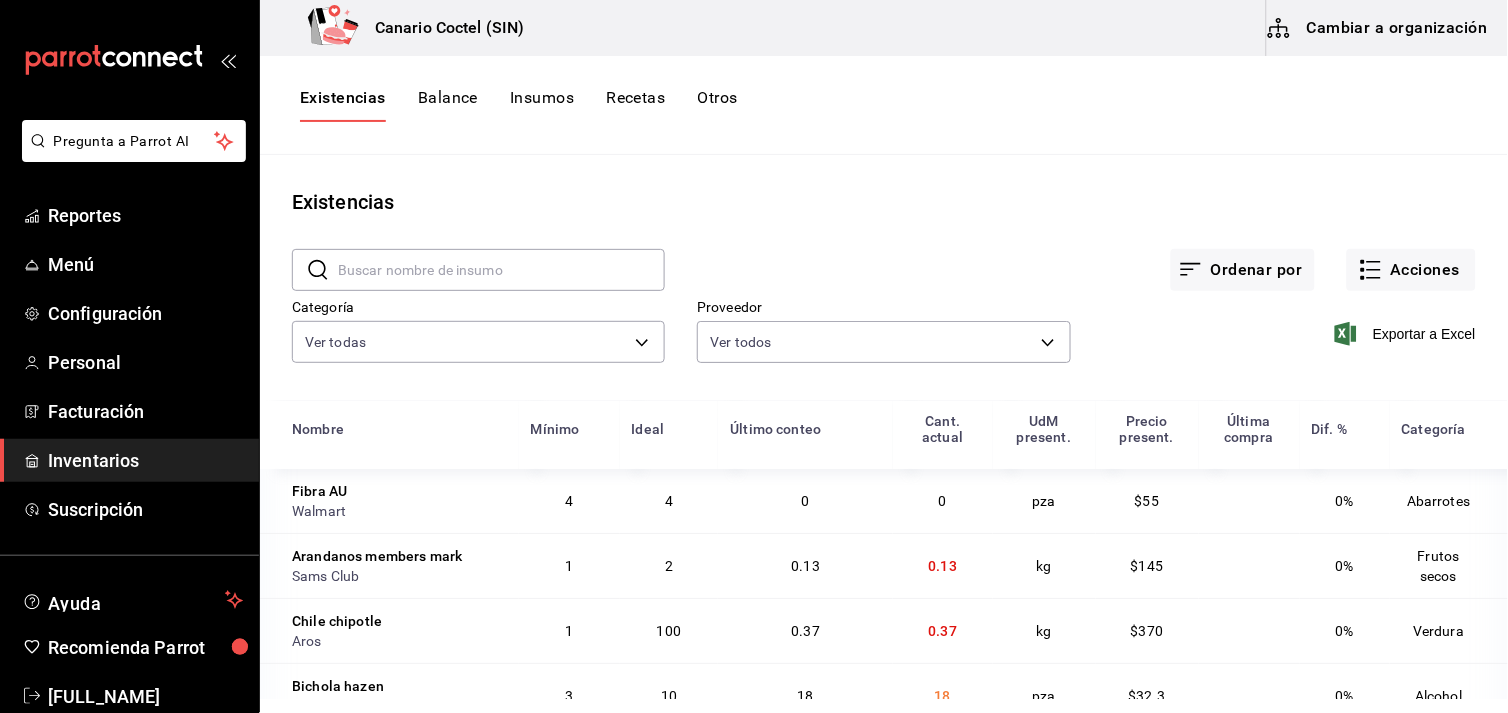 click on "Pregunta a Parrot AI Reportes   Menú   Configuración   Personal   Facturación   Inventarios   Suscripción   Ayuda Recomienda Parrot   [FULL_NAME]   Sugerir nueva función   Canario Coctel (SIN) Cambiar a organización Existencias Balance Insumos Recetas Otros Existencias ​ ​ Ordenar por Acciones Categoría Ver todas Proveedor Ver todos Exportar a Excel Nombre Mínimo Ideal Último conteo Cant. actual UdM present. Precio present. Última compra Dif. % Categoría Fibra AU Walmart  4 4 0 0 pza $55 0% Abarrotes Arandanos members mark Sams Club 1 2 0.13 0.13 kg $145 0% Frutos secos Chile chipotle Aros 1 100 0.37 0.37 kg $370 0% Verdura  Bichola hazen Bichola 3 10 18 18 pza $32.3 0% Alcohol Manzana roja Aros 500 1 0 0 kg $39 0% verdura Milanesa de pollo Sams Club 1 3 0.64 0.64 kg $147.31 0% Carne Carne molida Sams Club 1 3 1 1 kg $148.33 0% Carne   Mix de frutos rojos Interno 5 10 14 14 pza $3.5 0% Insumo de produccion Cebolla en polvo Sams Club 100 555 0 0 gr $162.65 0% Verdura  Repollo morado Aros 100" at bounding box center [754, 349] 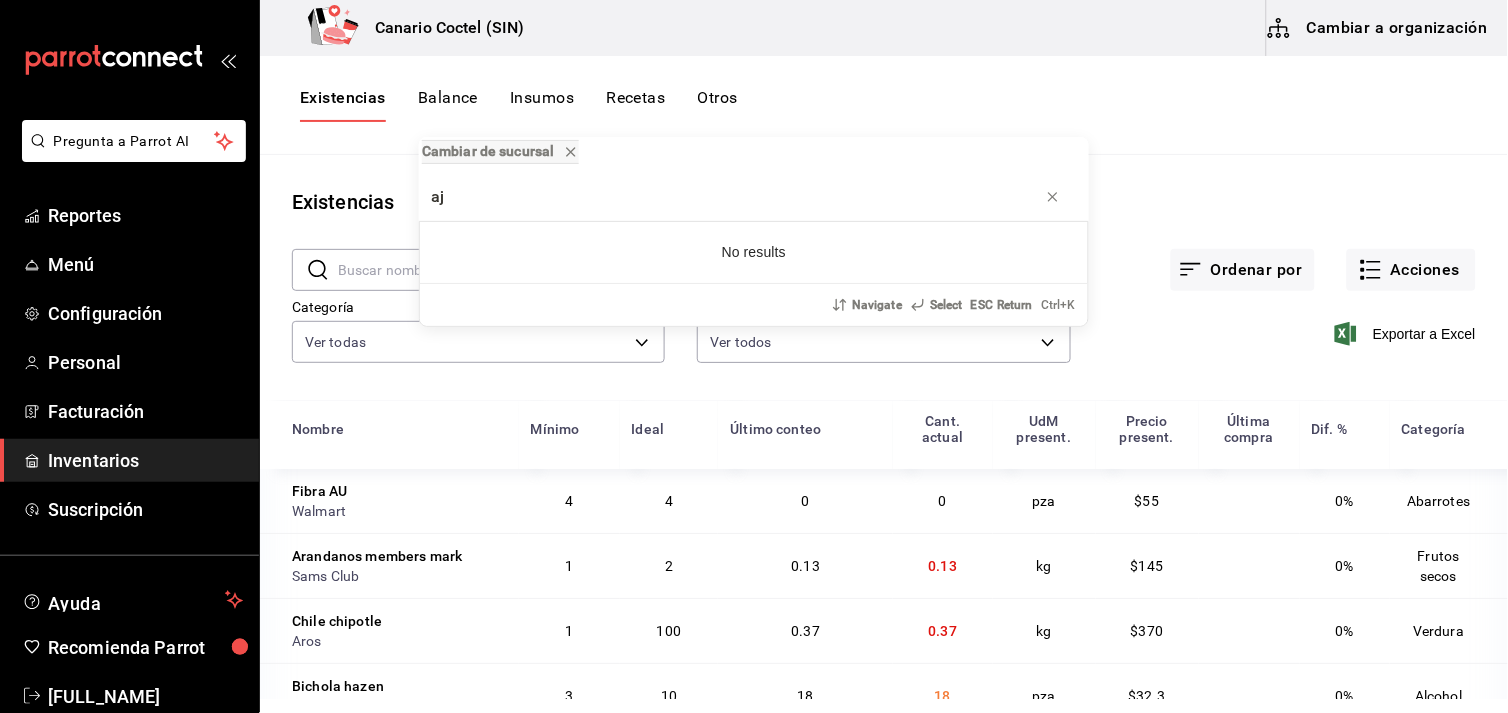 type on "a" 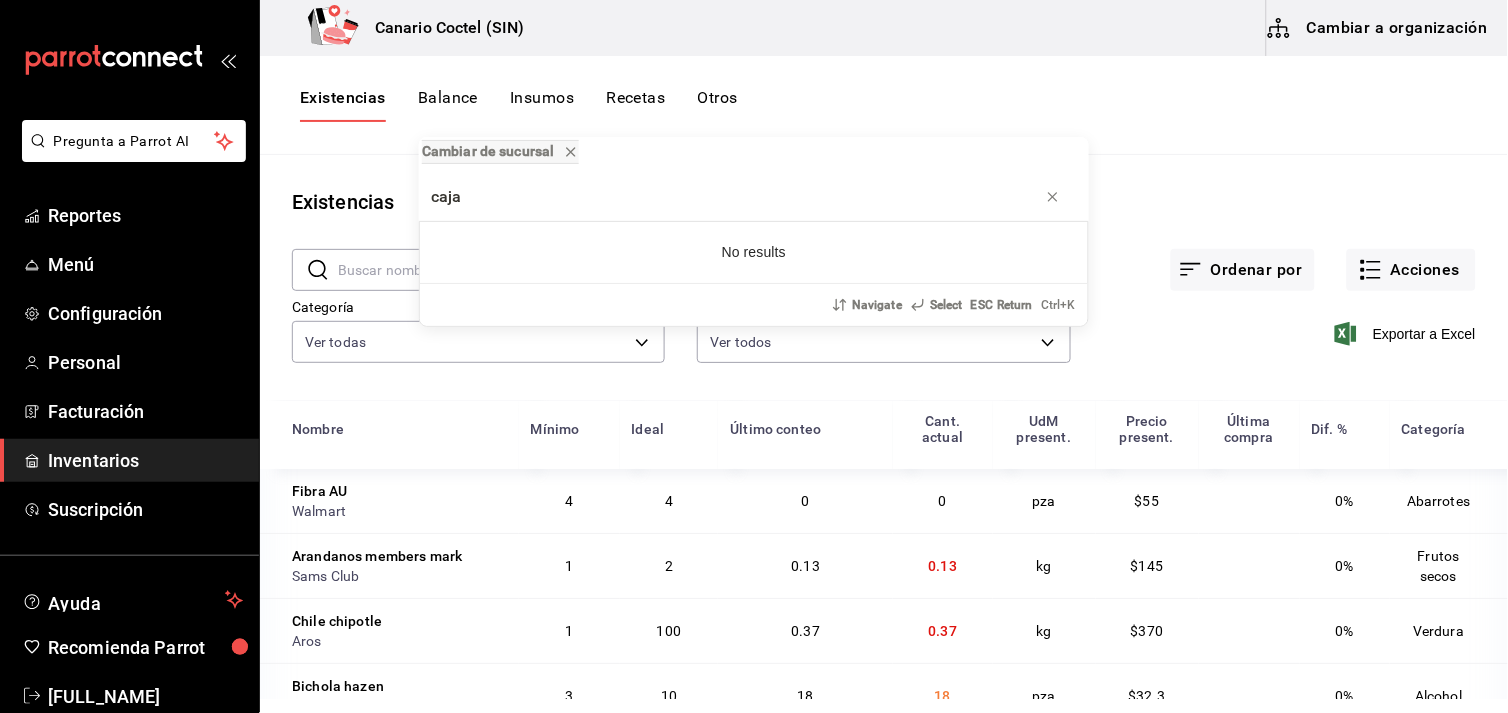 click on "caja" at bounding box center (754, 197) 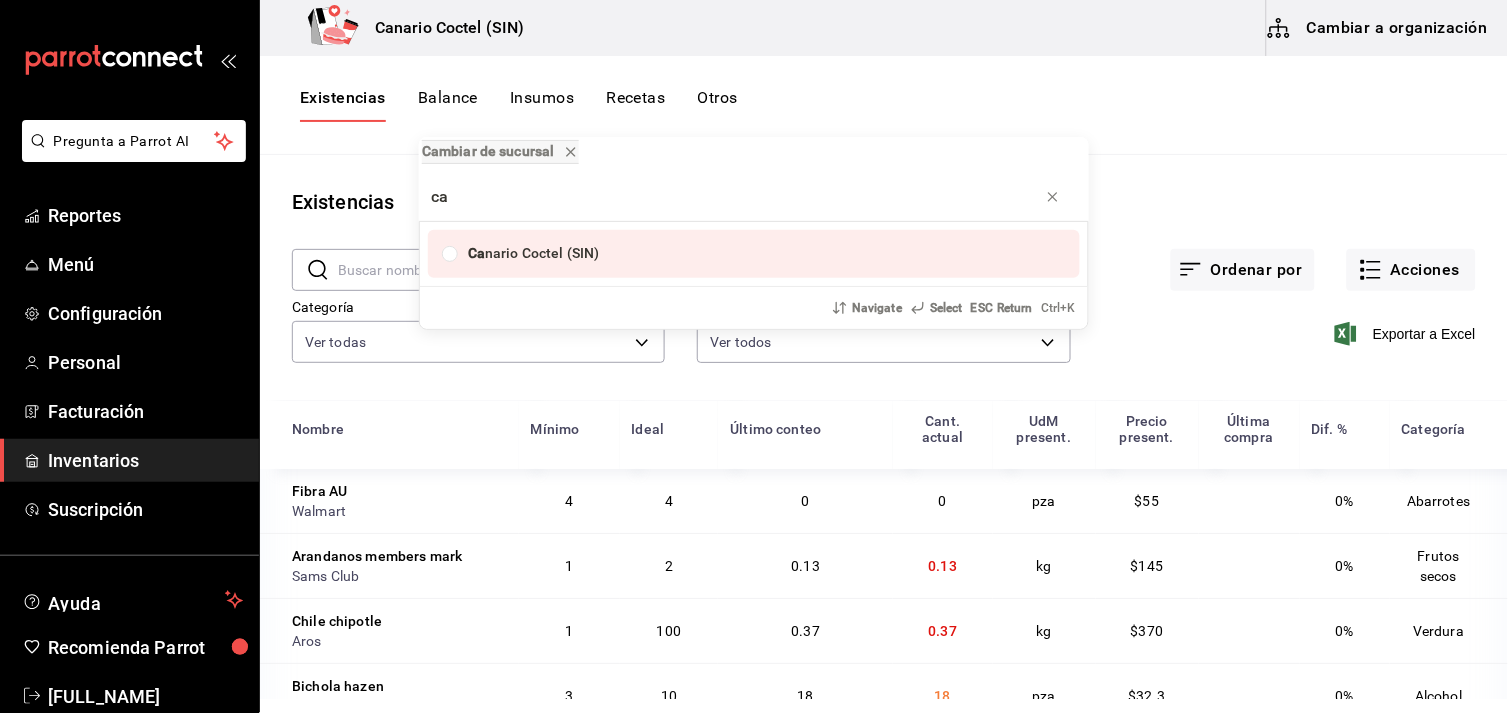 type on "c" 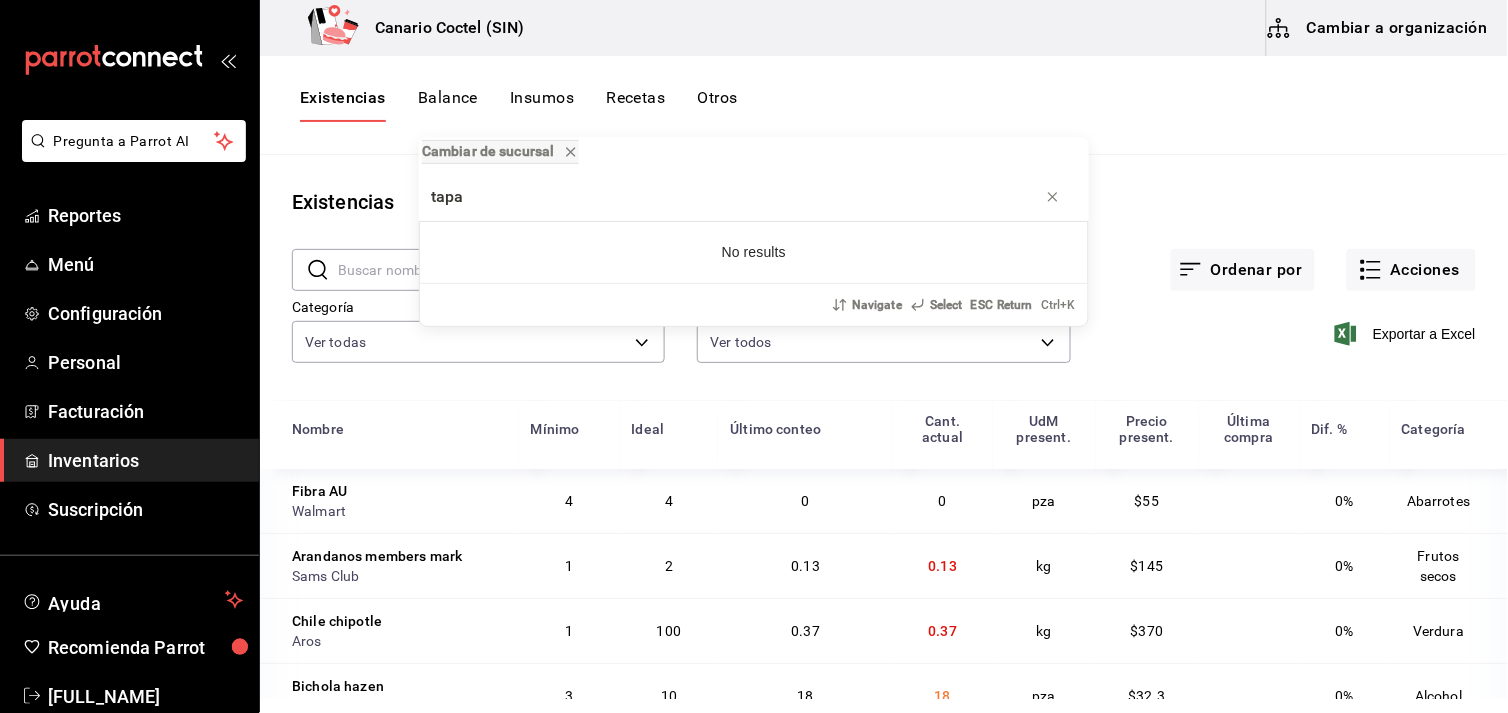 type on "tapa" 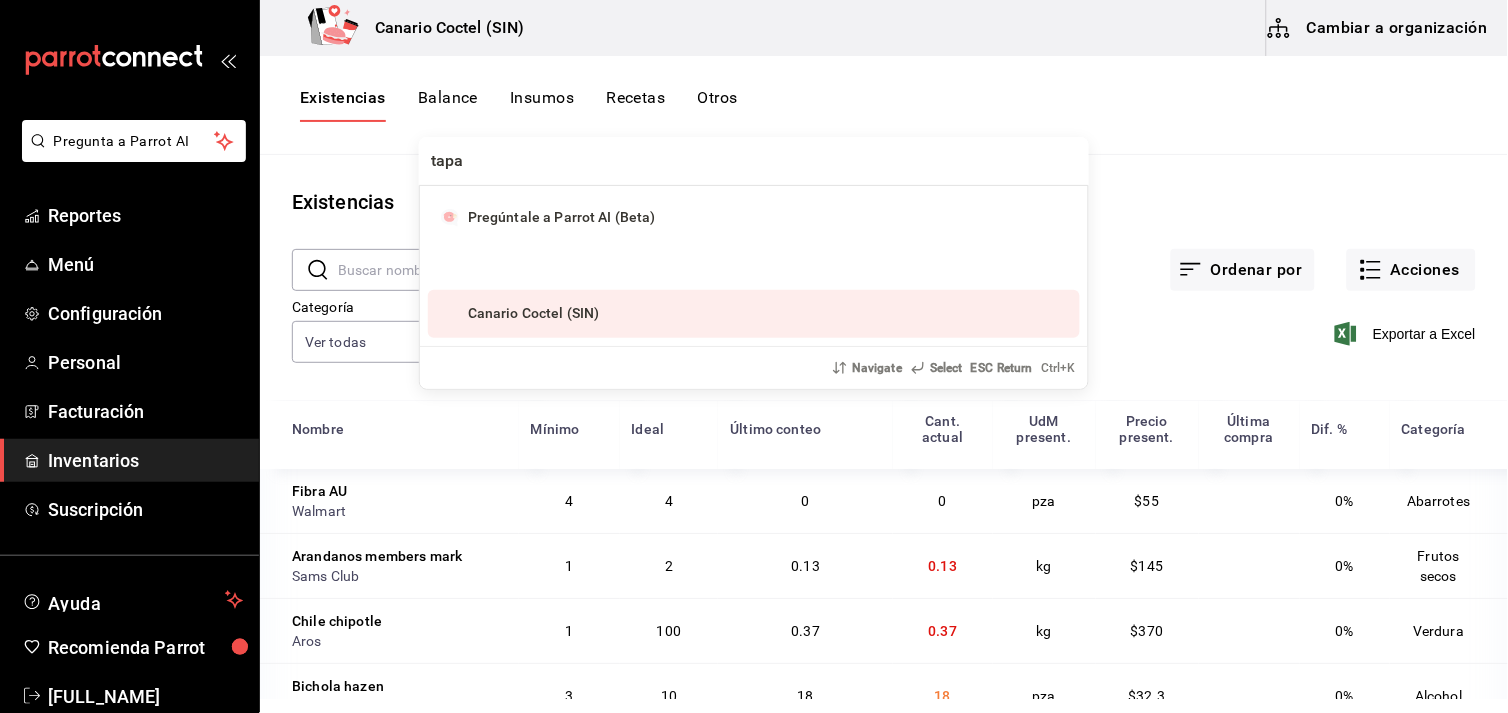 type 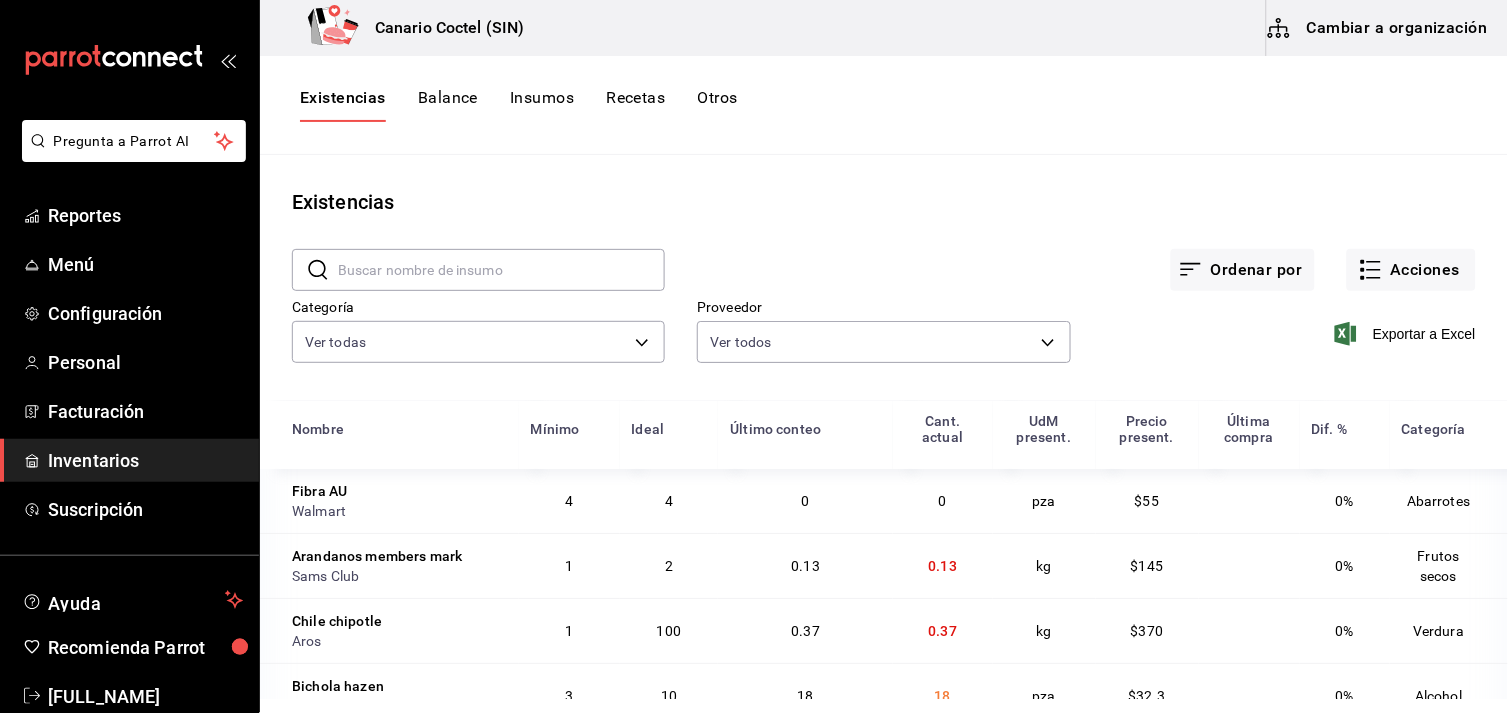 click at bounding box center [501, 270] 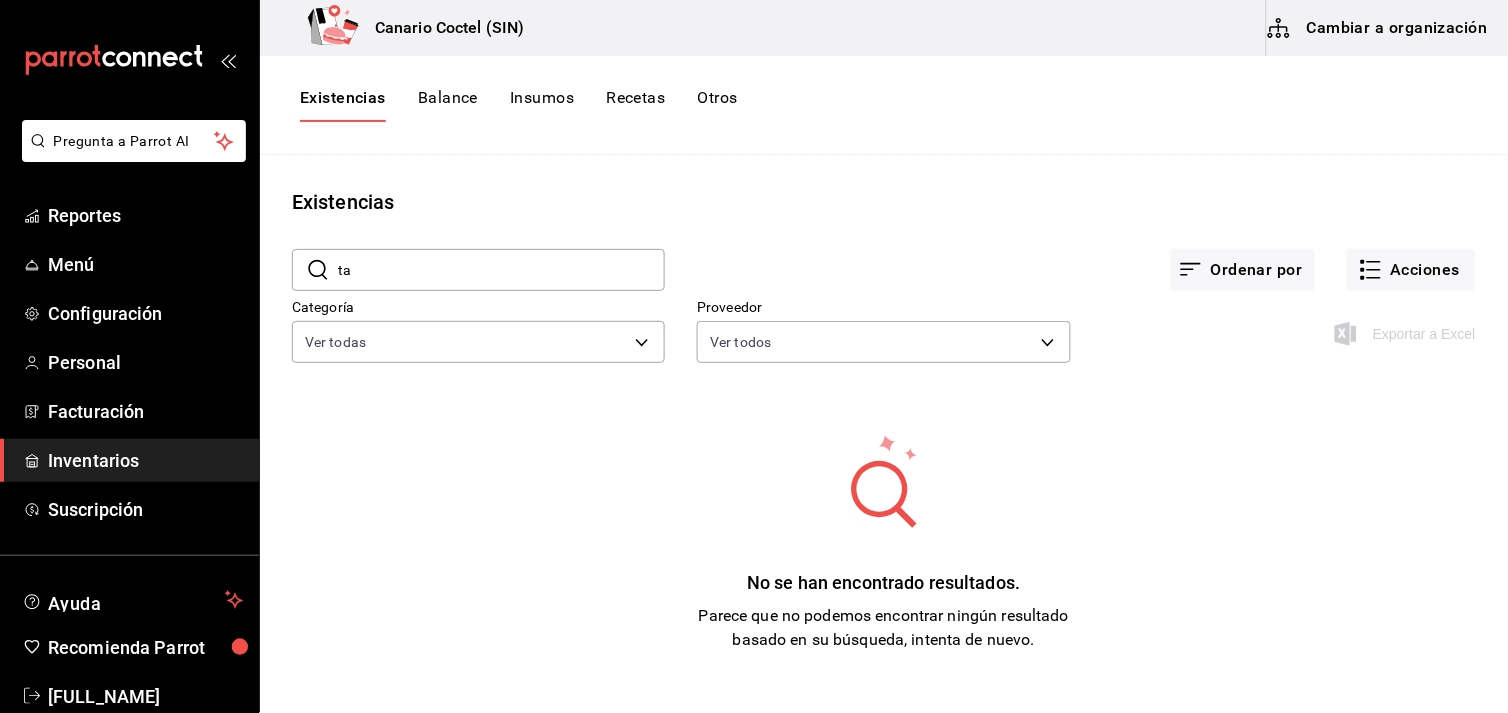 type on "t" 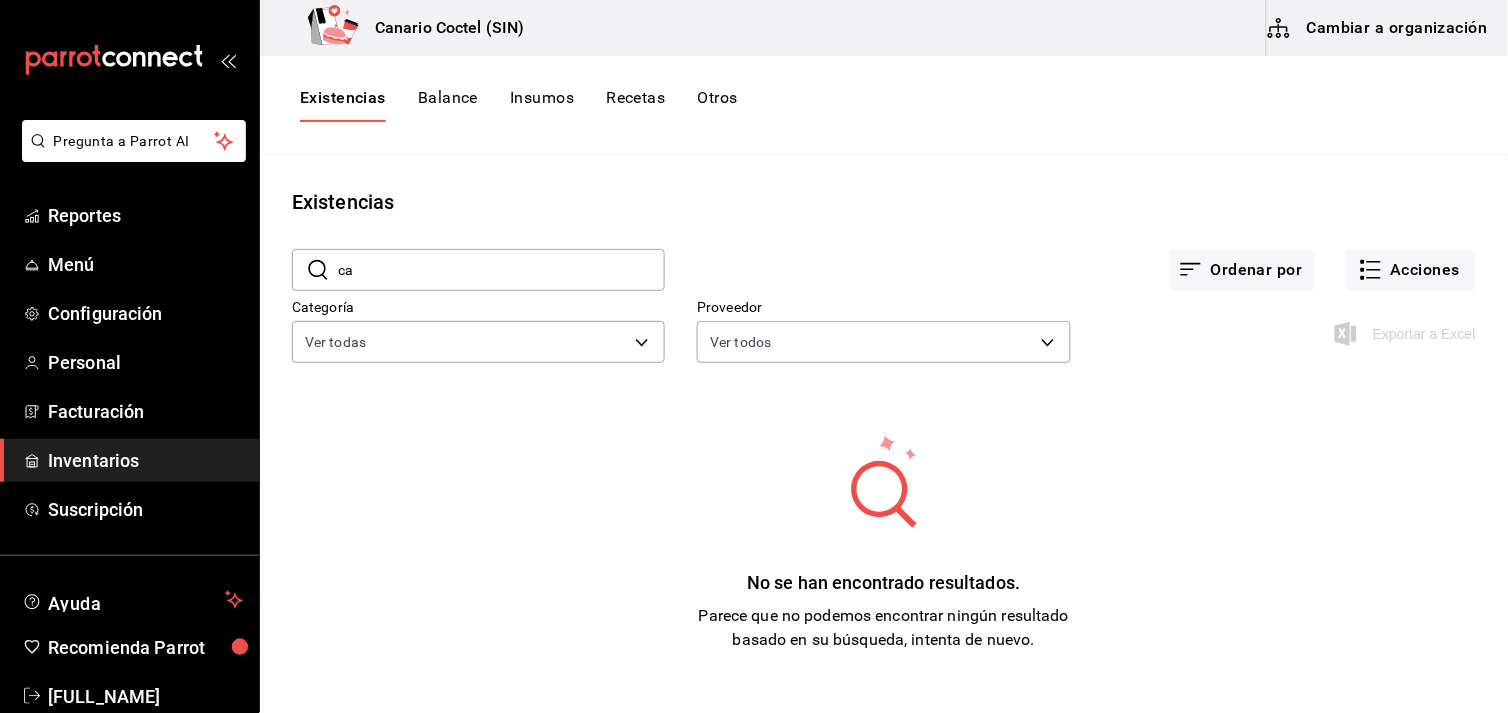 type on "c" 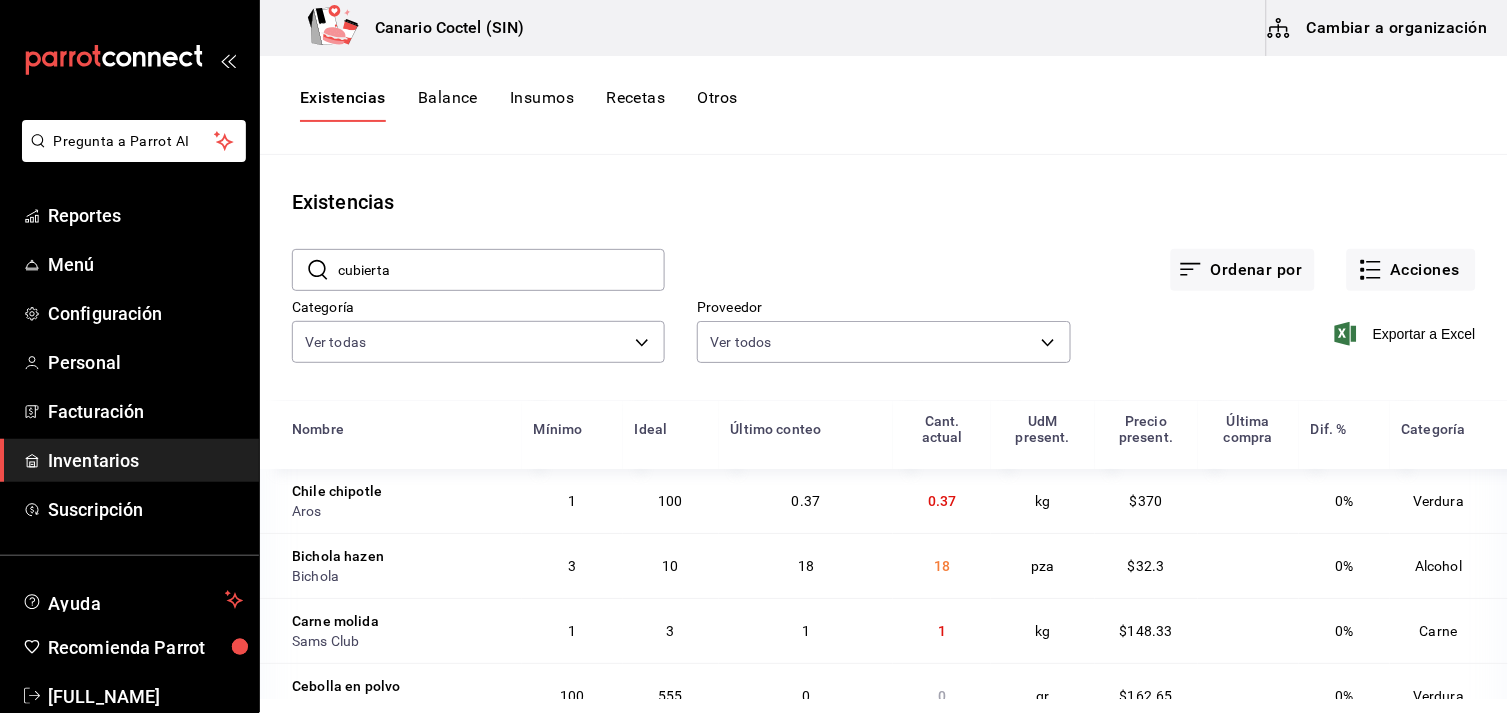 type on "cubierta" 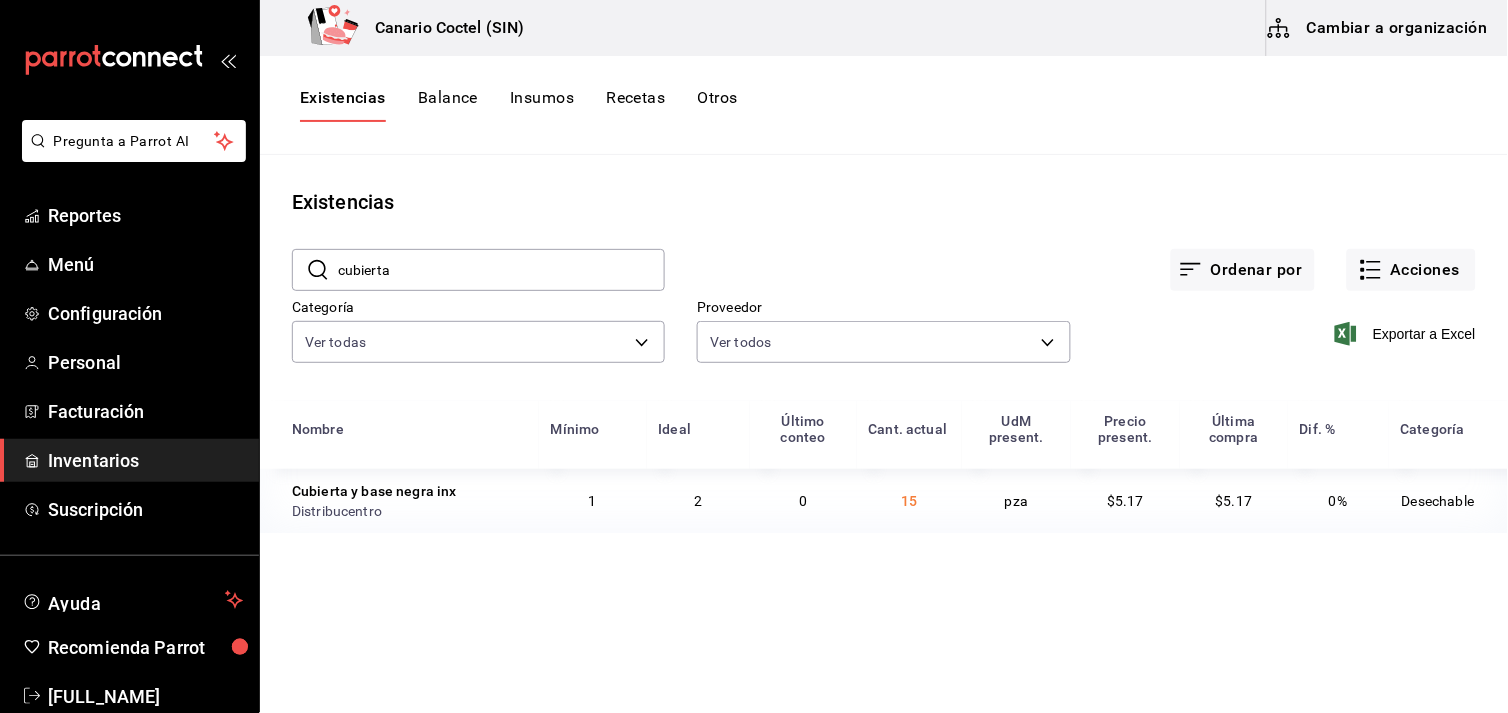 click on "Cubierta y base negra inx" at bounding box center [374, 491] 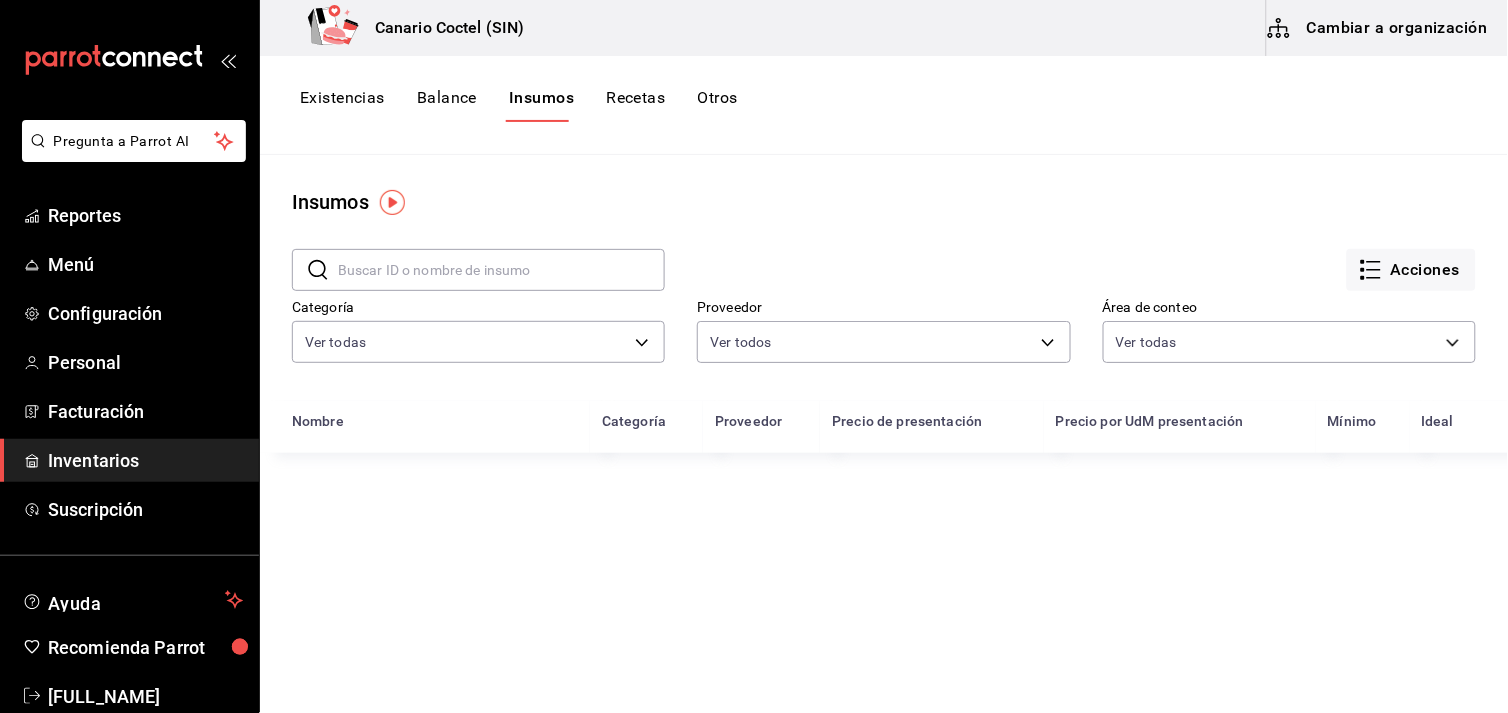 click at bounding box center [501, 270] 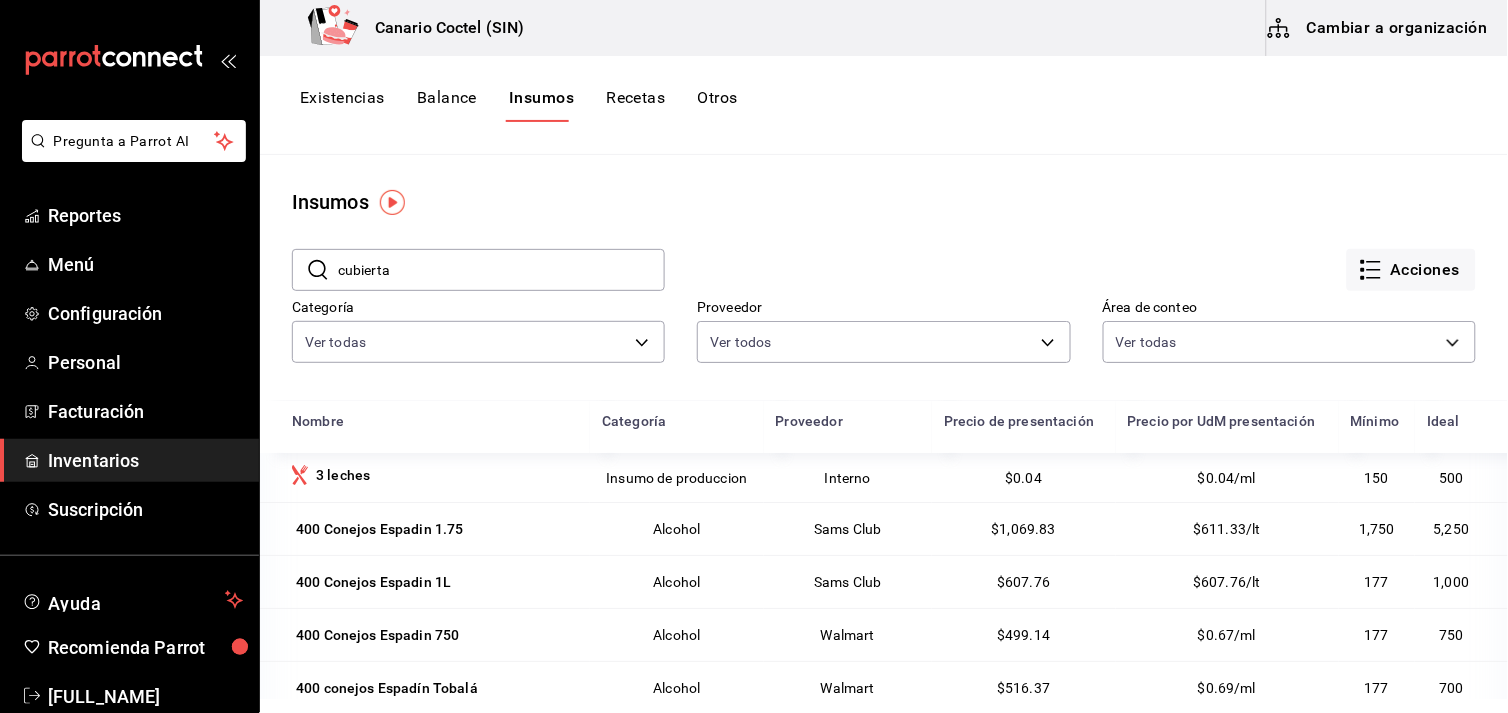 type on "cubierta" 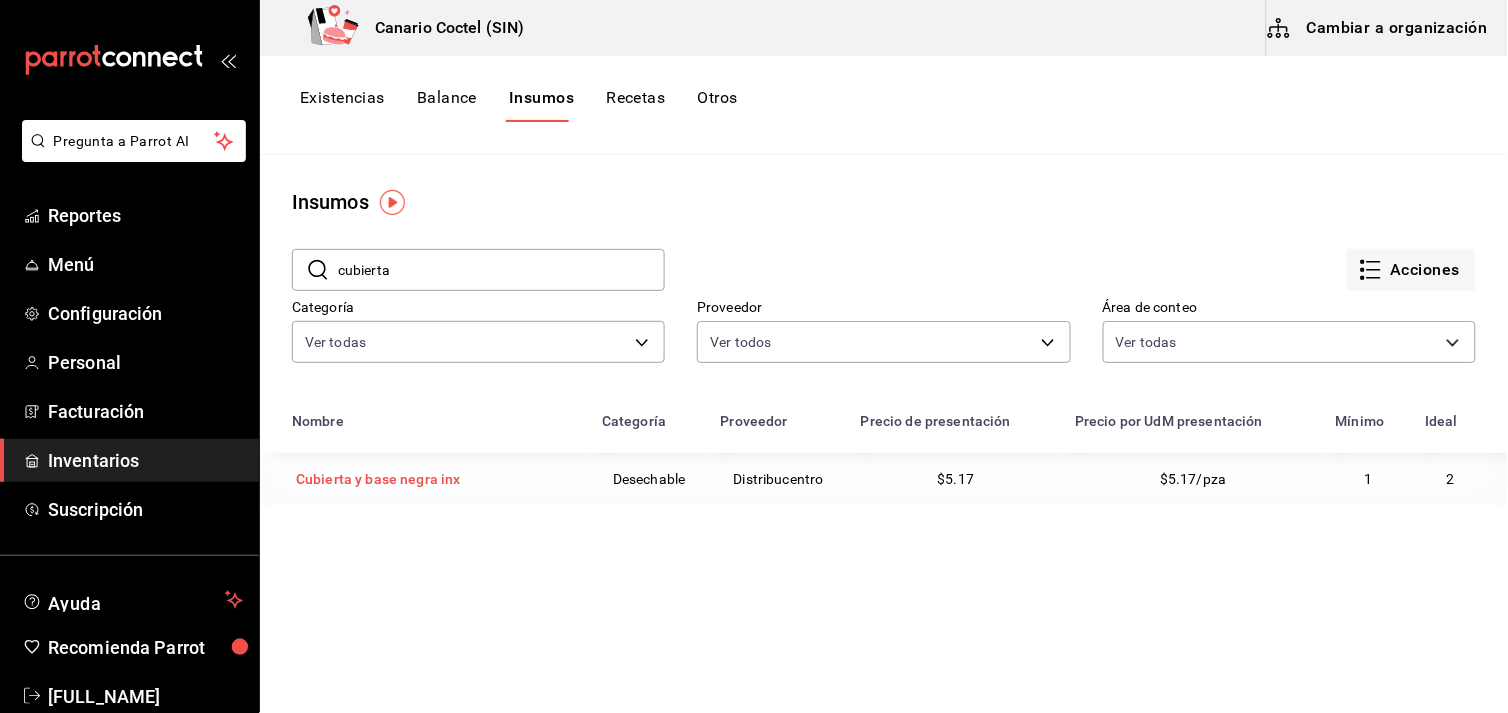 click on "Cubierta y base negra inx" at bounding box center [378, 479] 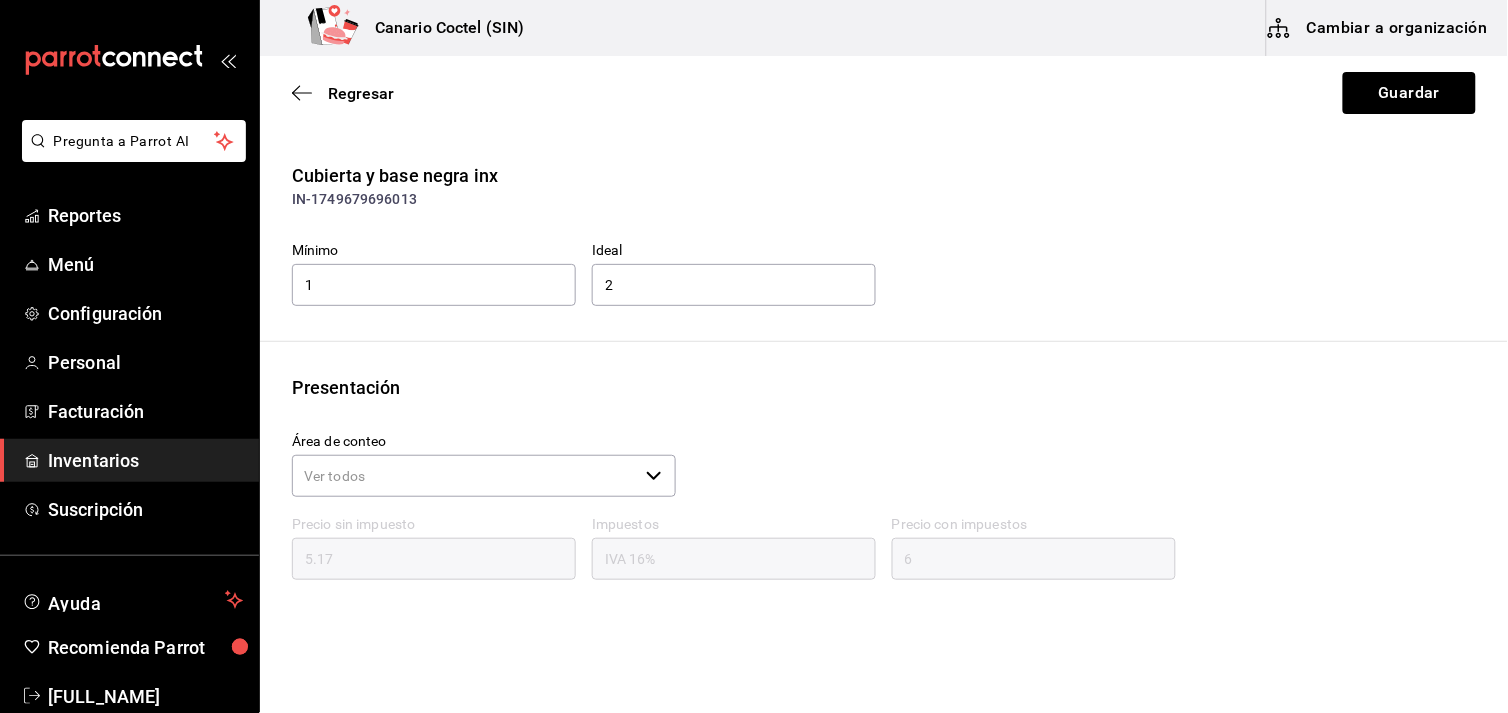 type on "6.00" 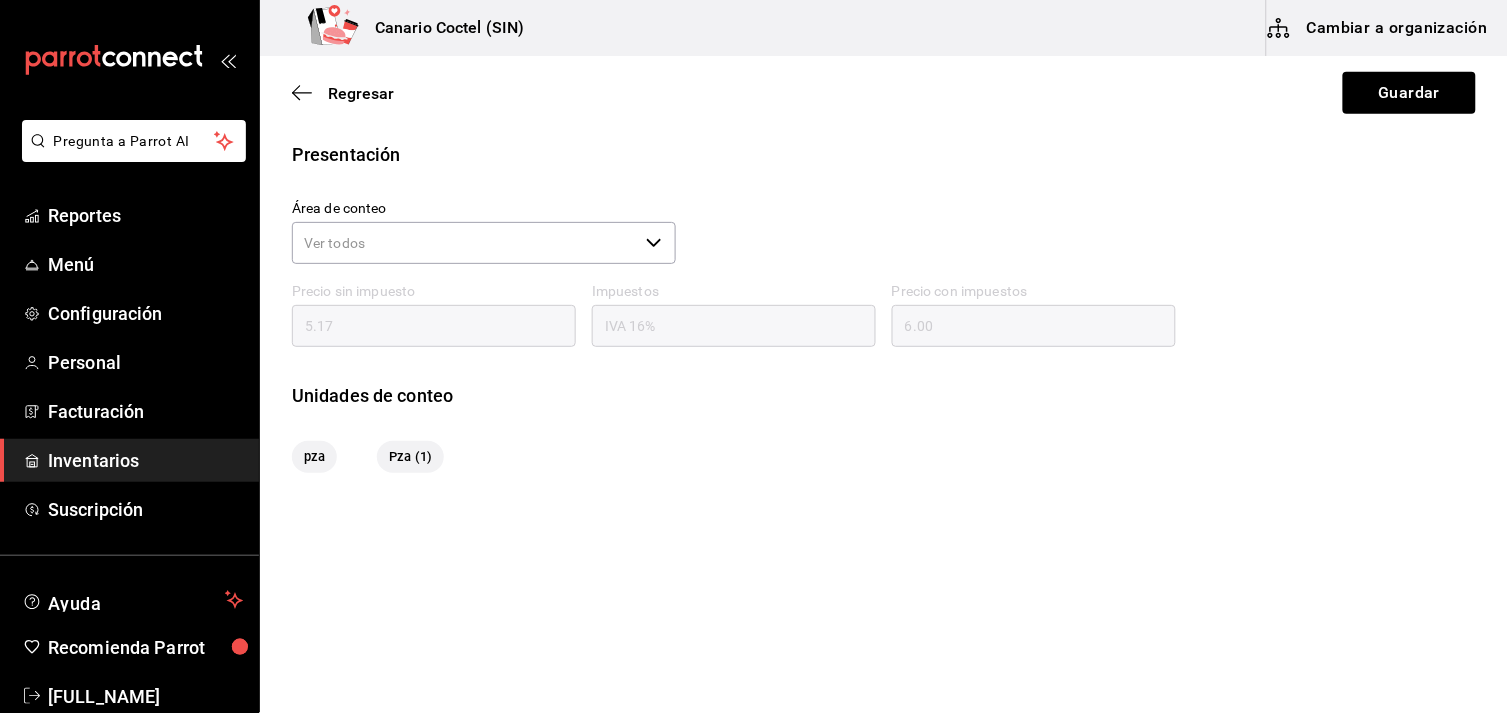scroll, scrollTop: 0, scrollLeft: 0, axis: both 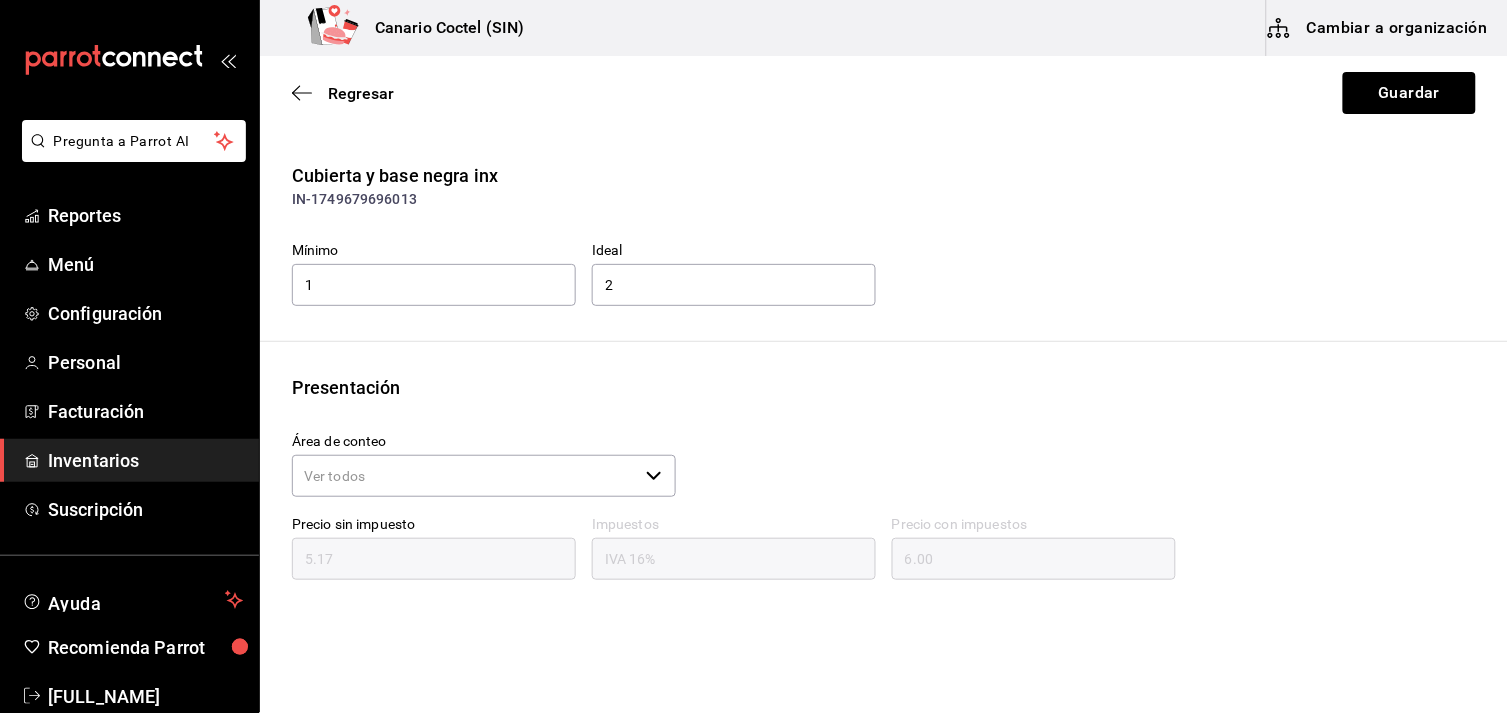 click on "5.17" at bounding box center (434, 559) 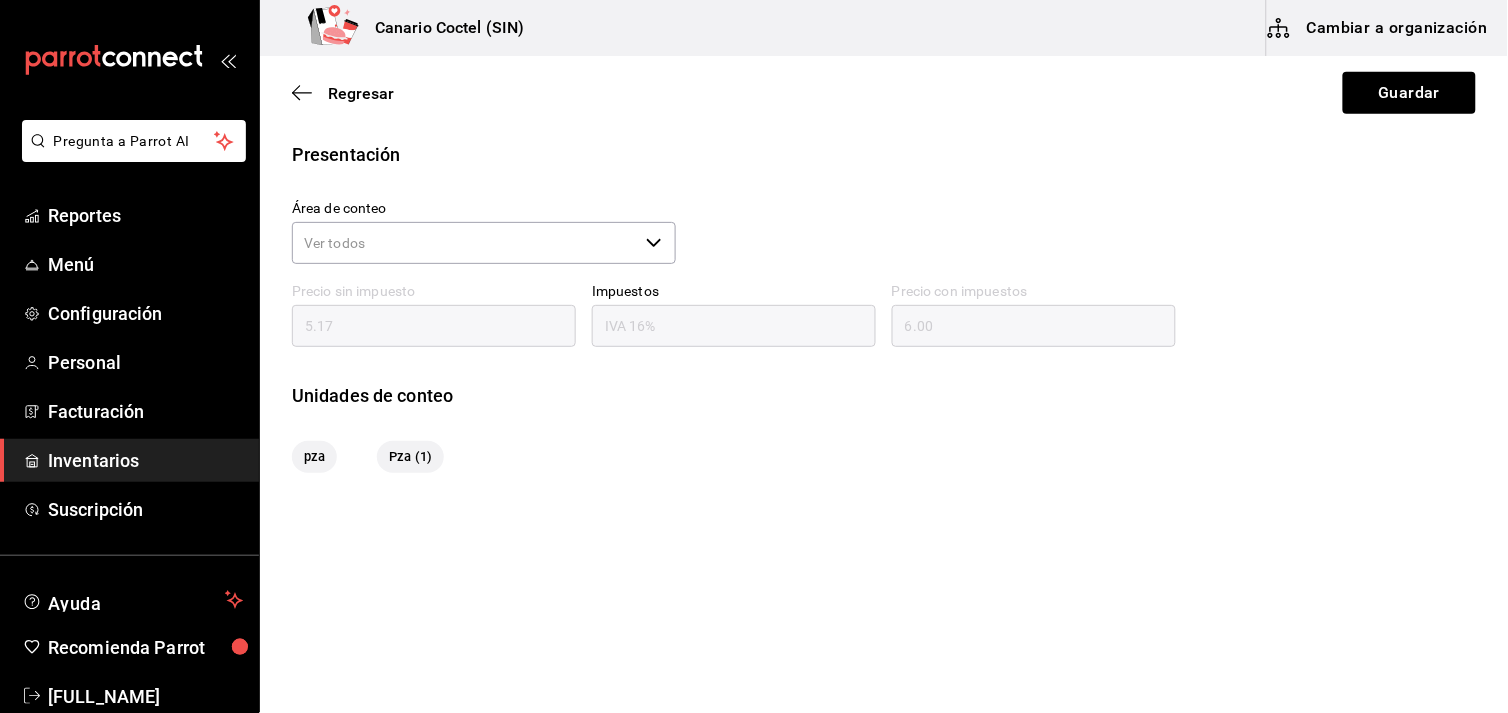 scroll, scrollTop: 0, scrollLeft: 0, axis: both 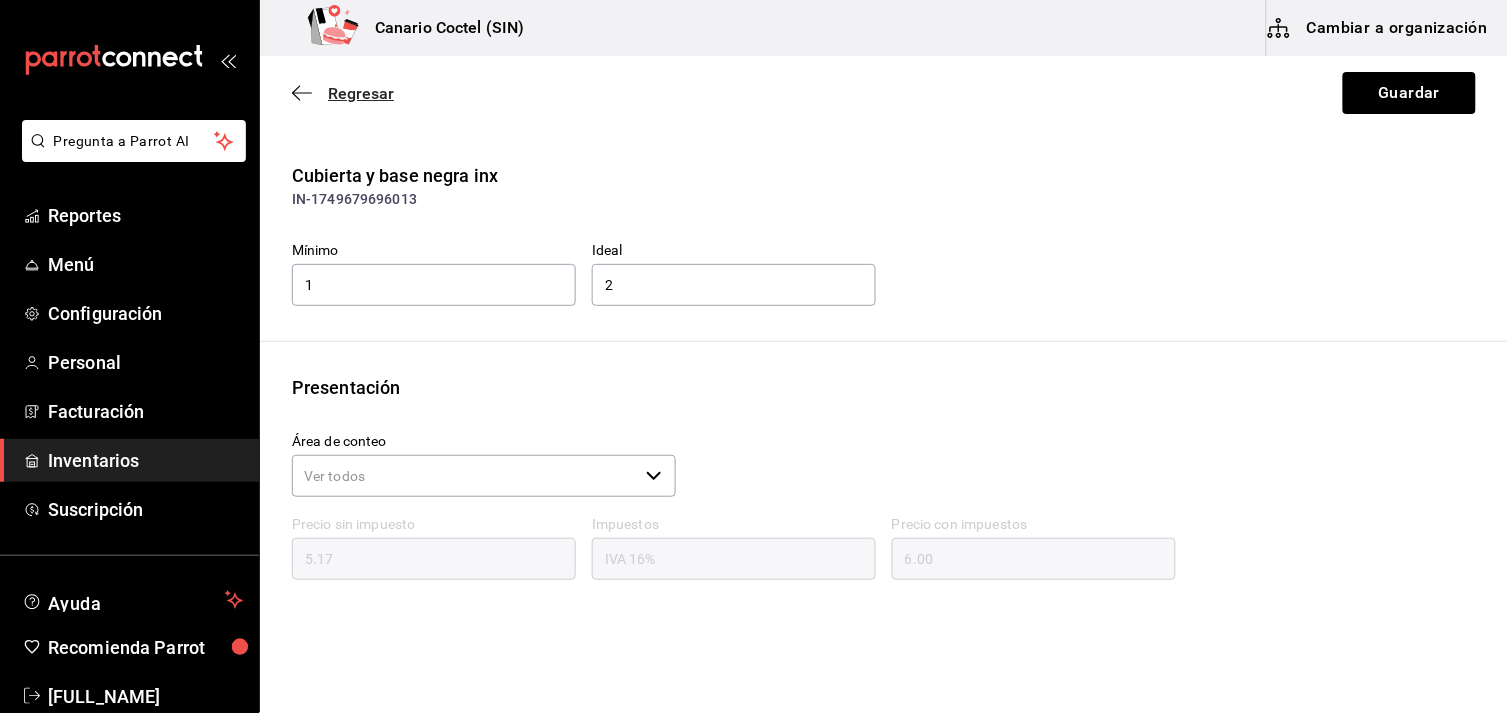 click 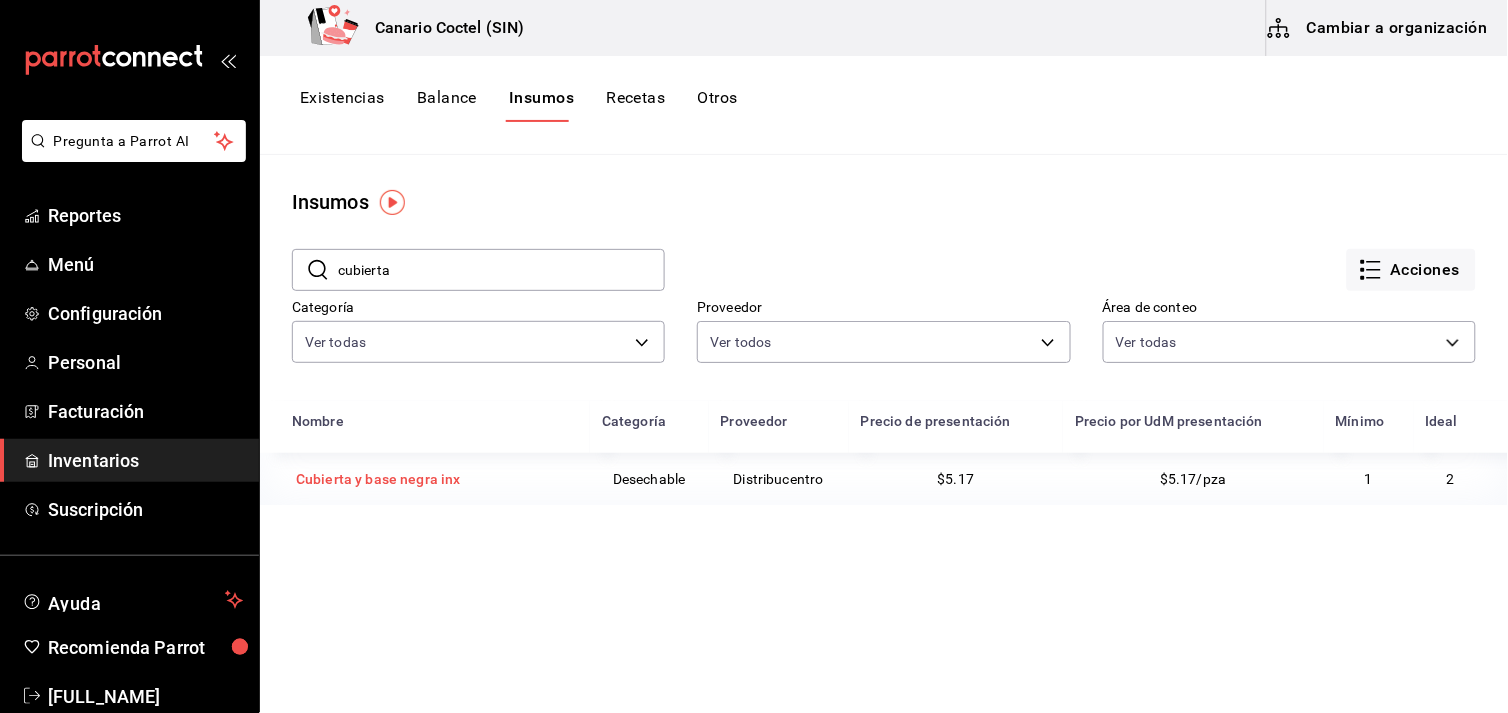 click on "Cubierta y base negra inx" at bounding box center (378, 479) 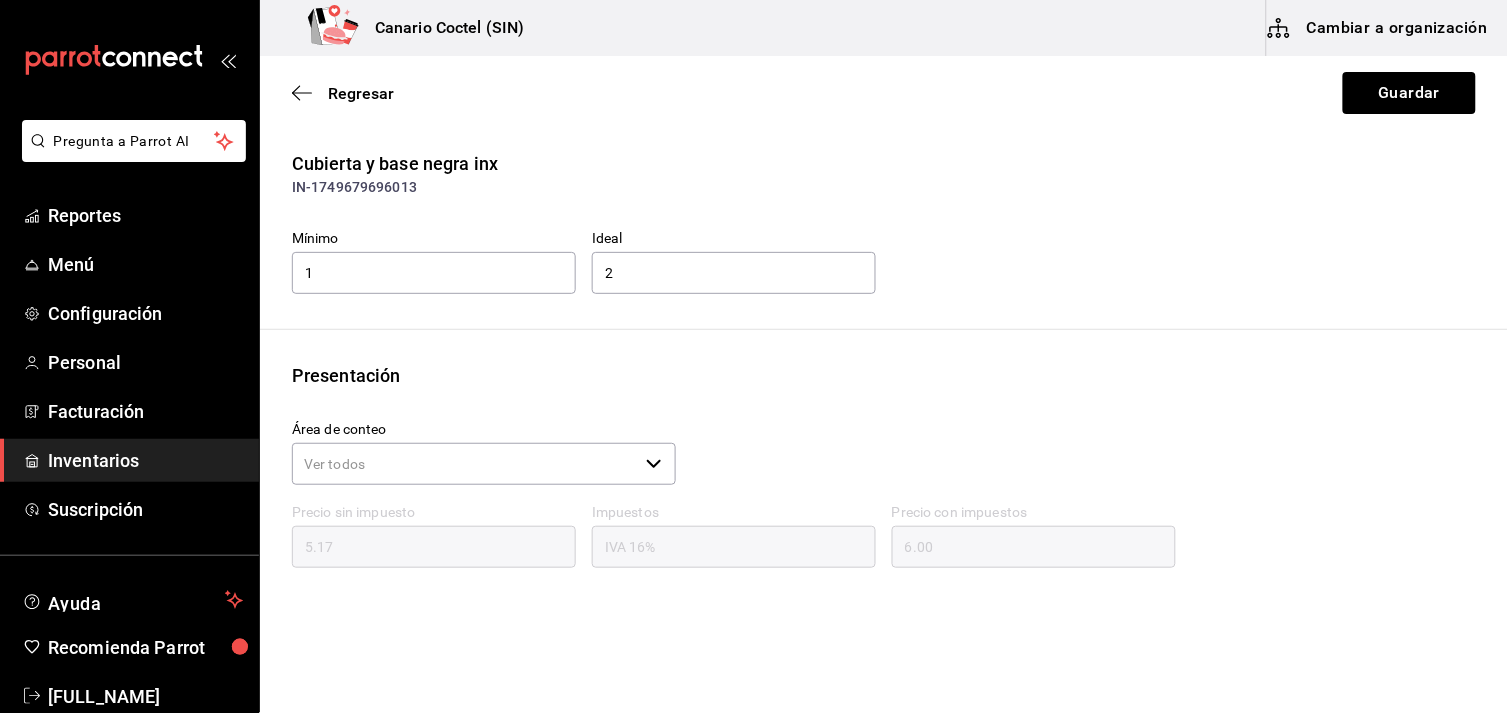 scroll, scrollTop: 0, scrollLeft: 0, axis: both 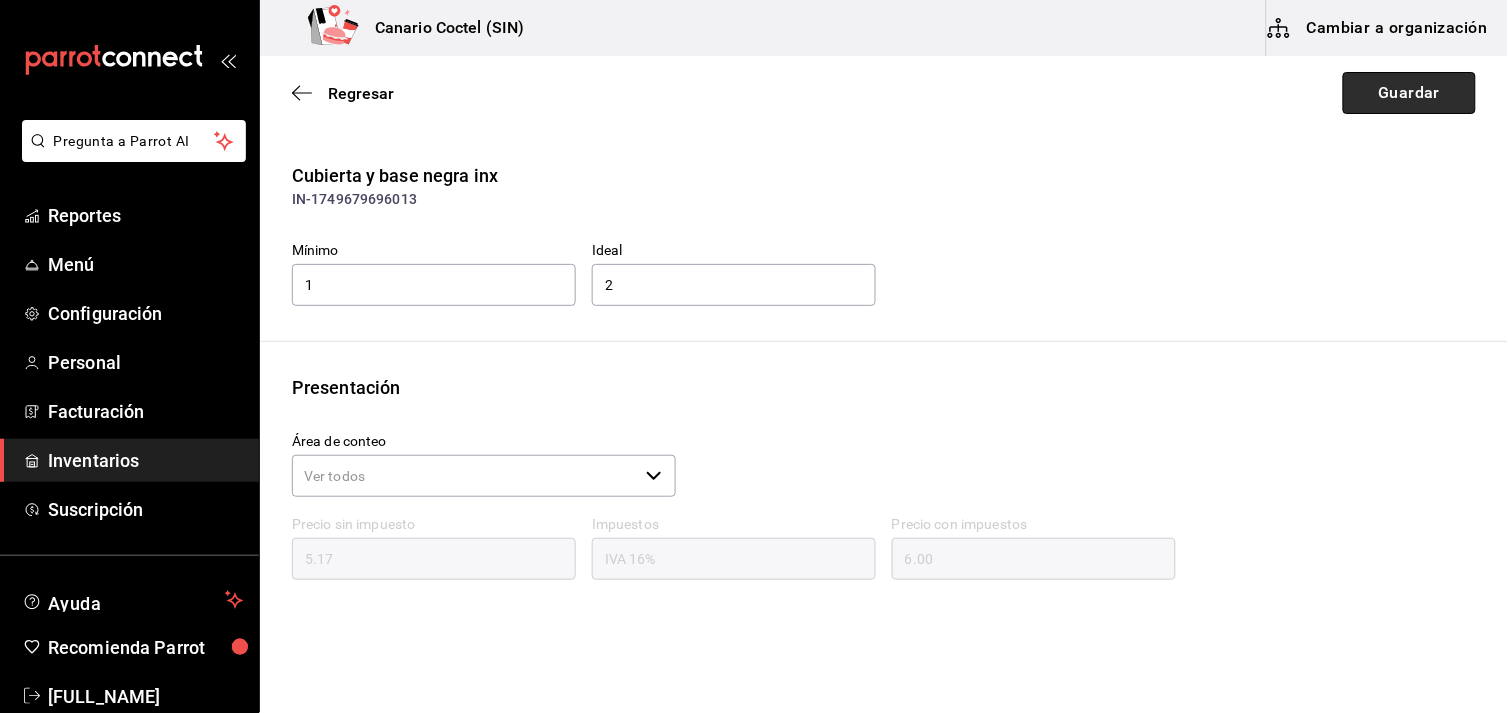 click on "Guardar" at bounding box center [1409, 93] 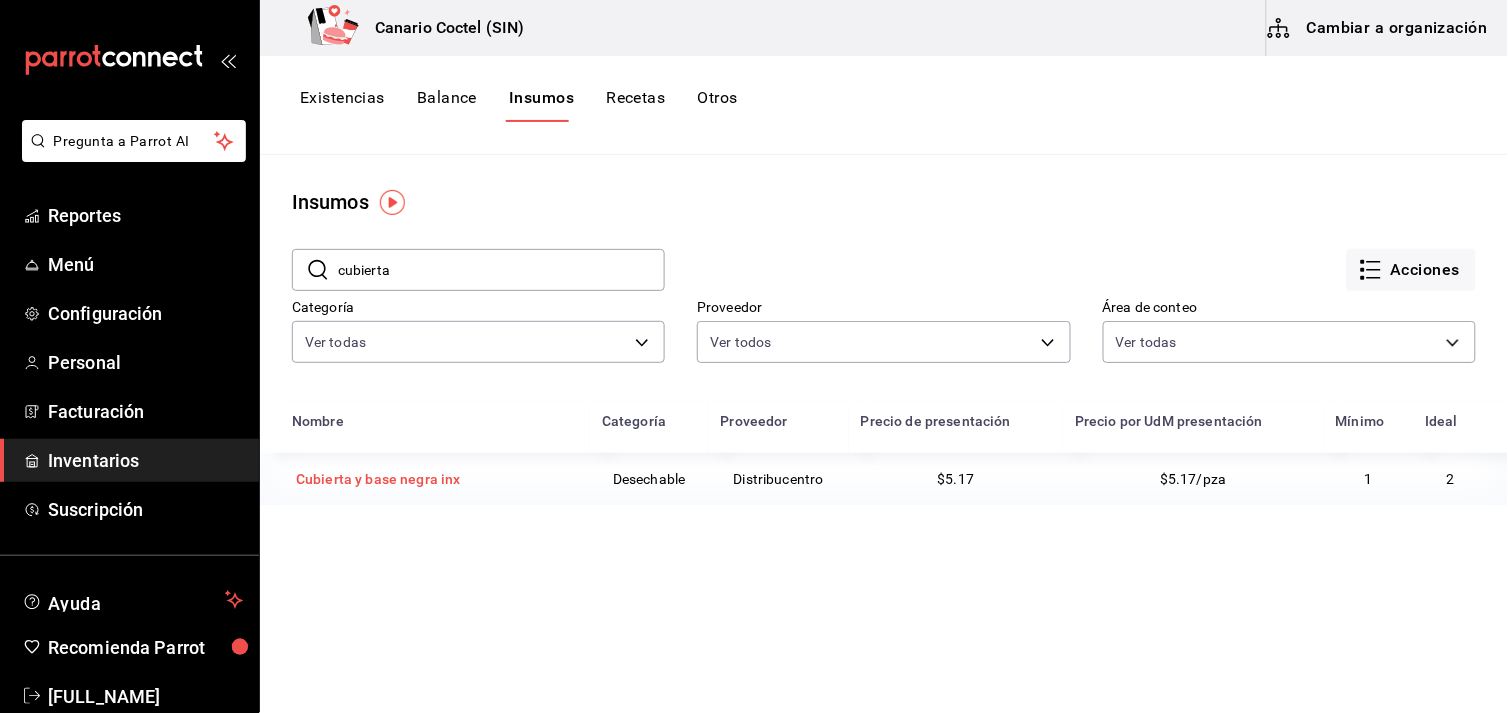 click on "Cubierta y base negra inx" at bounding box center (378, 479) 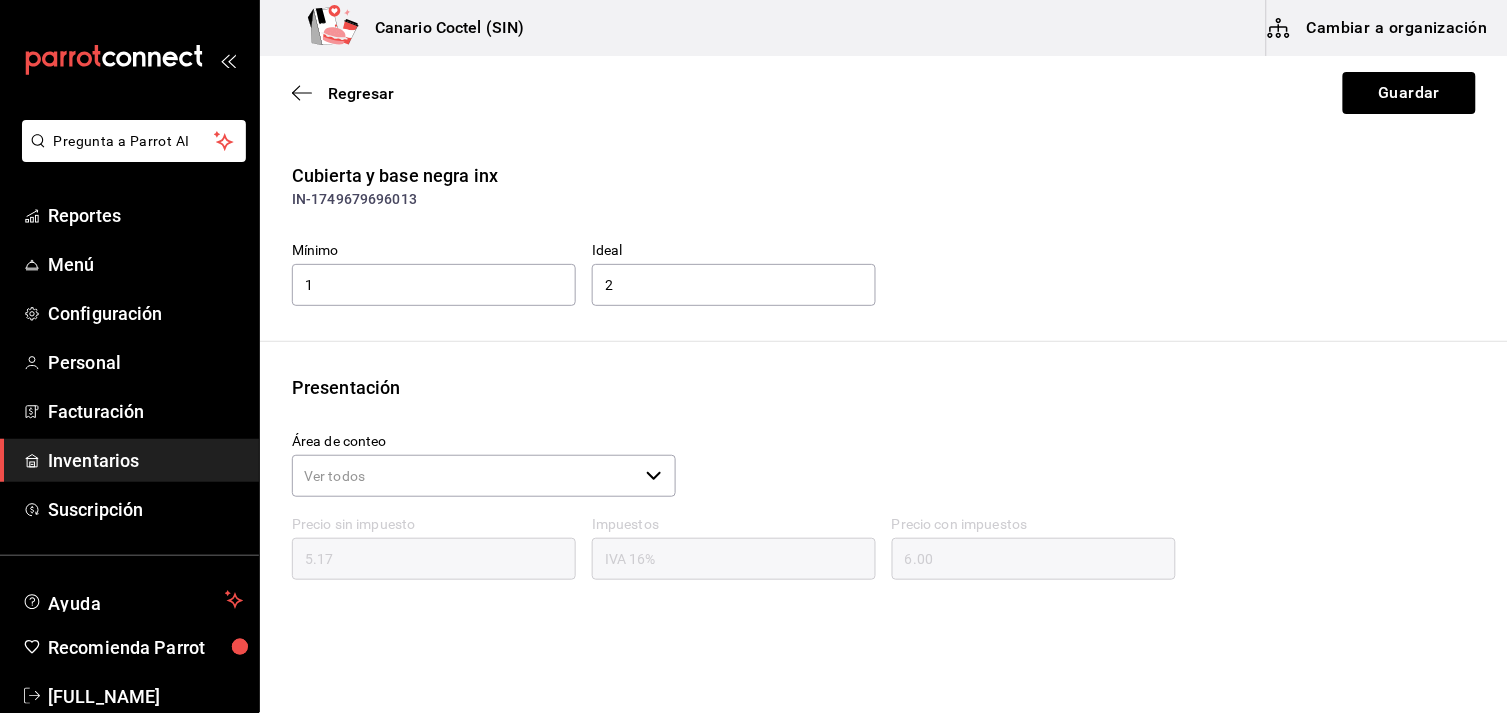 click on "​" at bounding box center [484, 476] 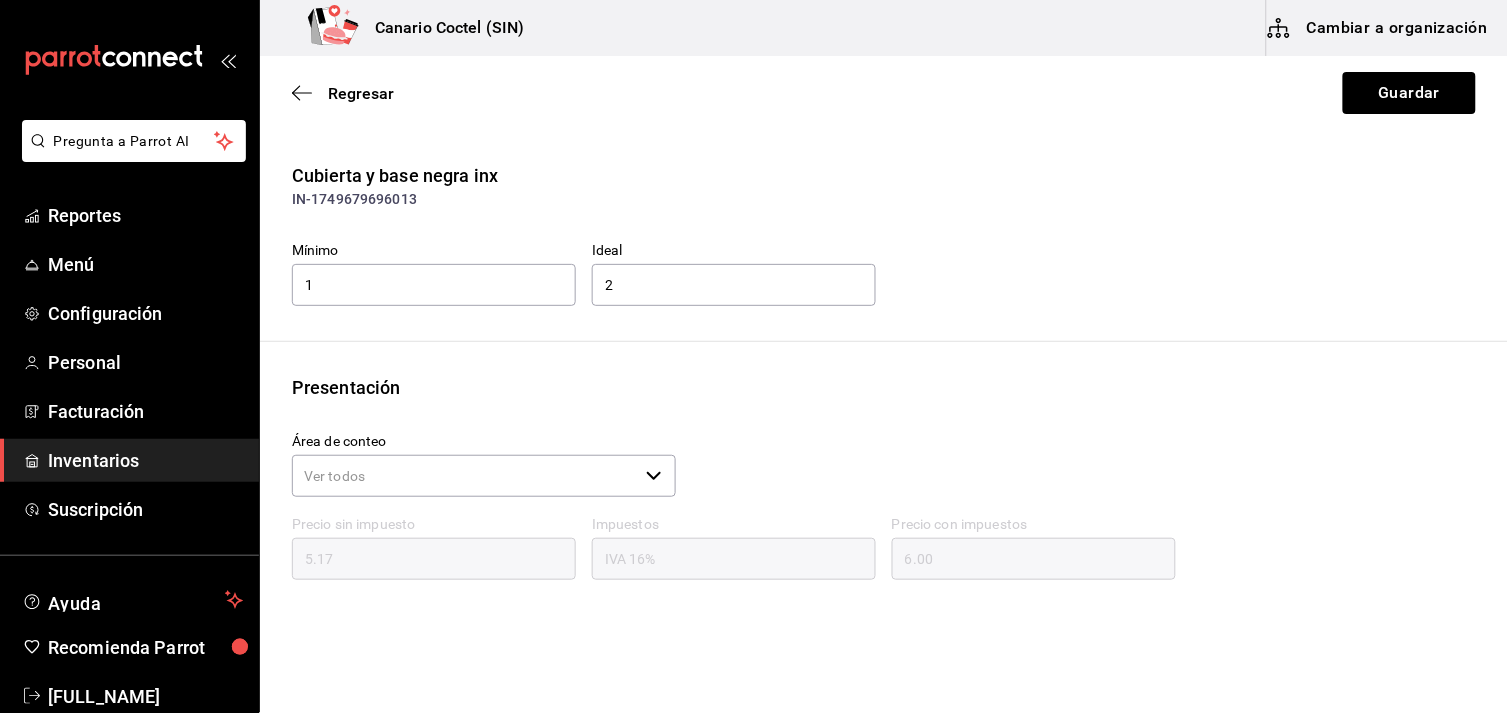 click on "Área de conteo ​" at bounding box center [876, 458] 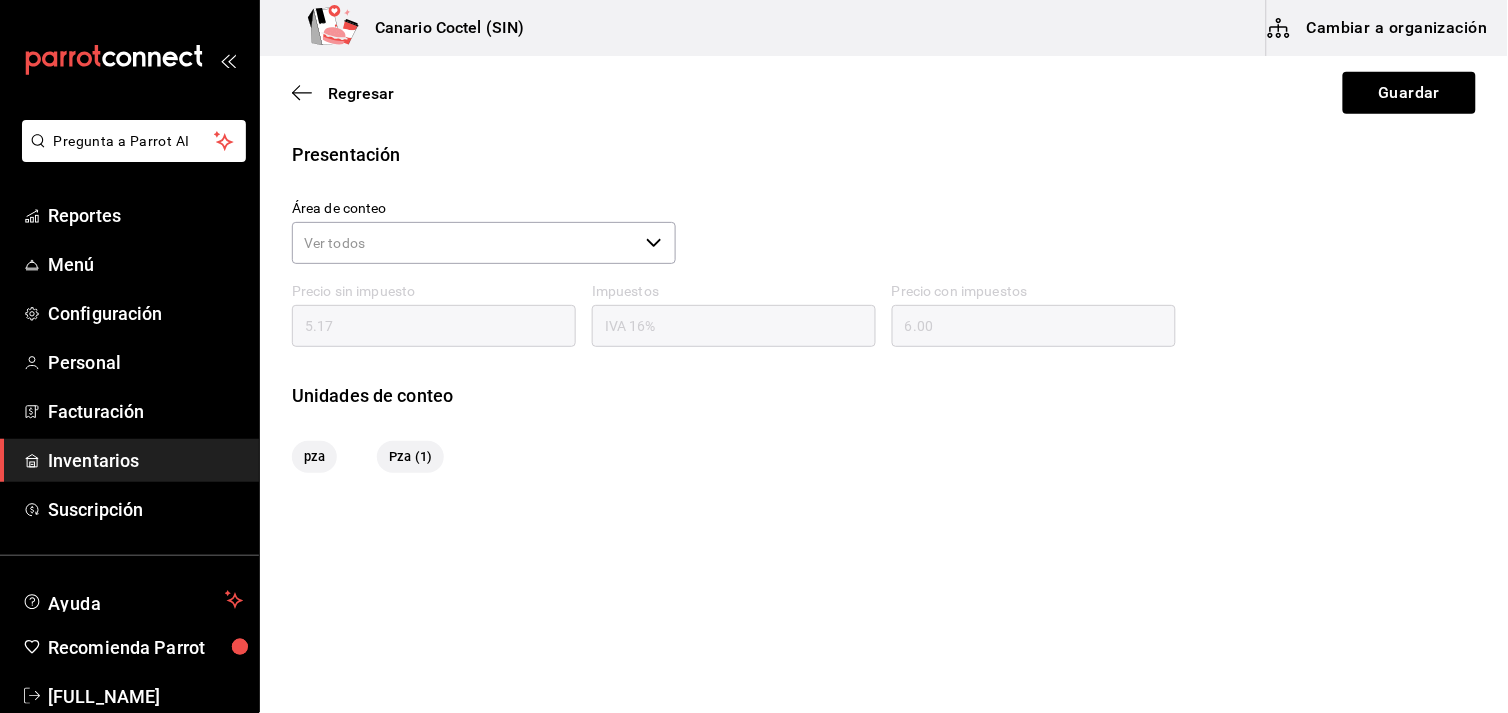 scroll, scrollTop: 0, scrollLeft: 0, axis: both 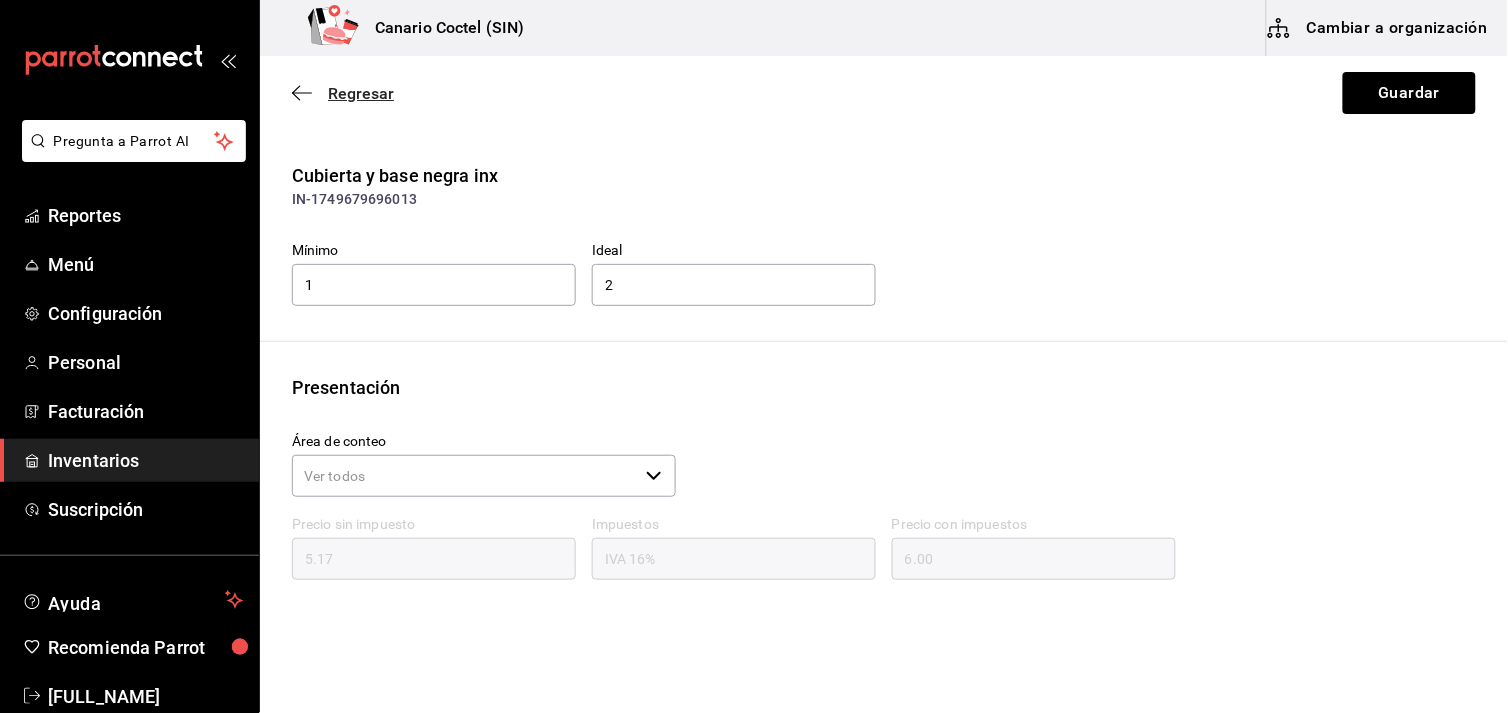 click 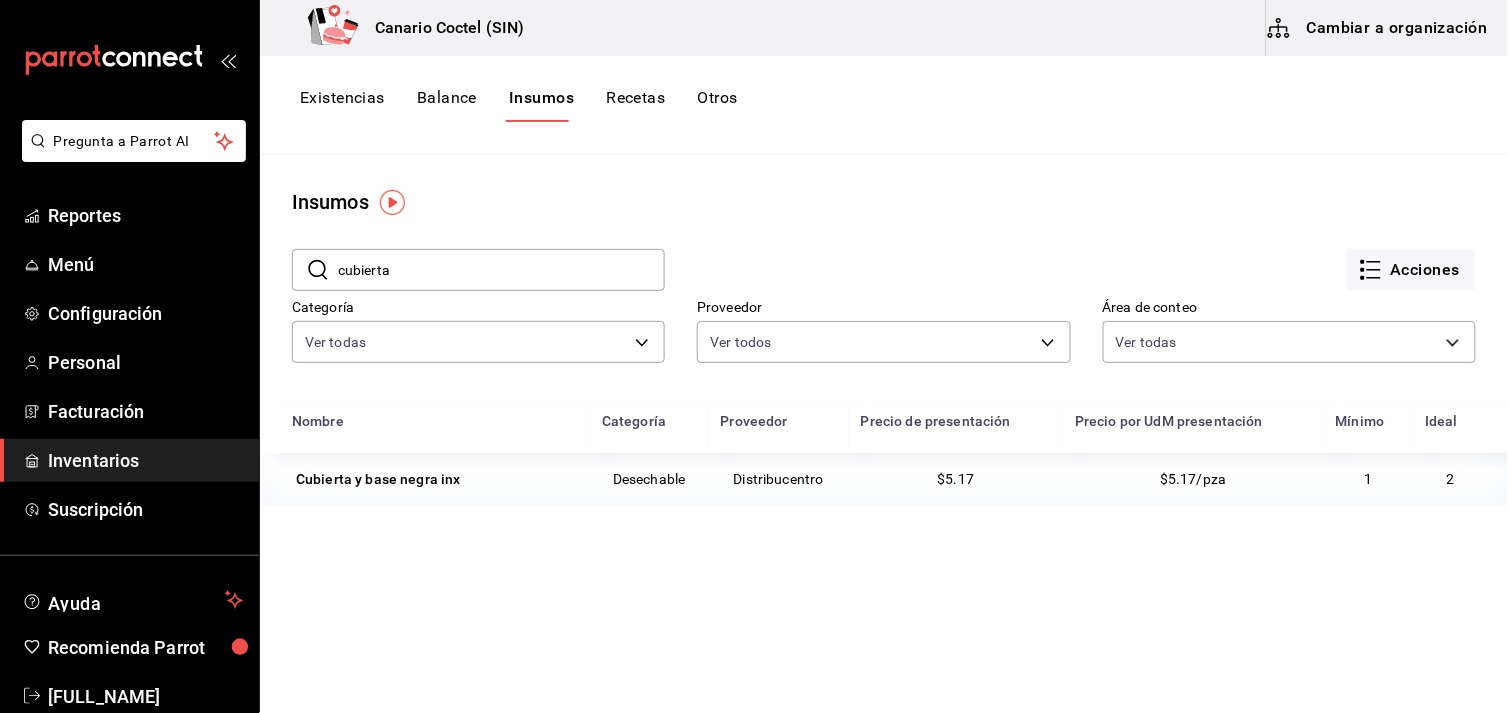 click on "Cambiar a organización" at bounding box center [1379, 28] 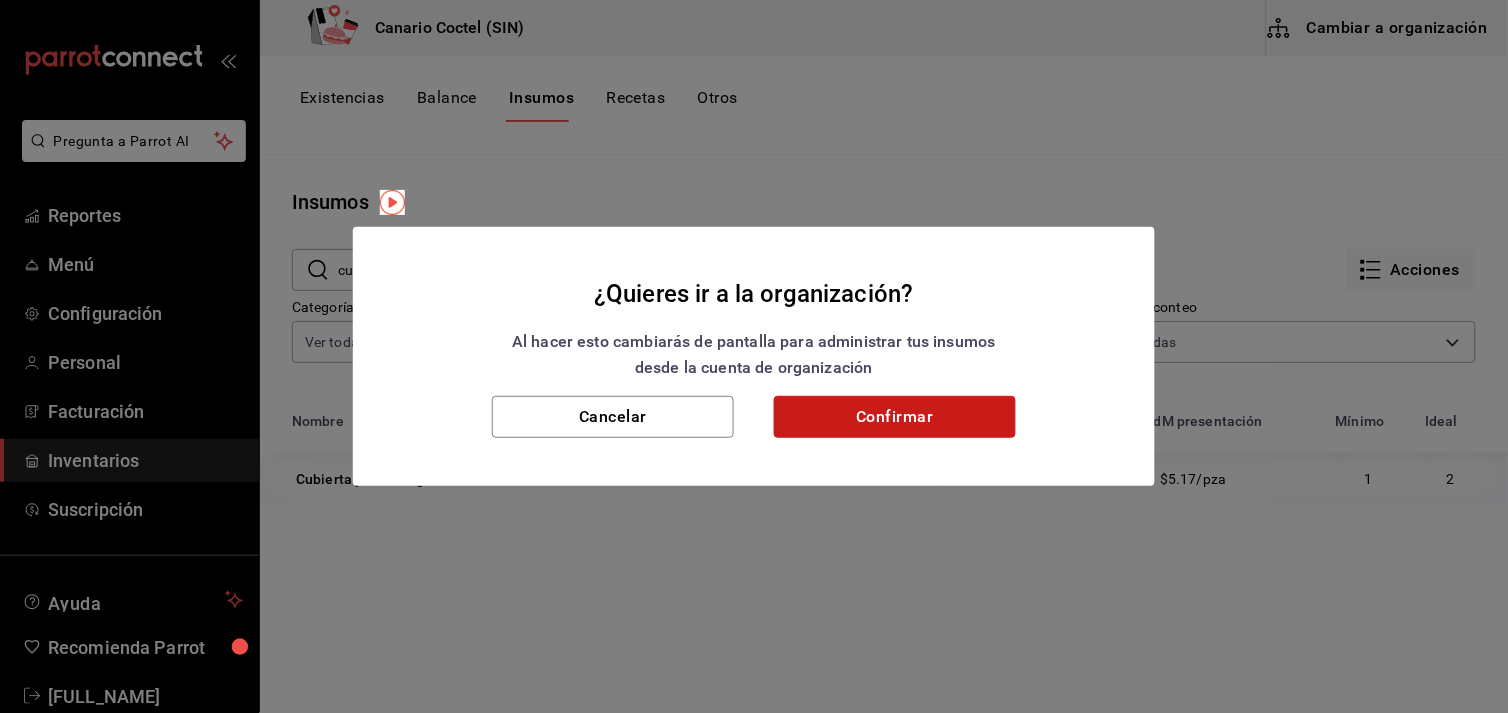 click on "Confirmar" at bounding box center (895, 417) 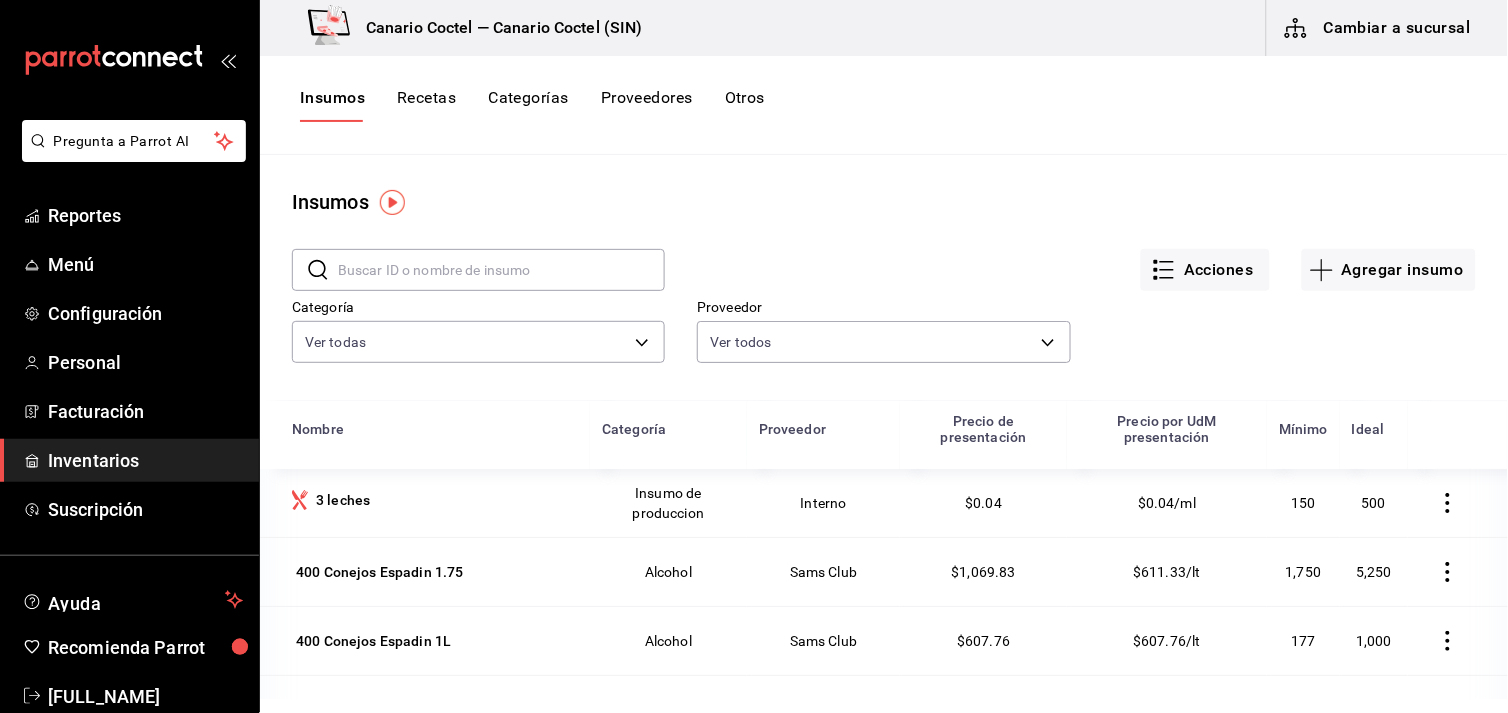 click at bounding box center (501, 270) 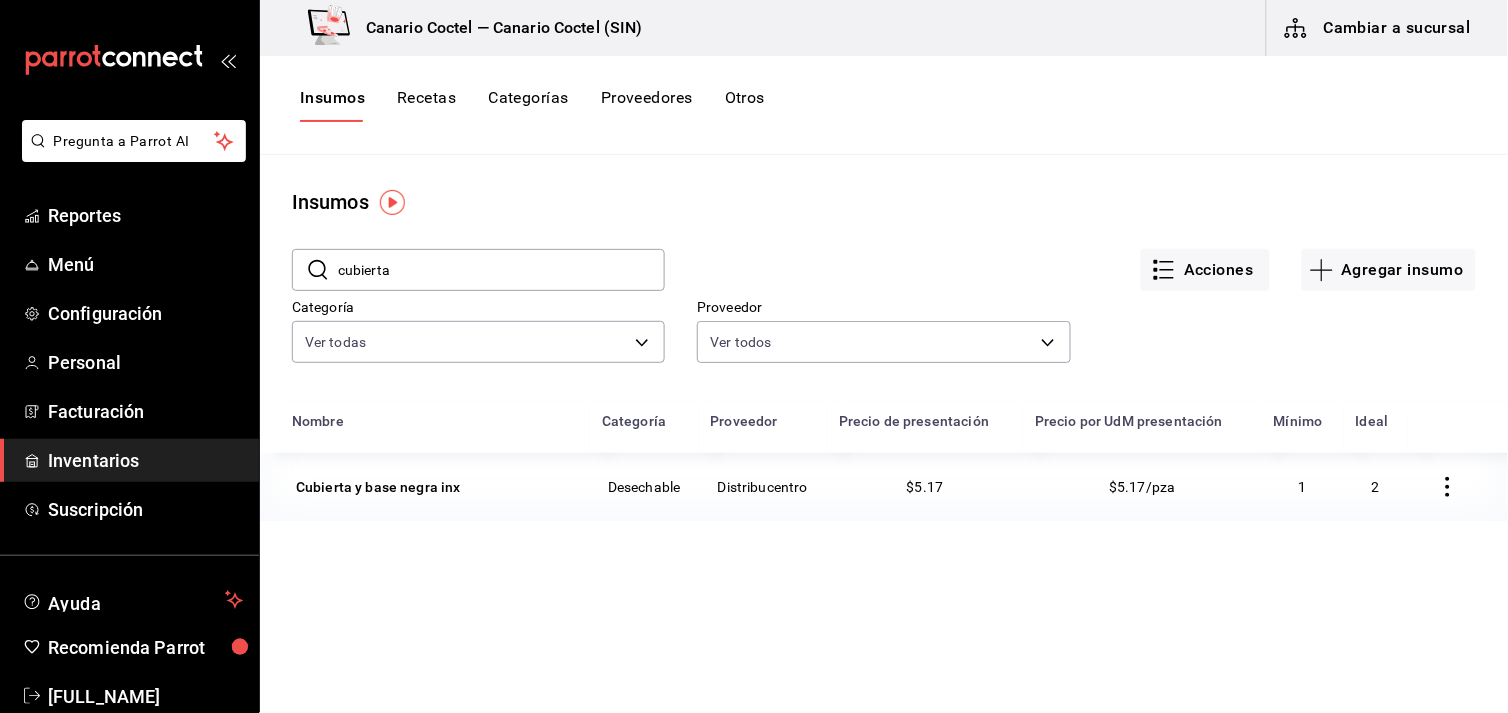 type on "cubierta" 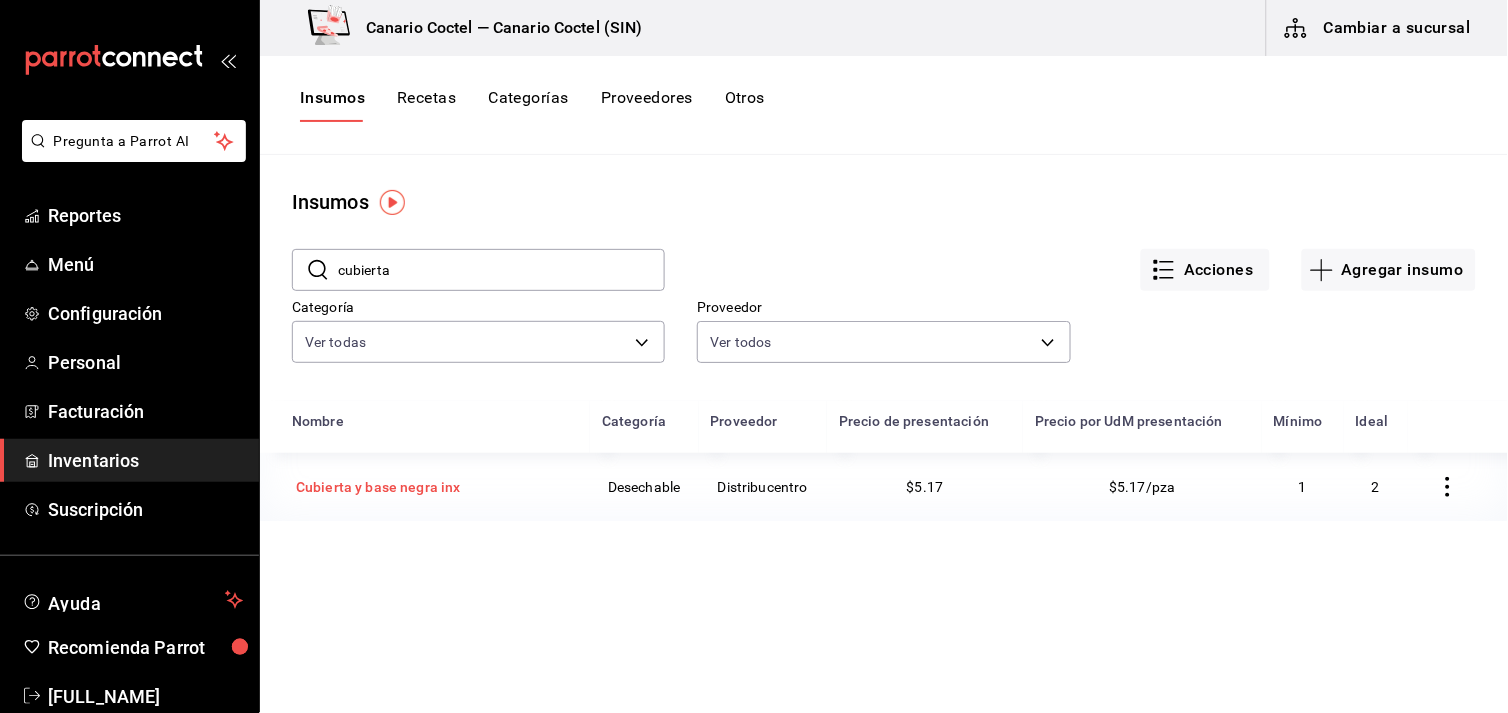 click on "Cubierta y base negra inx" at bounding box center (378, 487) 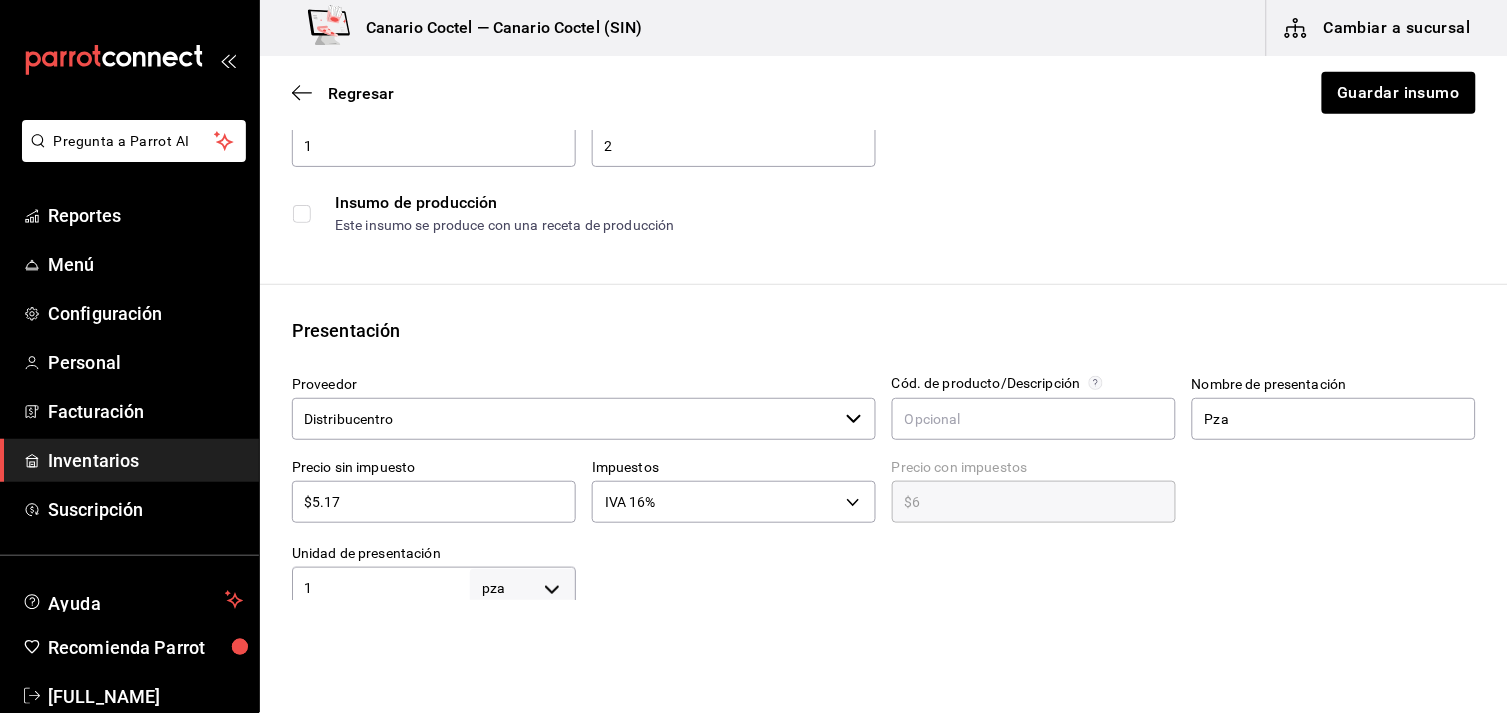 scroll, scrollTop: 0, scrollLeft: 0, axis: both 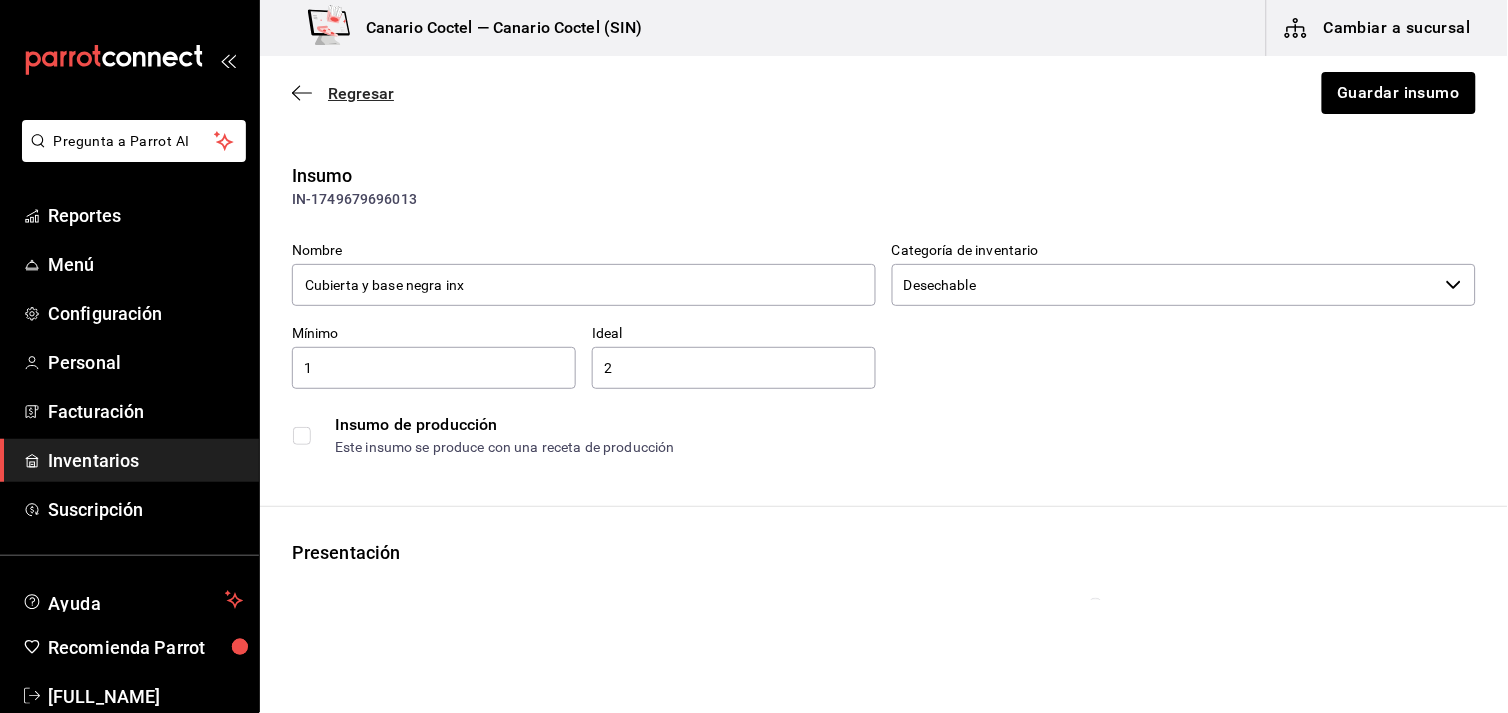 click on "Regresar" at bounding box center [343, 93] 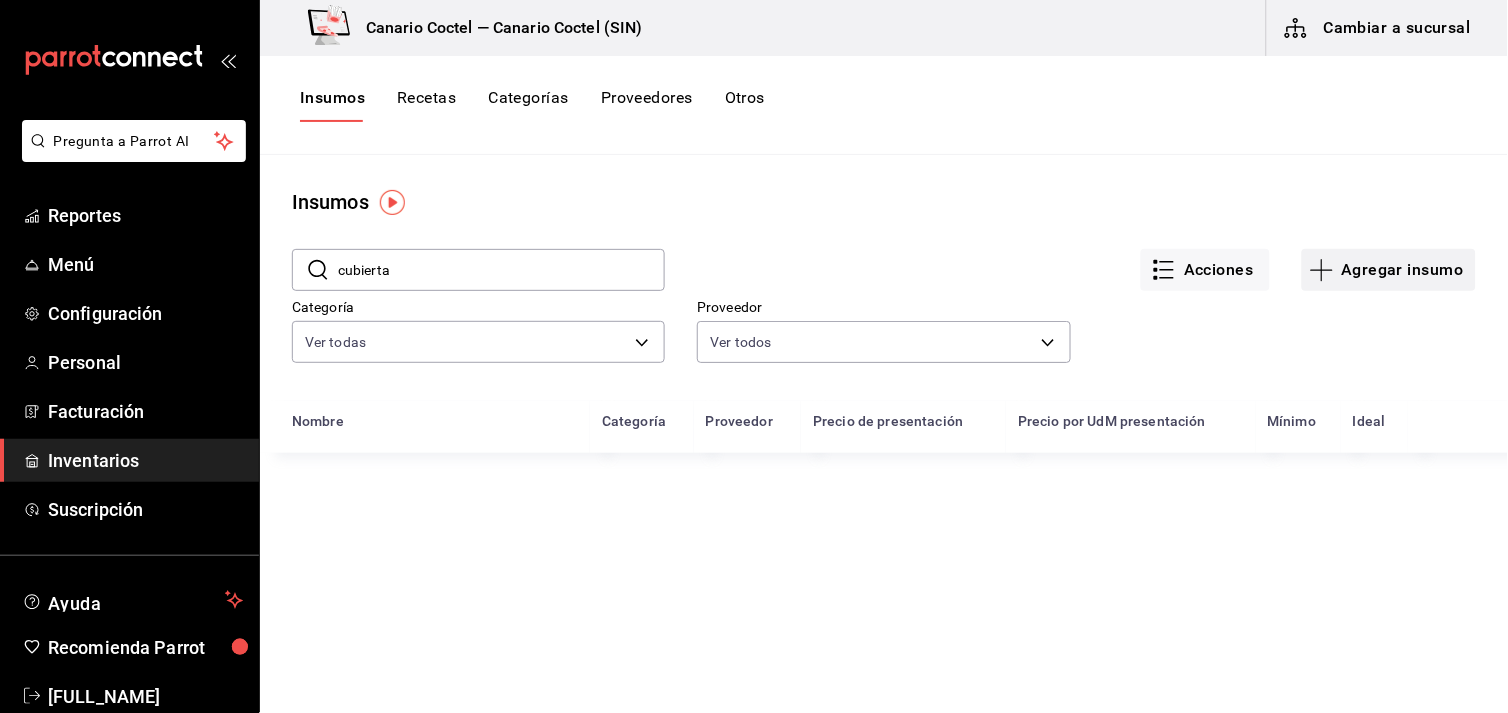 click on "Agregar insumo" at bounding box center (1389, 270) 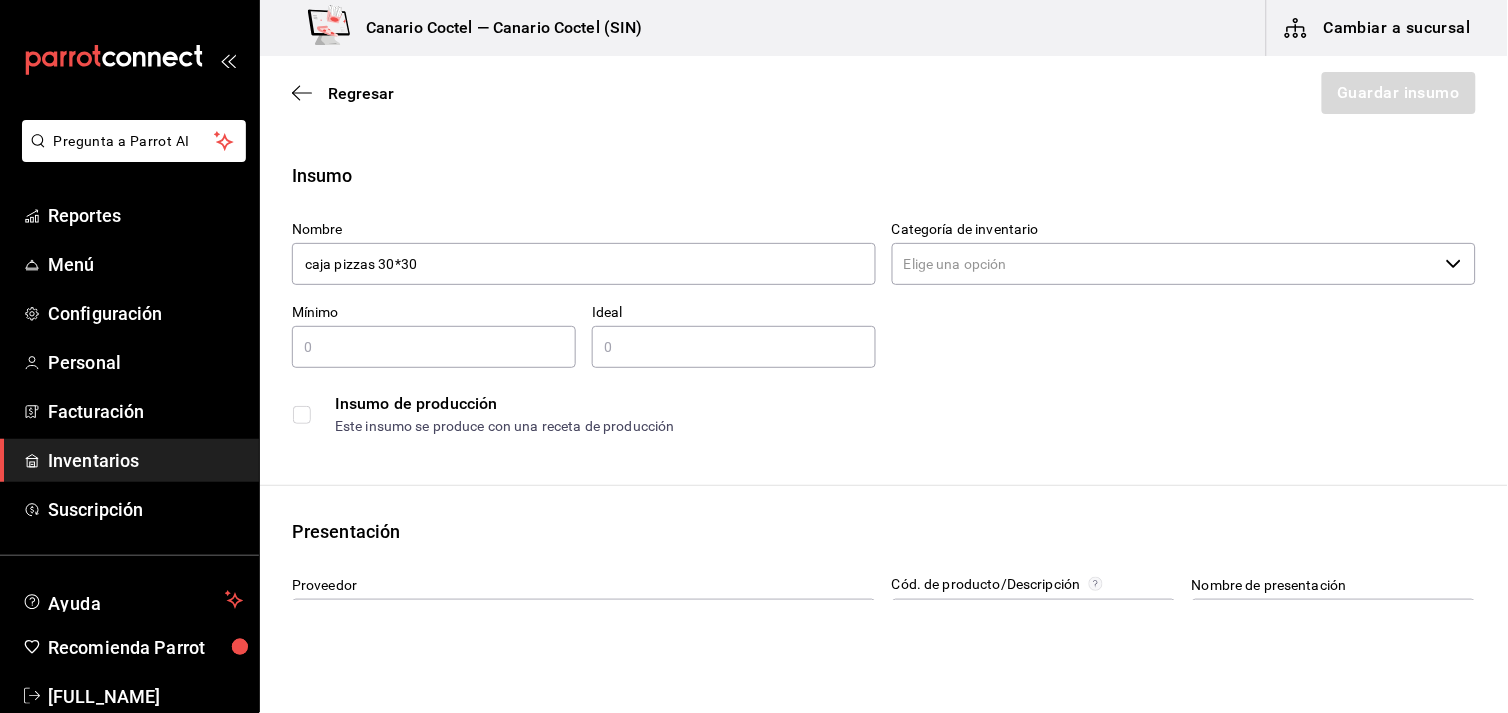 type on "caja pizzas 30*30" 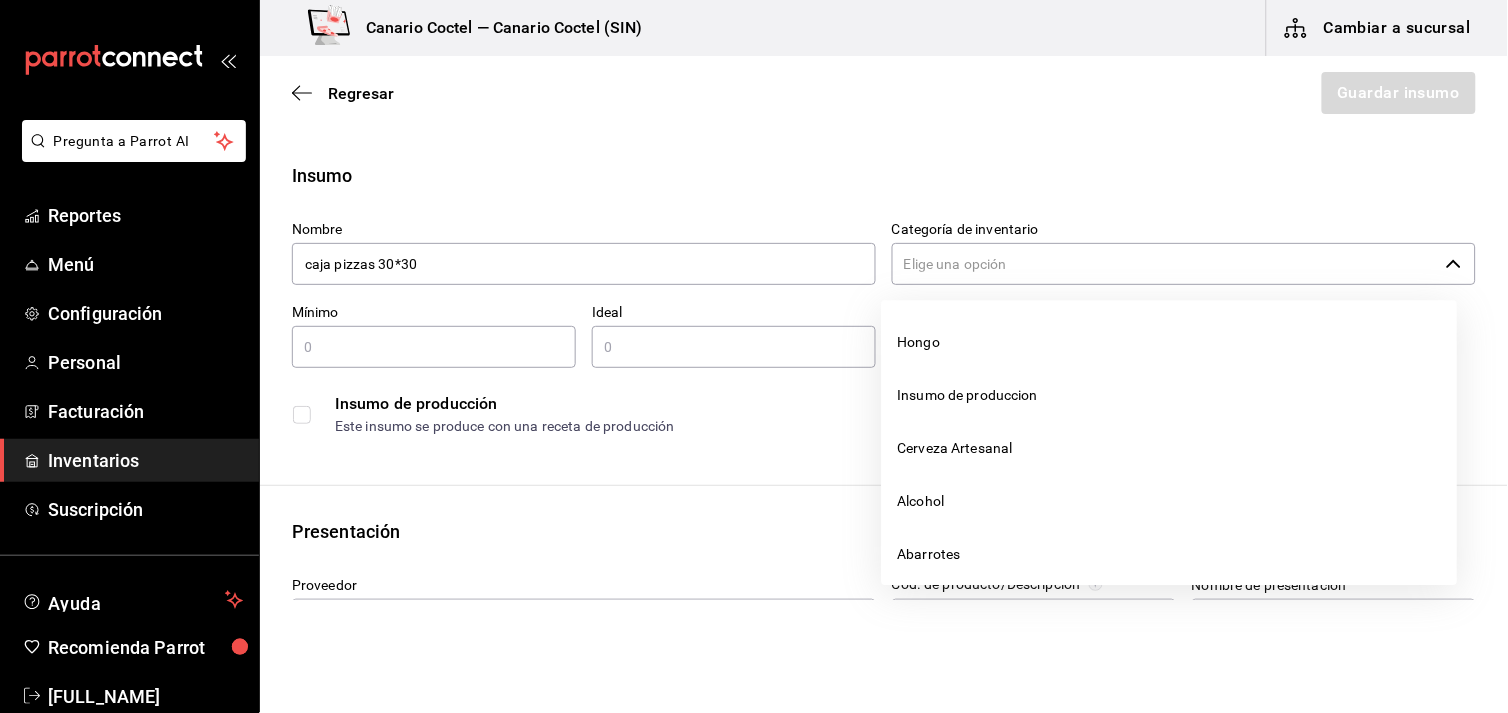 click on "Categoría de inventario" at bounding box center (1165, 264) 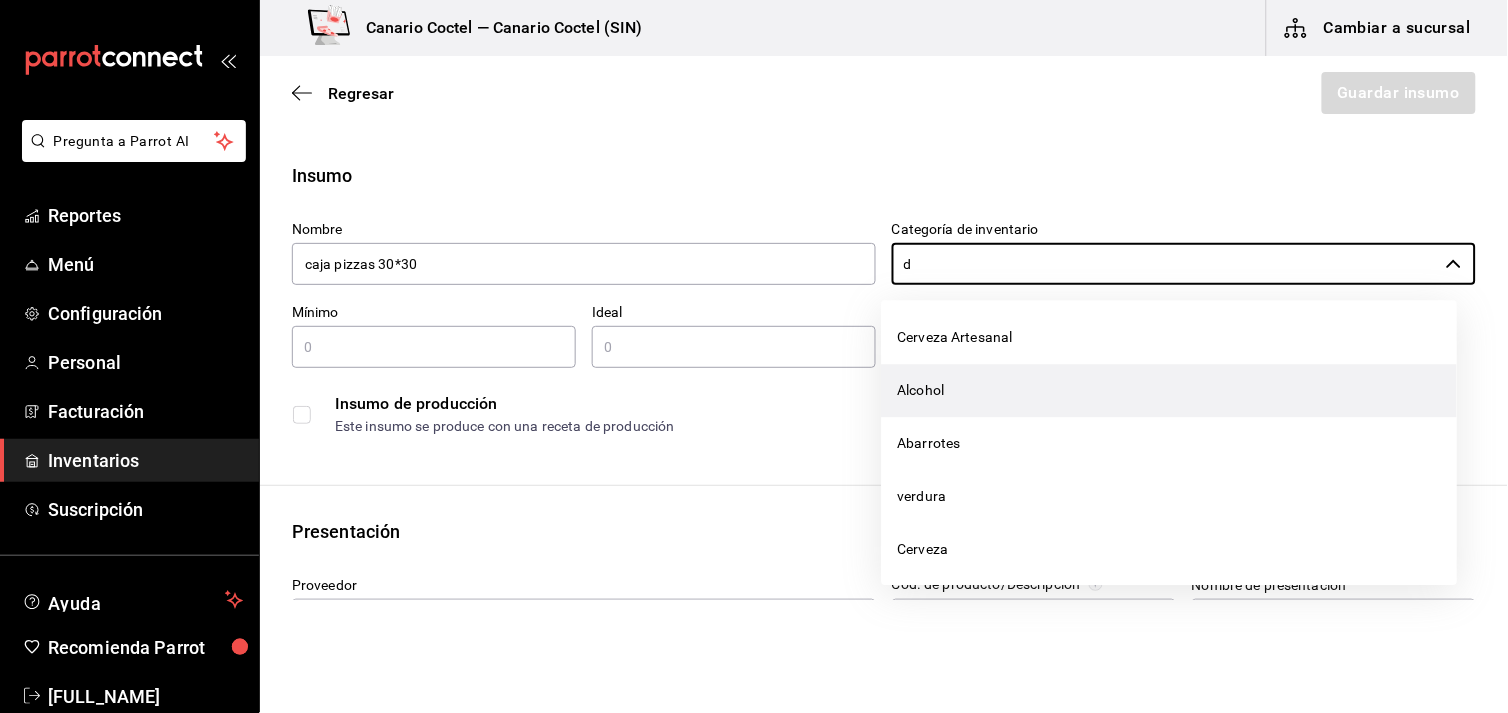 scroll, scrollTop: 0, scrollLeft: 0, axis: both 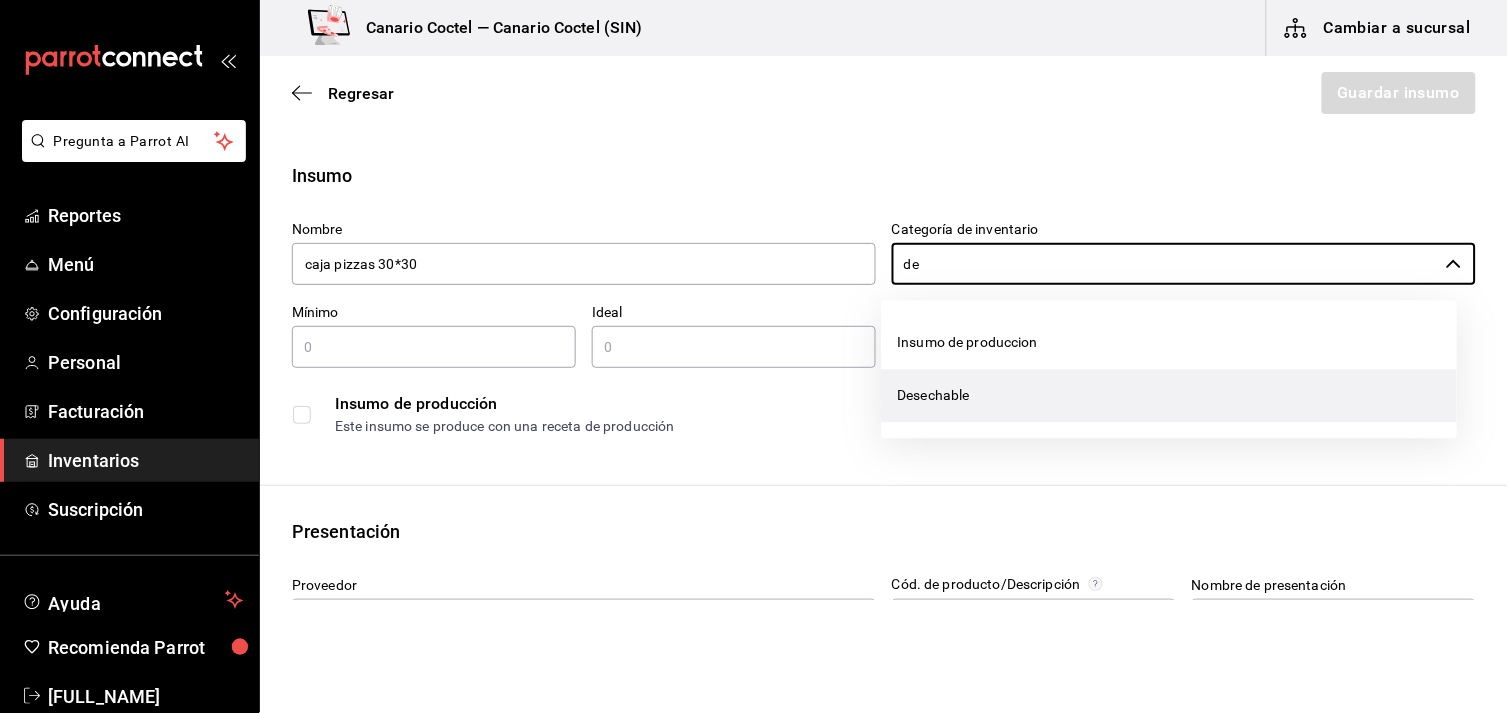 click on "Desechable" at bounding box center (1170, 395) 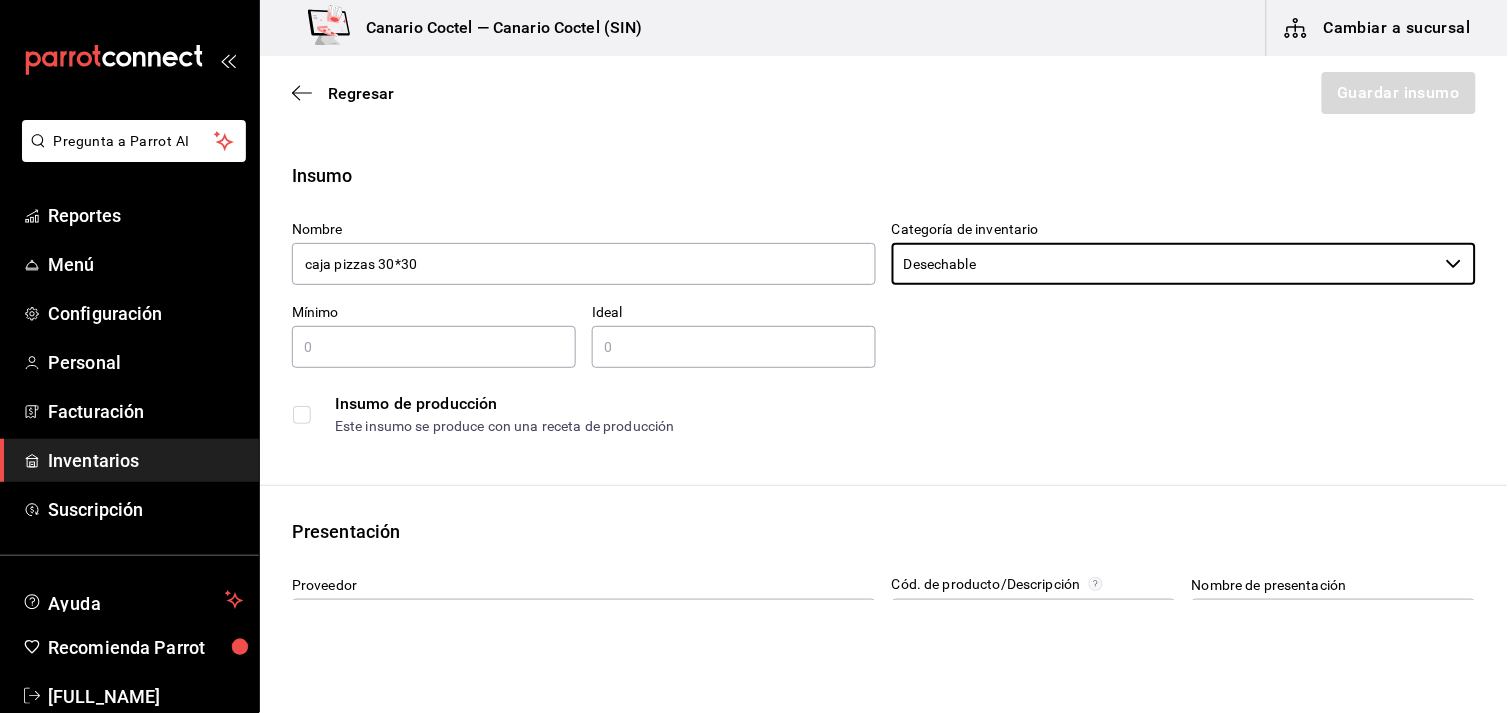 type on "Desechable" 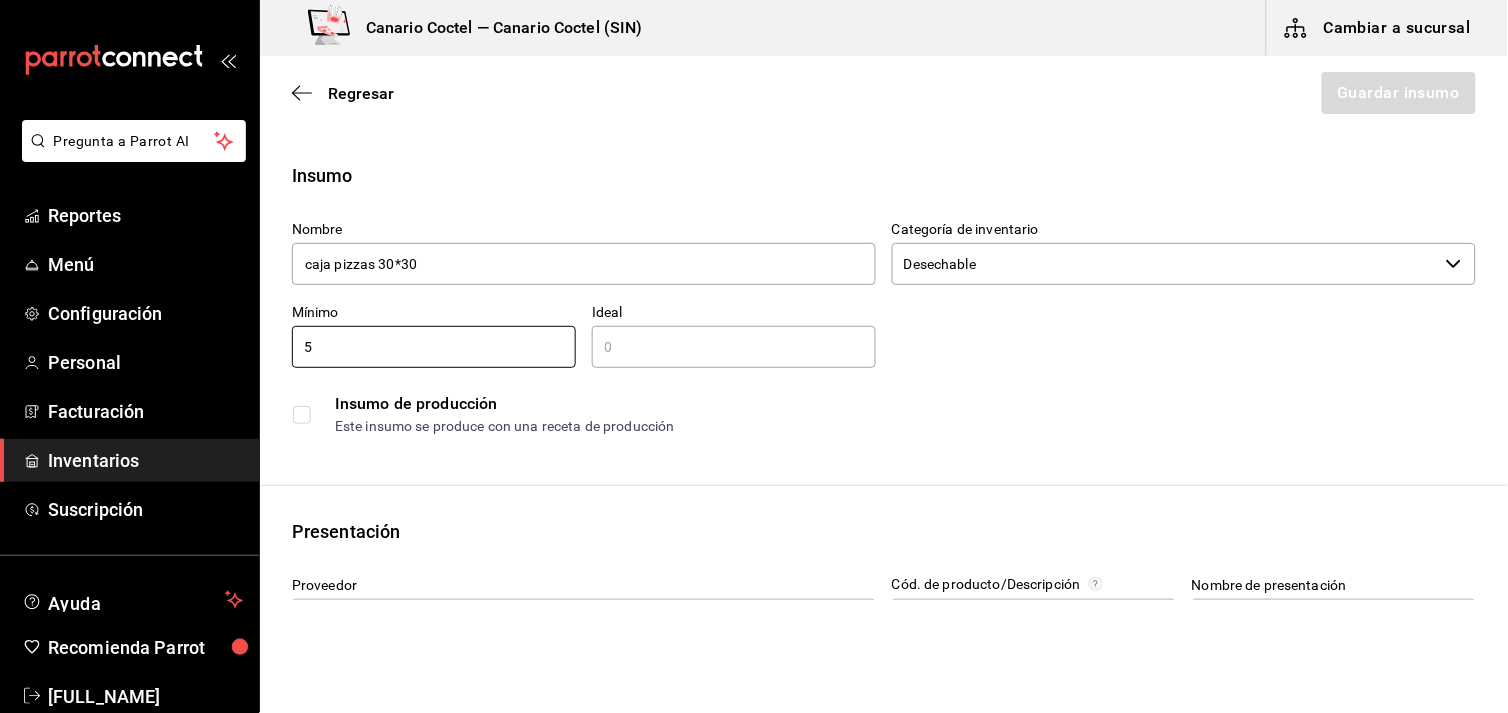 type on "5" 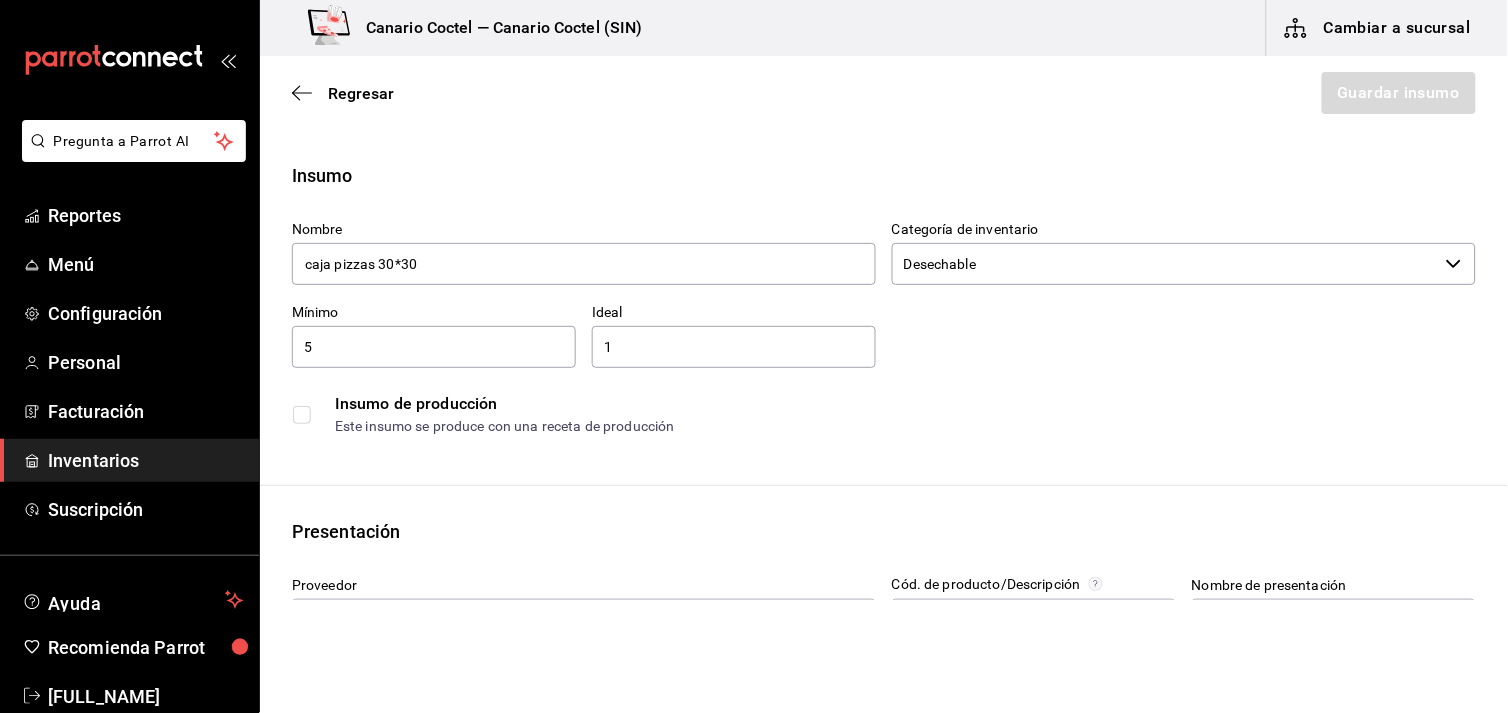 type on "10" 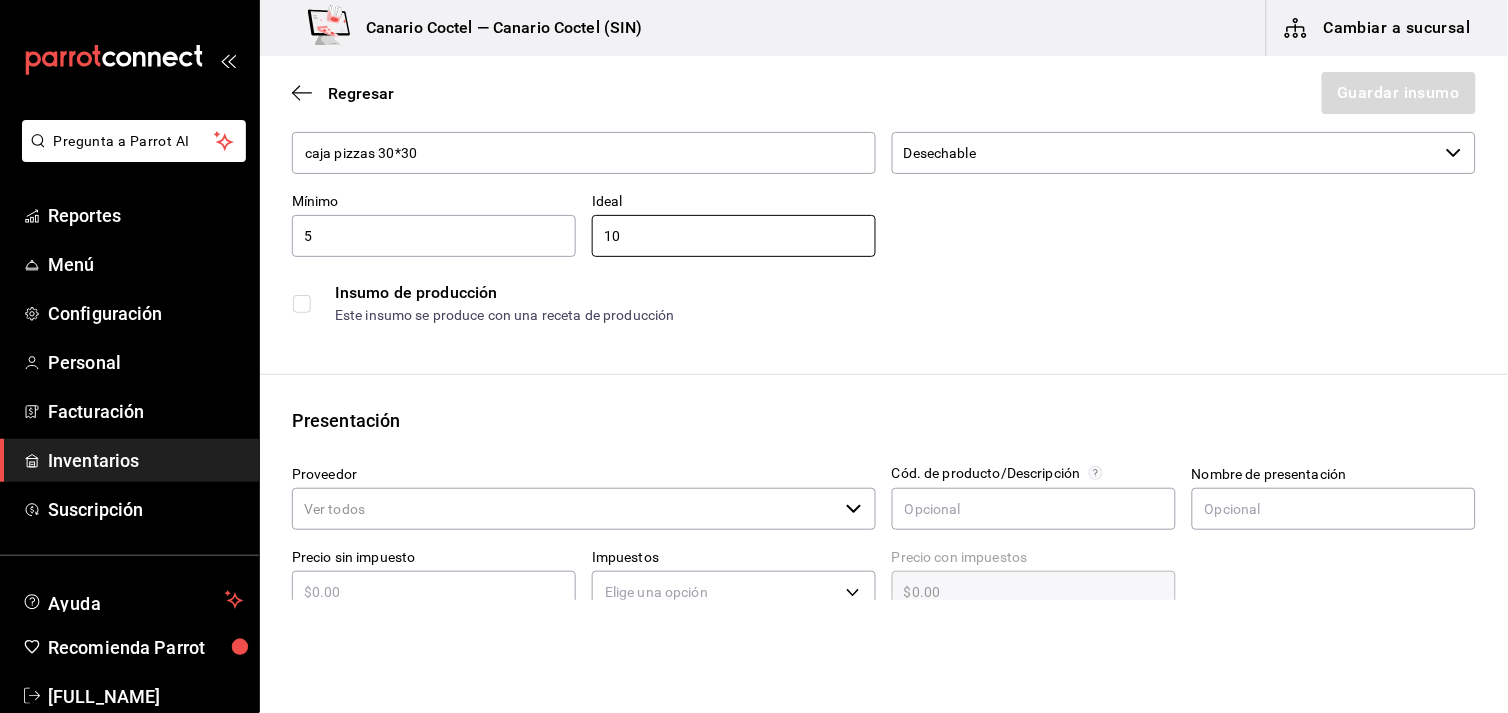 scroll, scrollTop: 222, scrollLeft: 0, axis: vertical 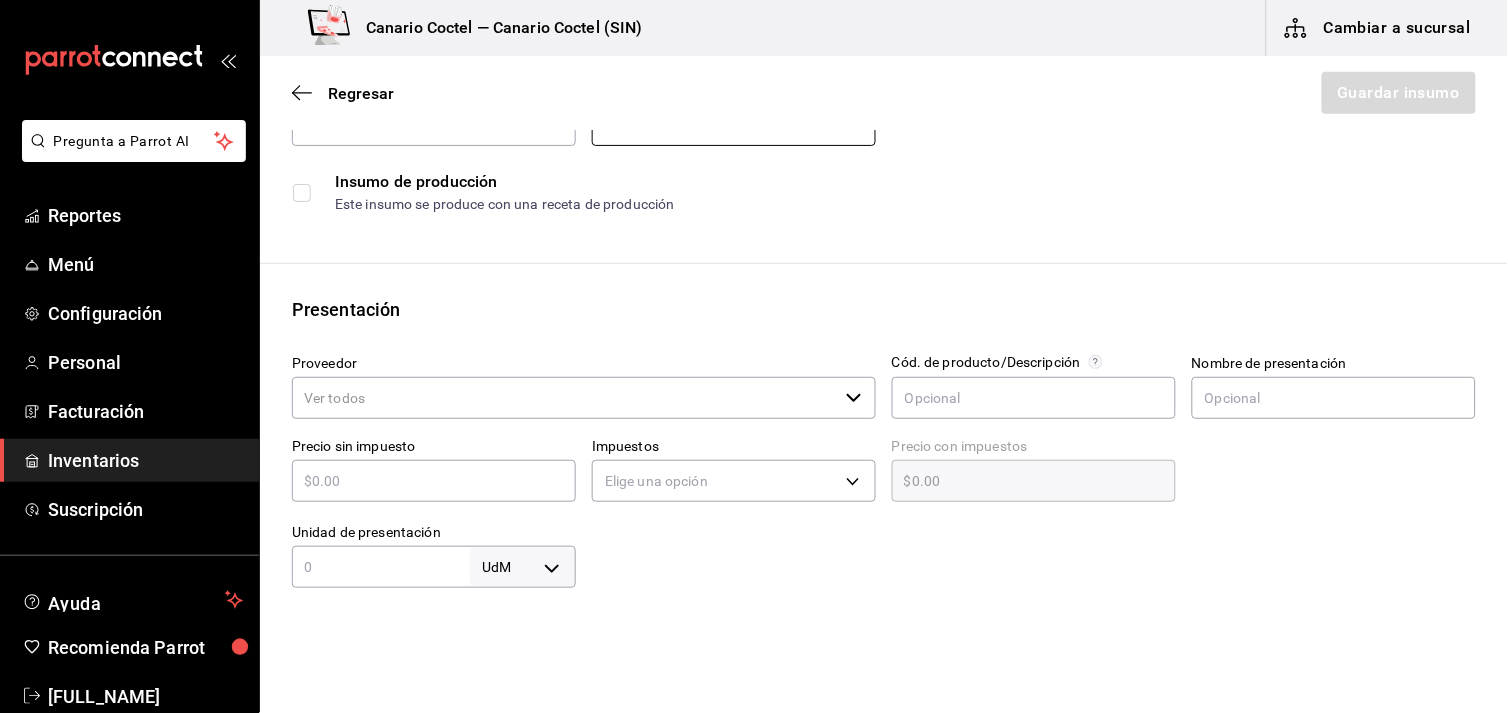 click 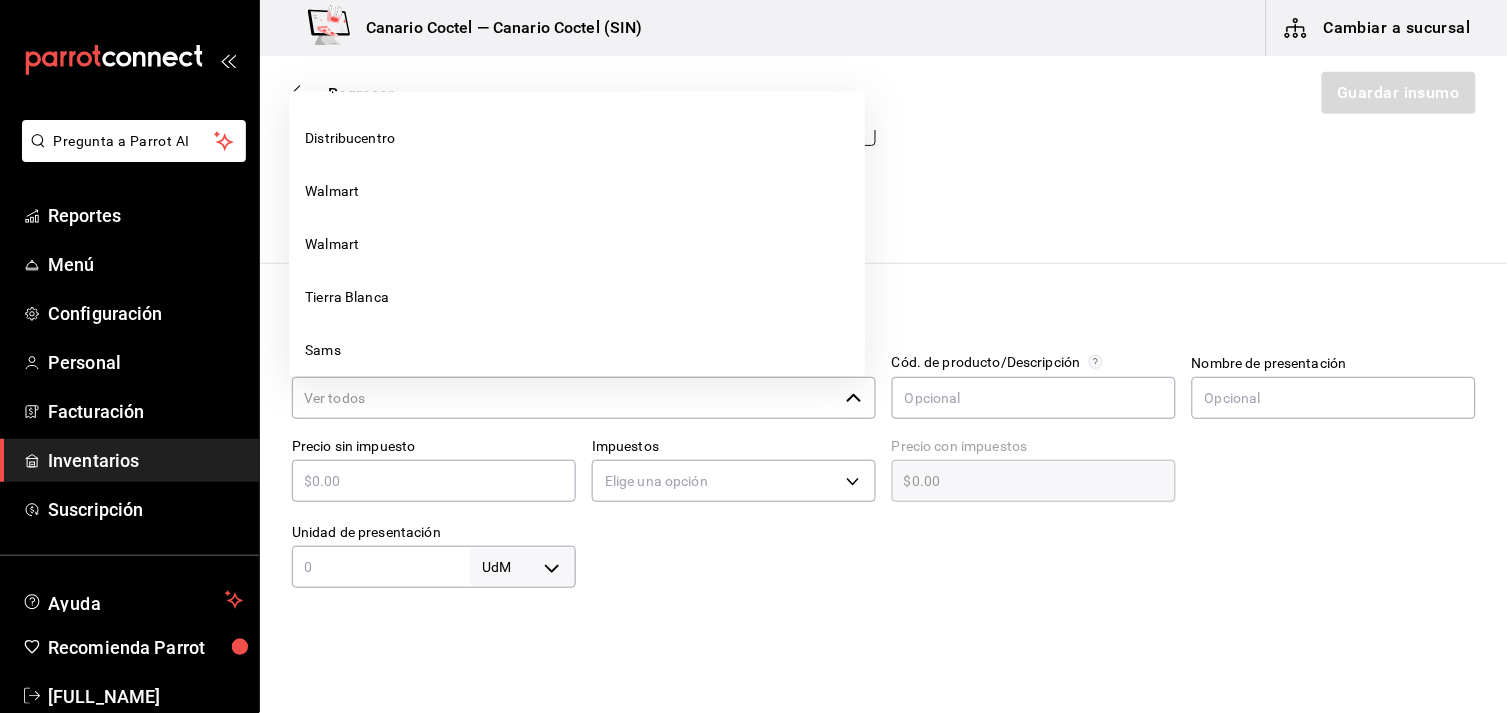 scroll, scrollTop: 1262, scrollLeft: 0, axis: vertical 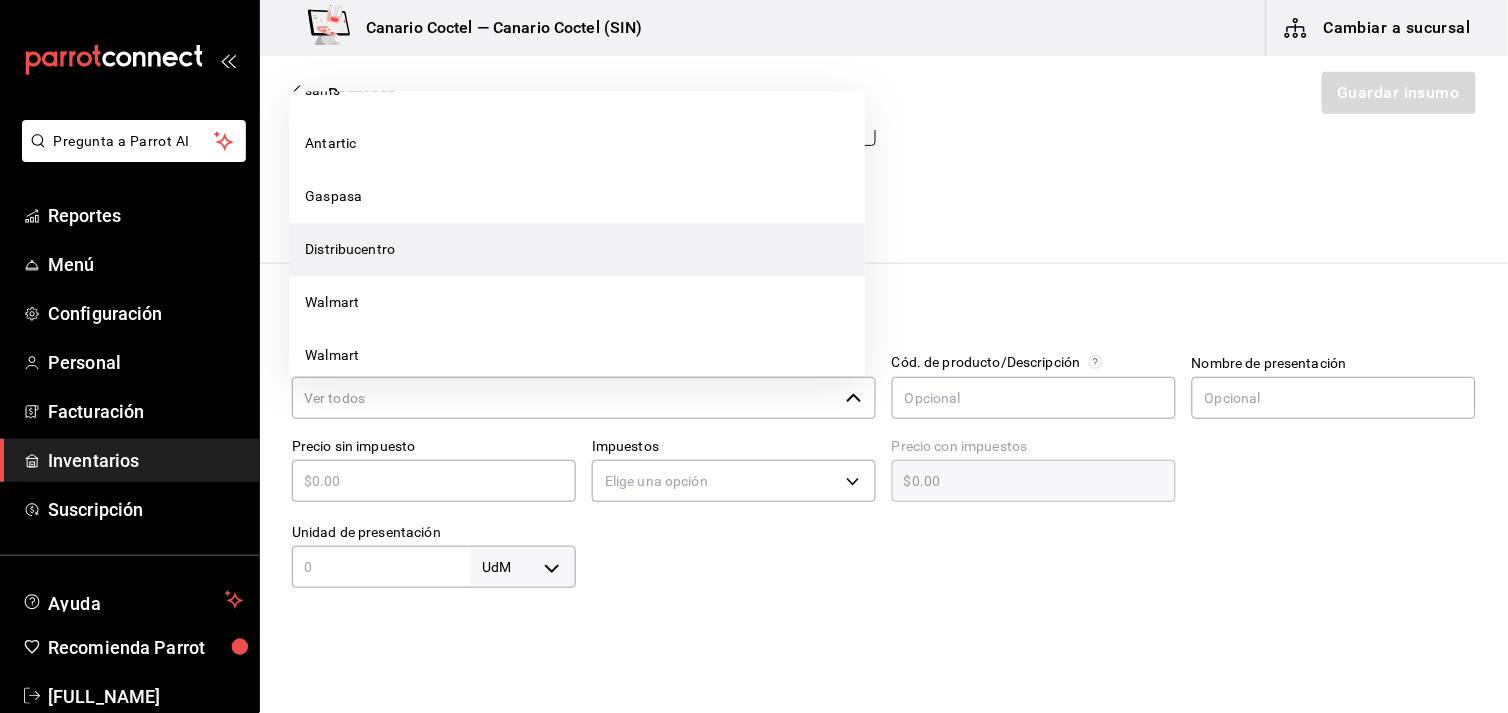 click on "Distribucentro" at bounding box center [577, 249] 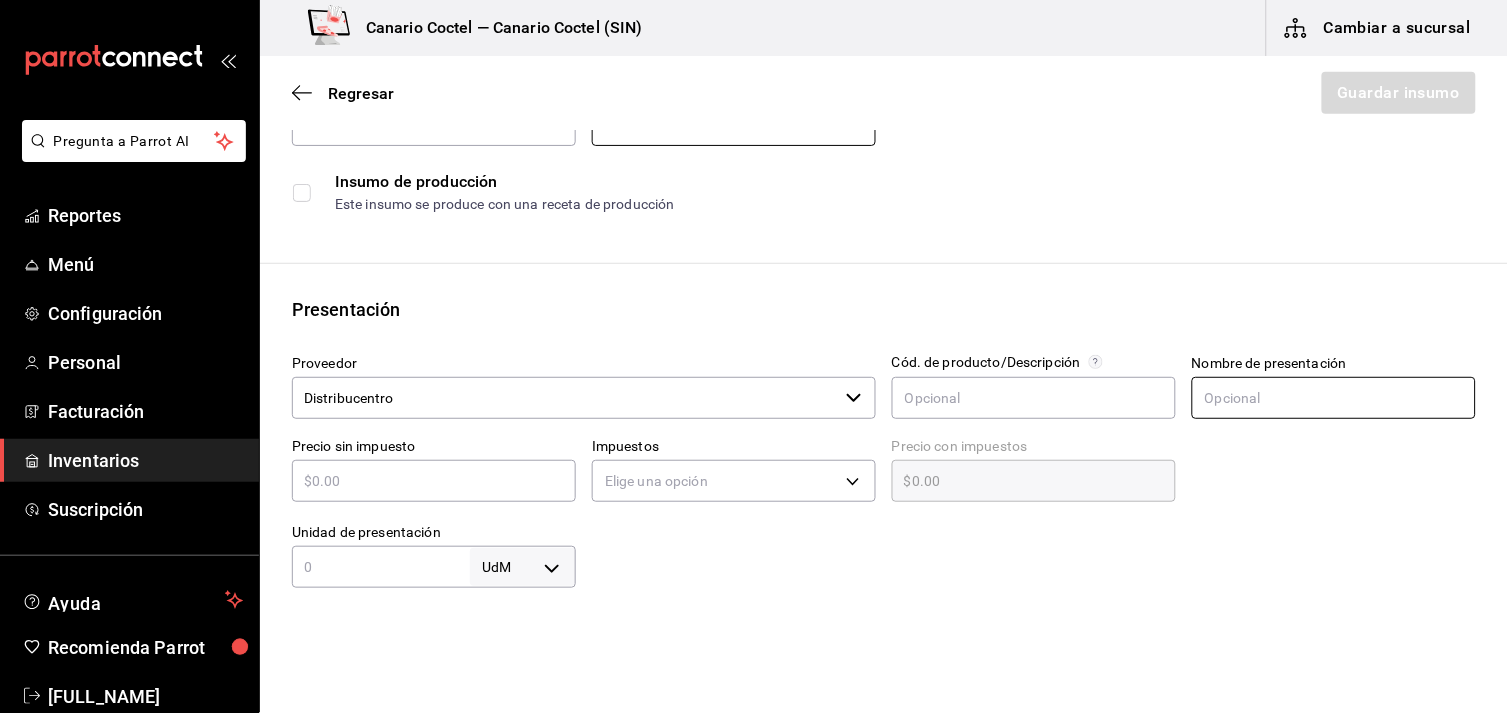 type on "10" 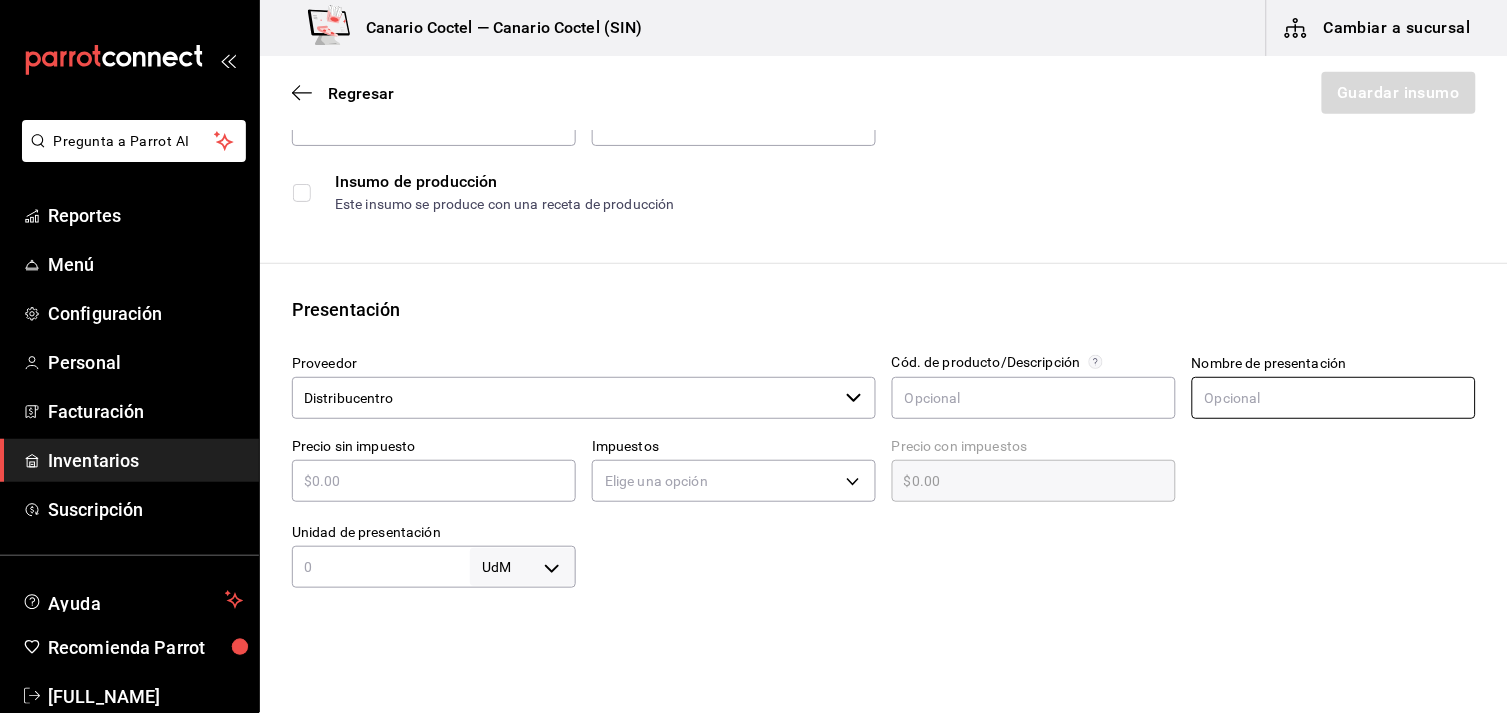 type on "pza" 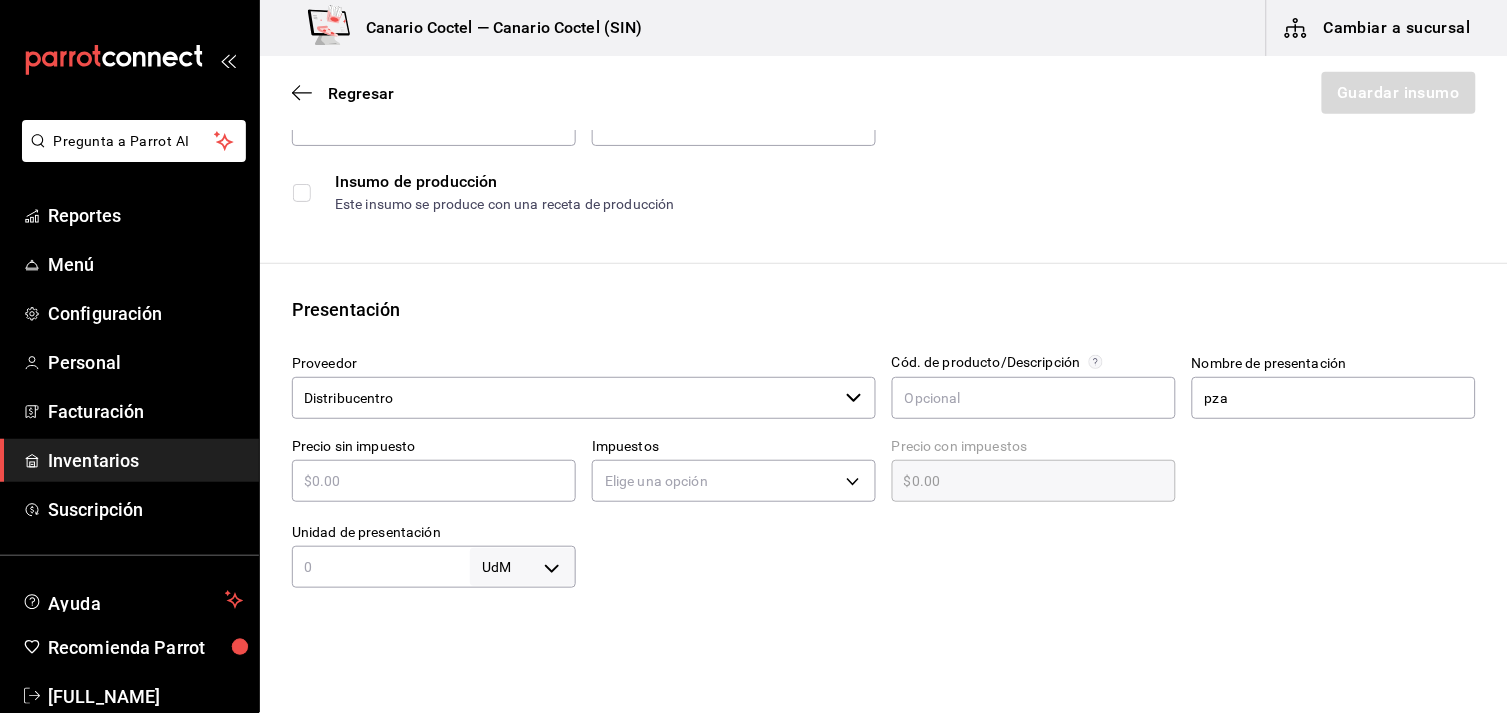 click at bounding box center (434, 481) 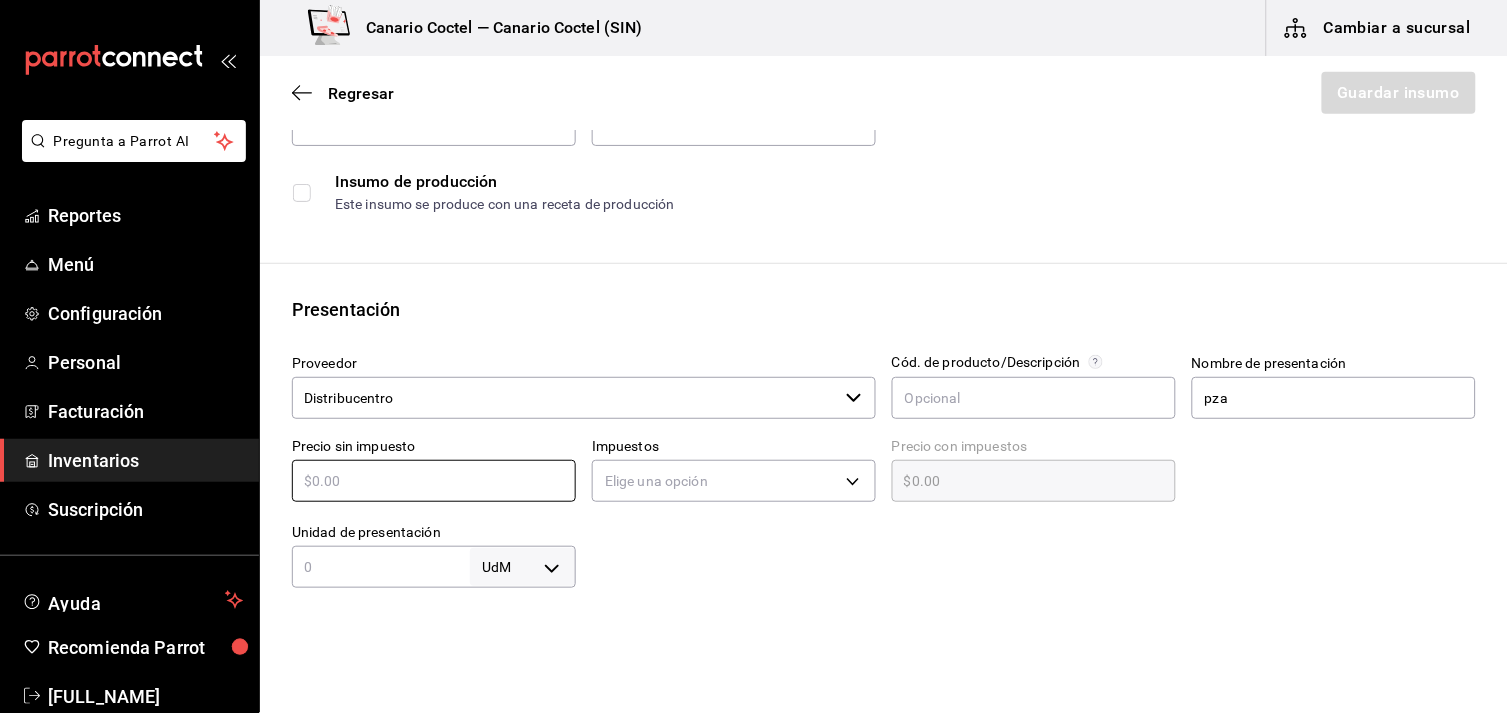 type on "$1" 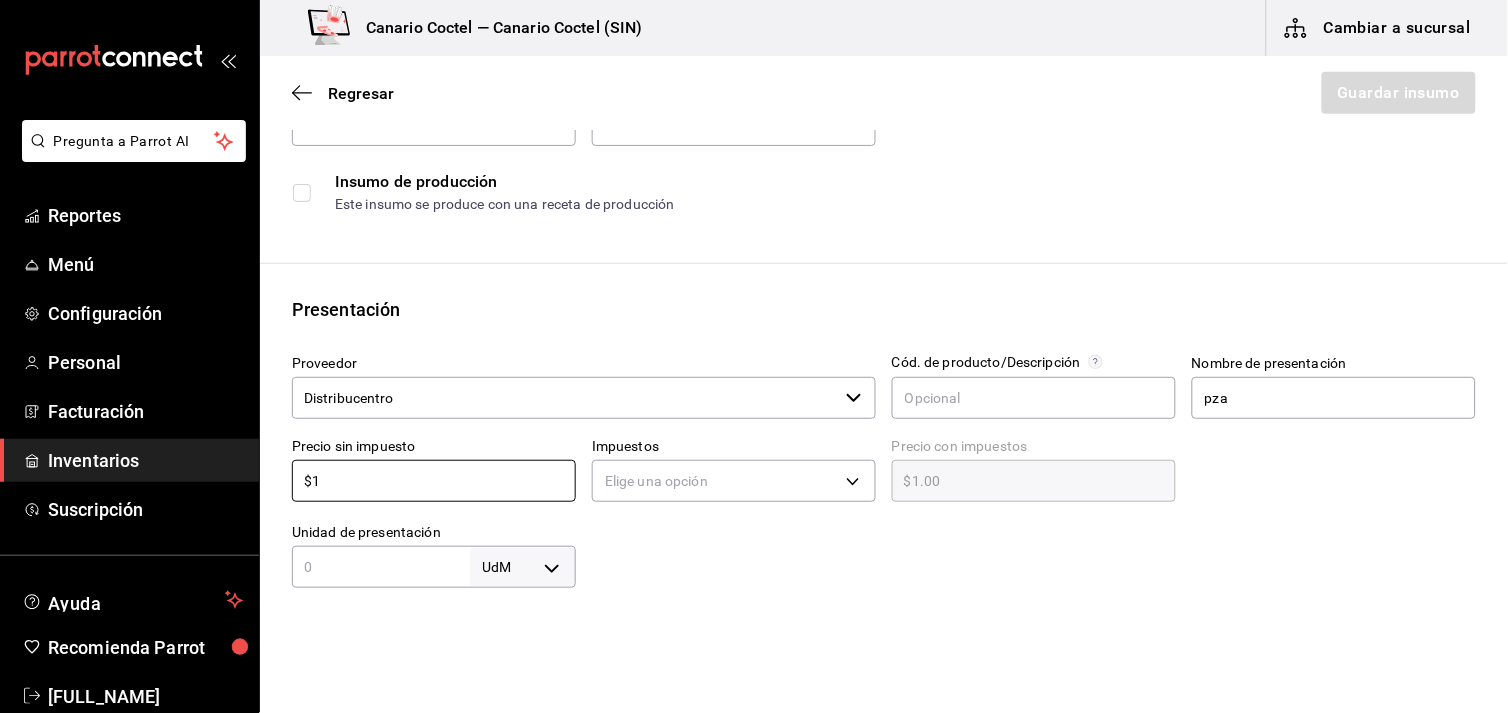 type on "$1.00" 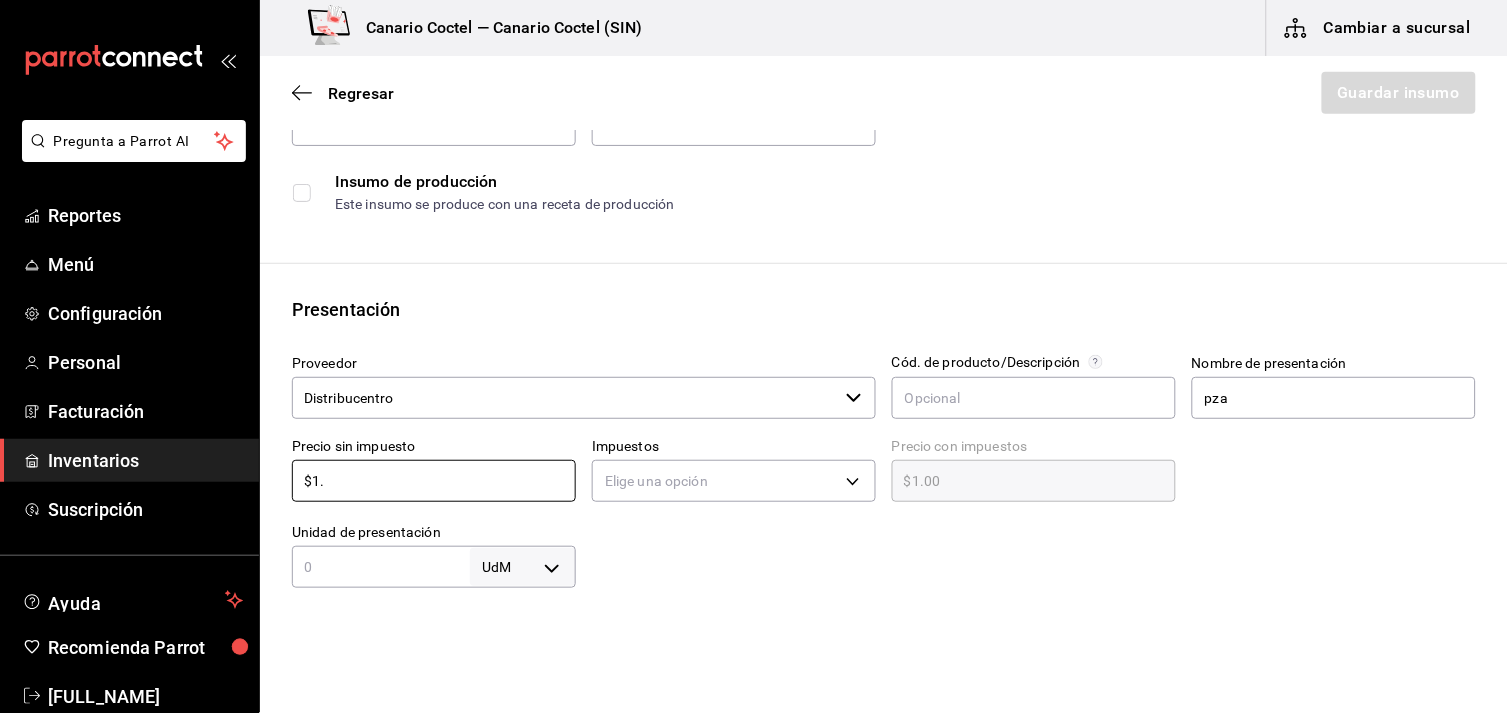 type on "$1.5" 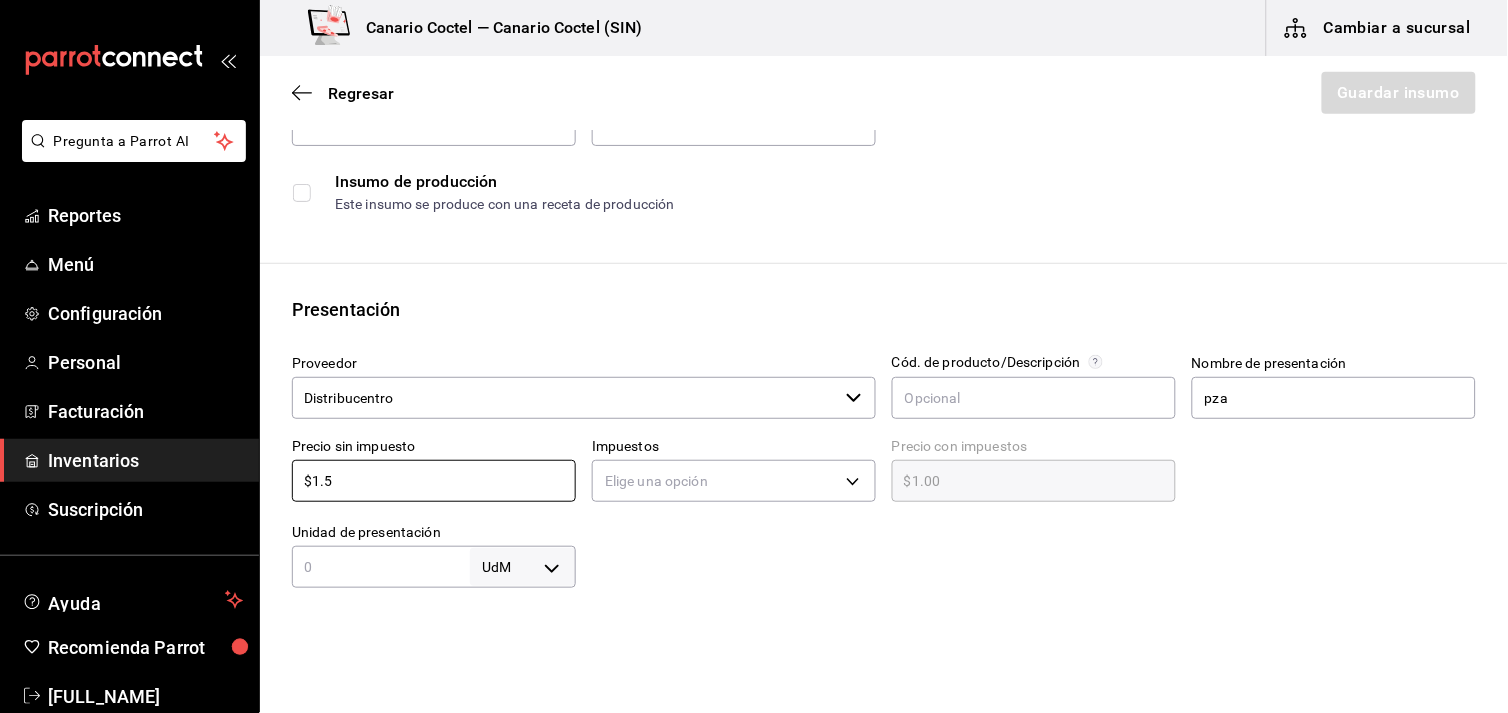 type on "$1.50" 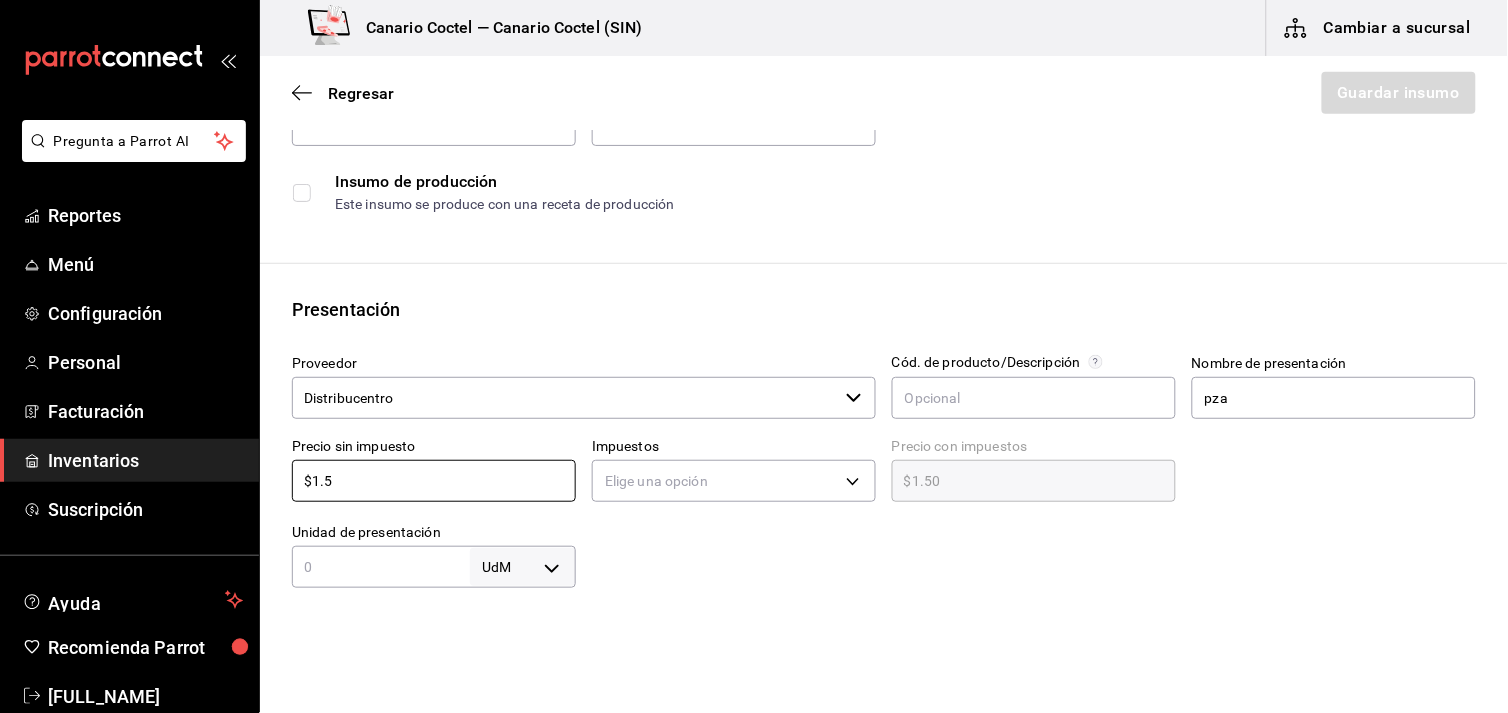 type on "$1.52" 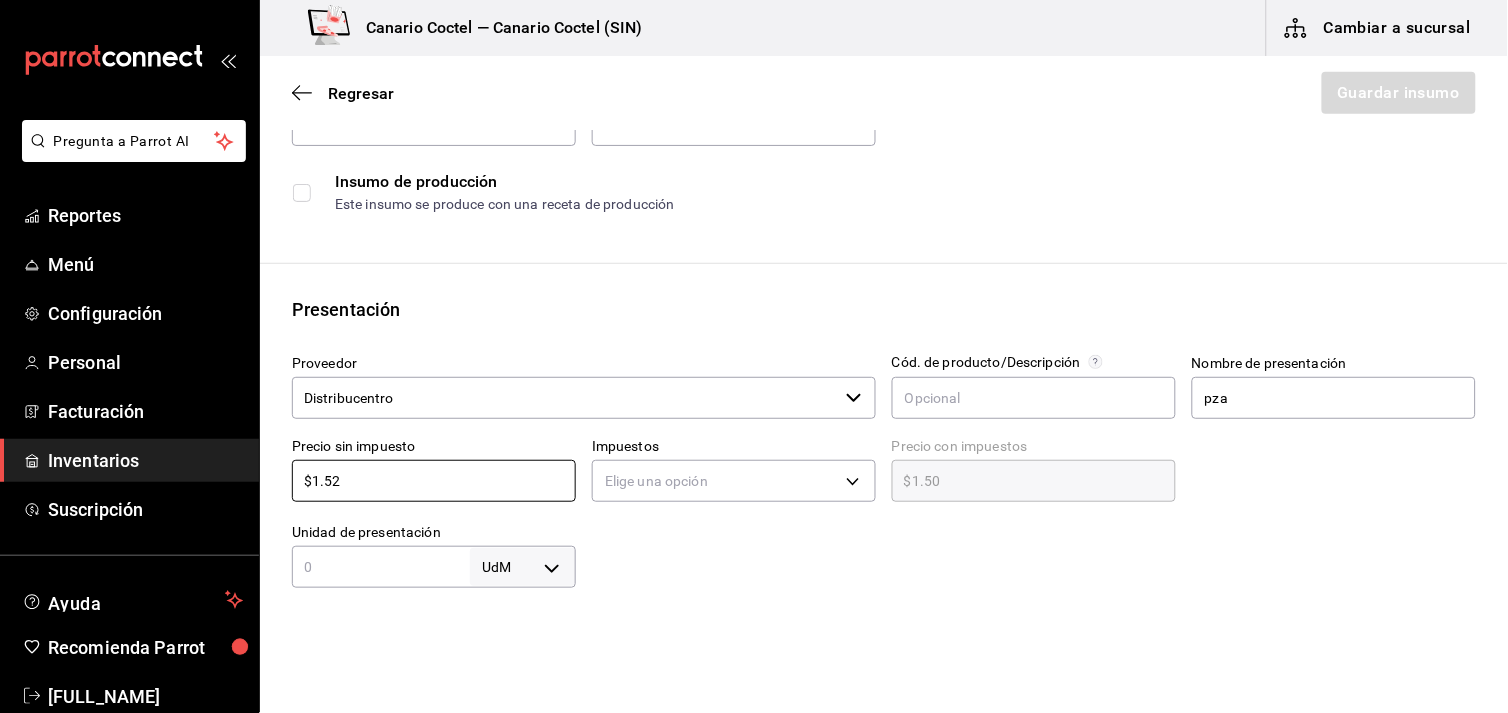 type on "$1.52" 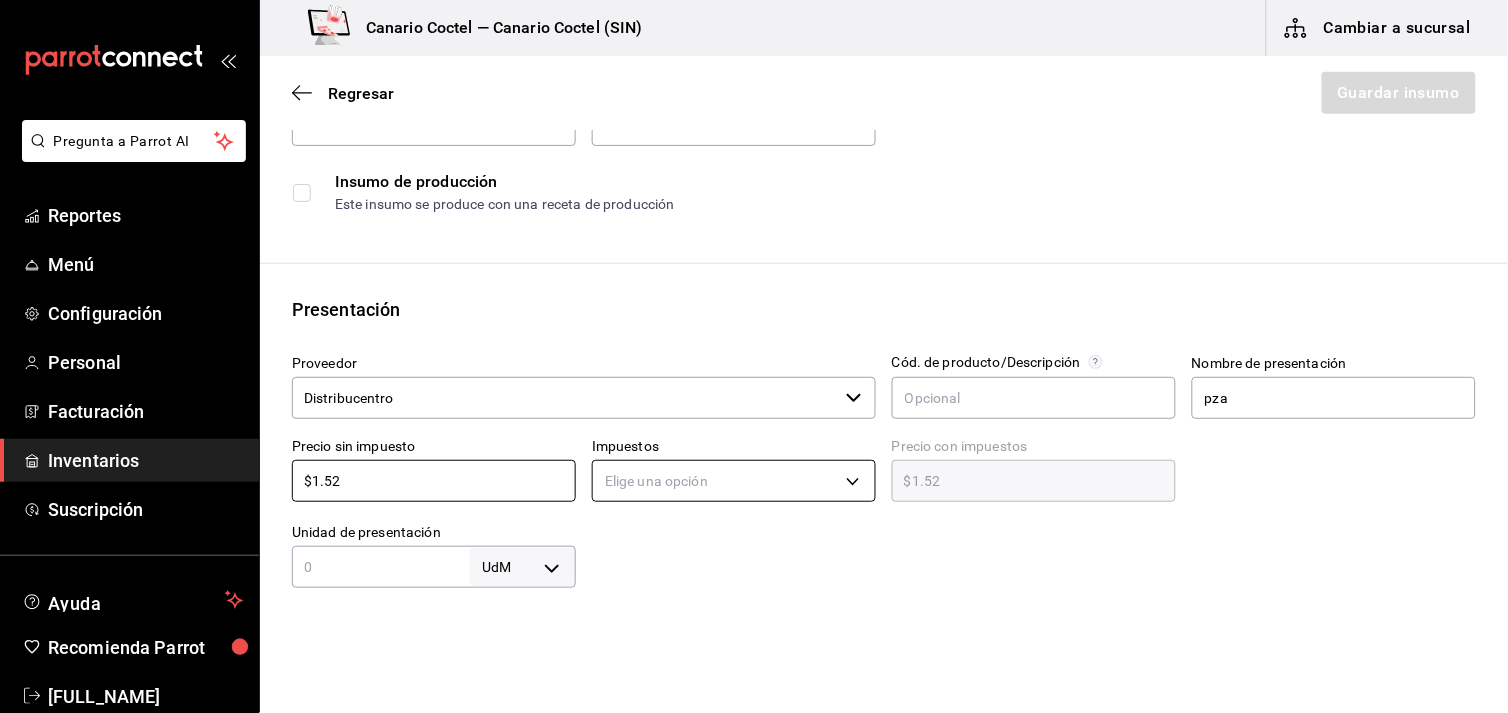 type on "$1.52" 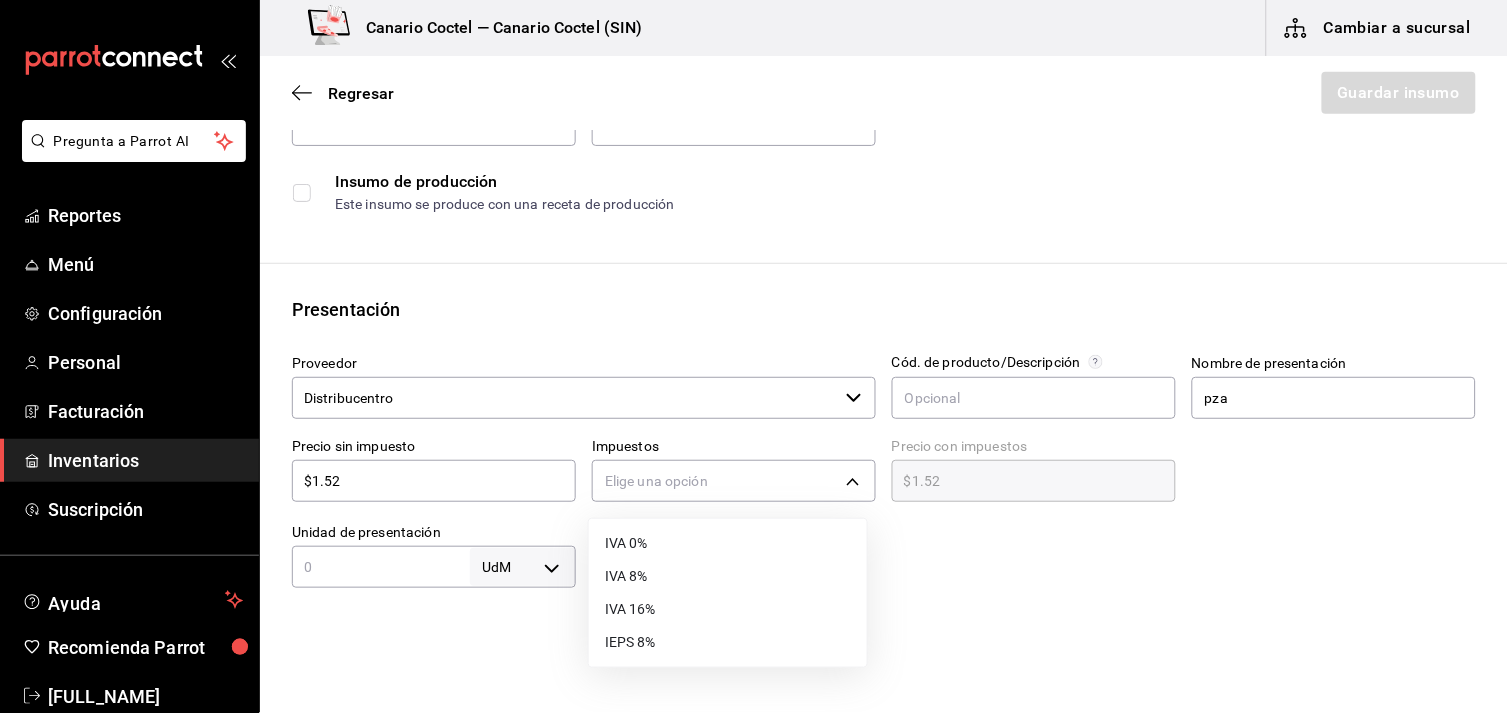click on "IVA 16%" at bounding box center (728, 609) 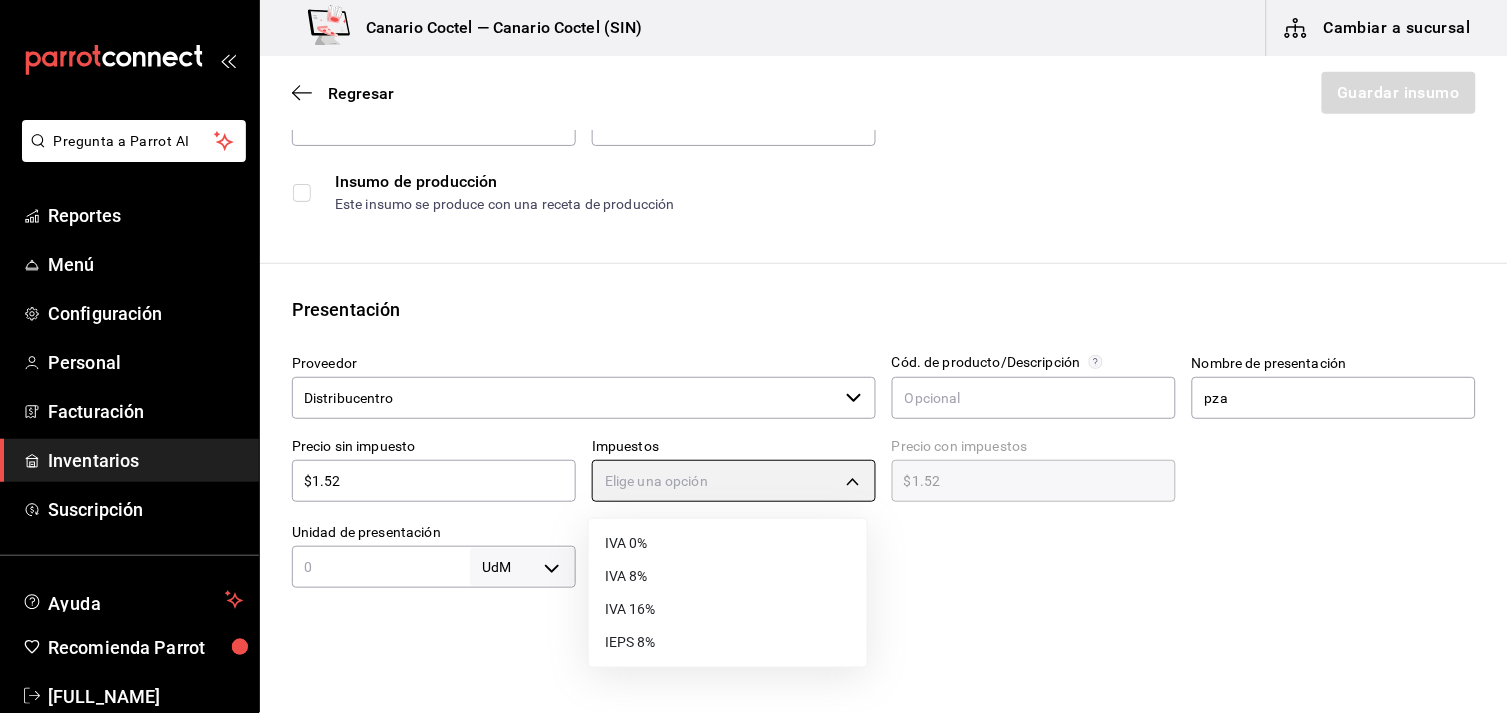type on "IVA_16" 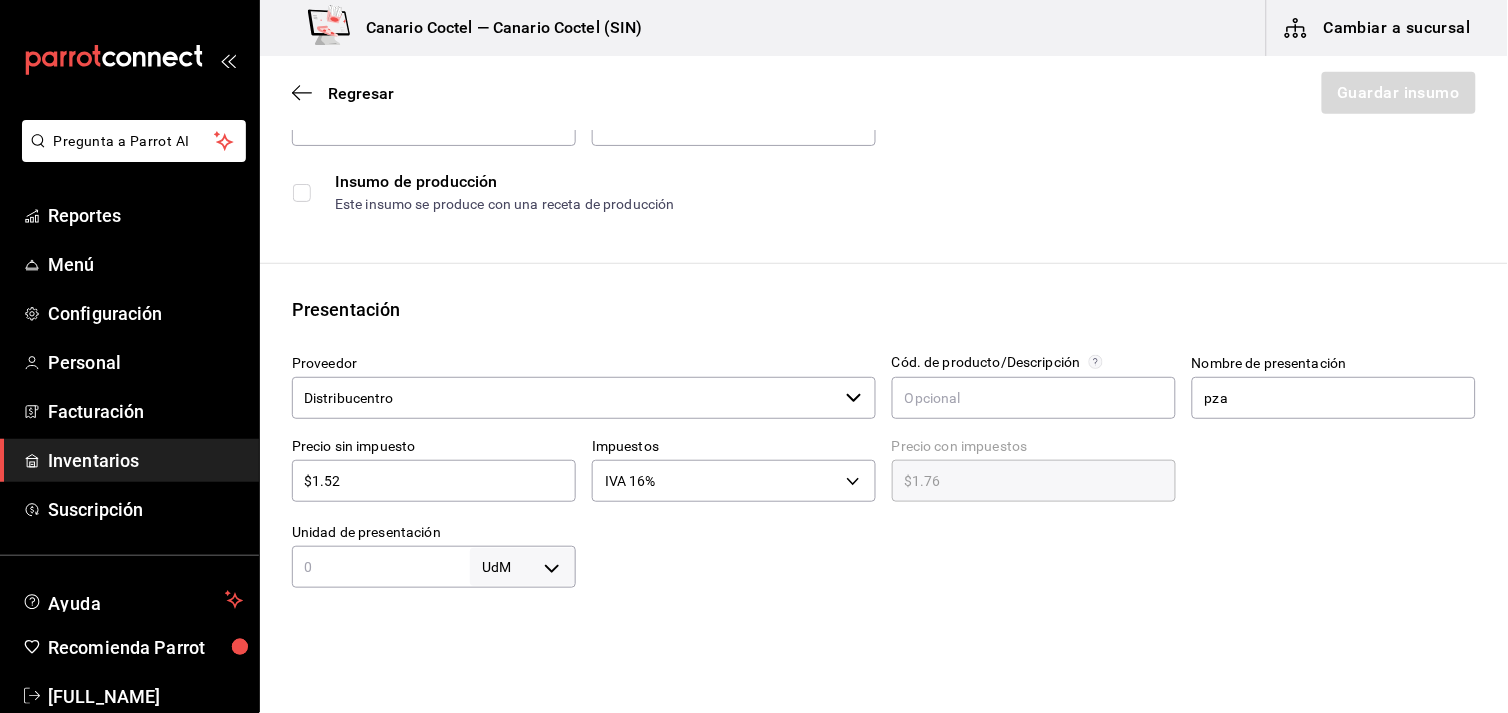click at bounding box center (381, 567) 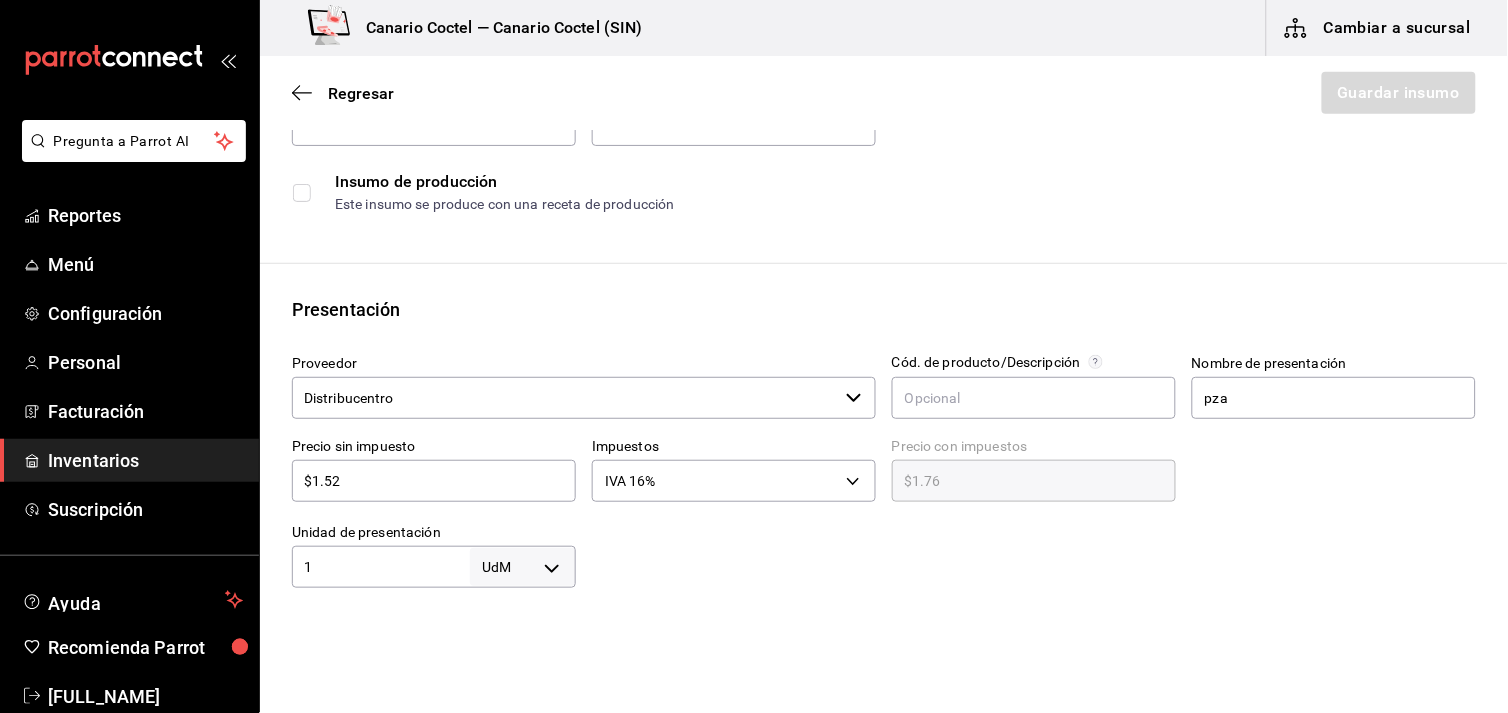 type on "1" 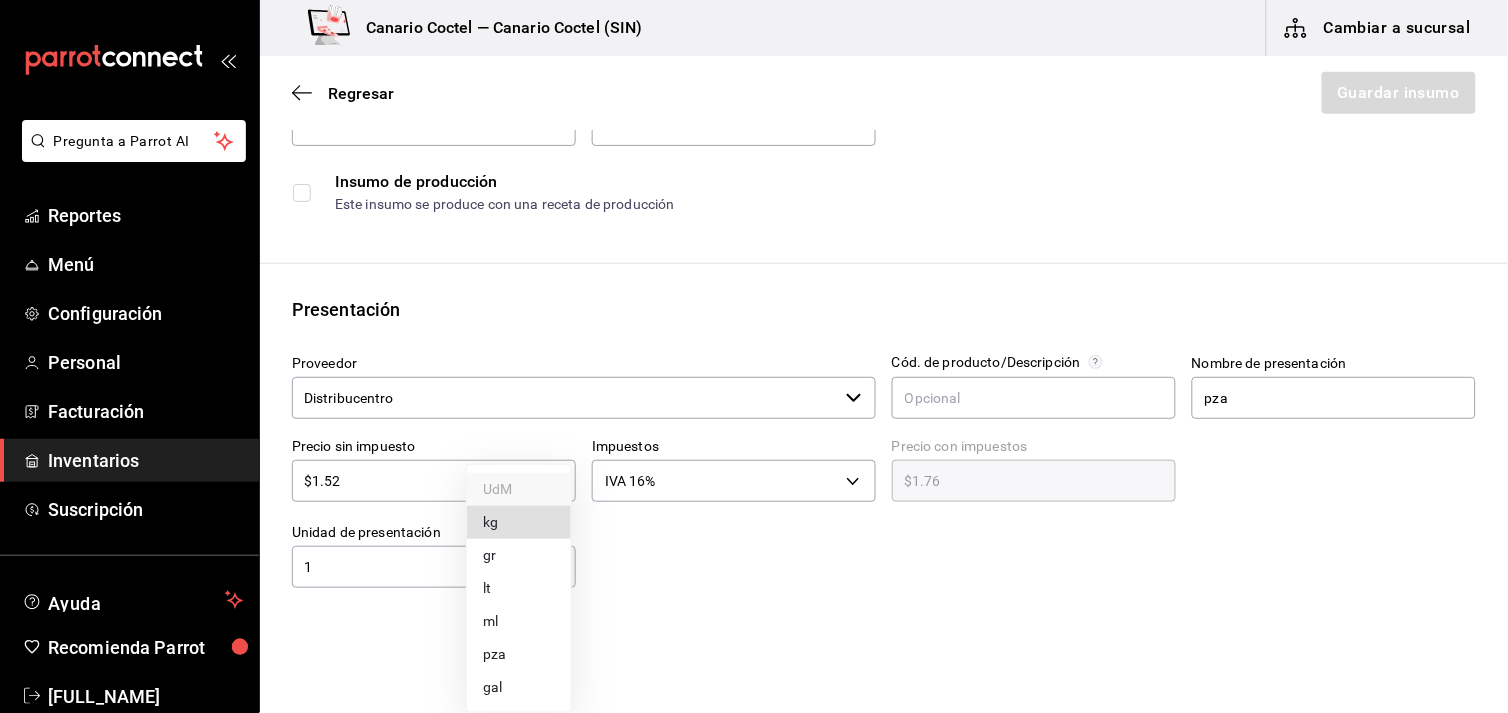click on "Pregunta a Parrot AI Reportes   Menú   Configuración   Personal   Facturación   Inventarios   Suscripción   Ayuda Recomienda Parrot   [FULL_NAME]   Sugerir nueva función   Canario Coctel — Canario Coctel (SIN) Cambiar a sucursal Regresar Guardar insumo Insumo Nombre caja pizzas 30*30 Categoría de inventario Desechable ​ Mínimo 5 ​ Ideal 10 ​ Insumo de producción Este insumo se produce con una receta de producción Presentación Proveedor Distribucentro ​ Cód. de producto/Descripción Nombre de presentación pza Precio sin impuesto $1.52 ​ Impuestos IVA 16% IVA_16 Precio con impuestos $1.76 ​ Unidad de presentación 1 UdM ​ Receta Unidad de receta Elige una opción Factor de conversión ​ Ver ayuda de conversiones ¿La presentación (pza) viene en otra caja? Si No Presentaciones por caja ​ Sin definir Unidades de conteo GANA 1 MES GRATIS EN TU SUSCRIPCIÓN AQUÍ Ver video tutorial Ir a video Pregunta a Parrot AI Reportes   Menú   Configuración   Personal   Facturación" at bounding box center (754, 300) 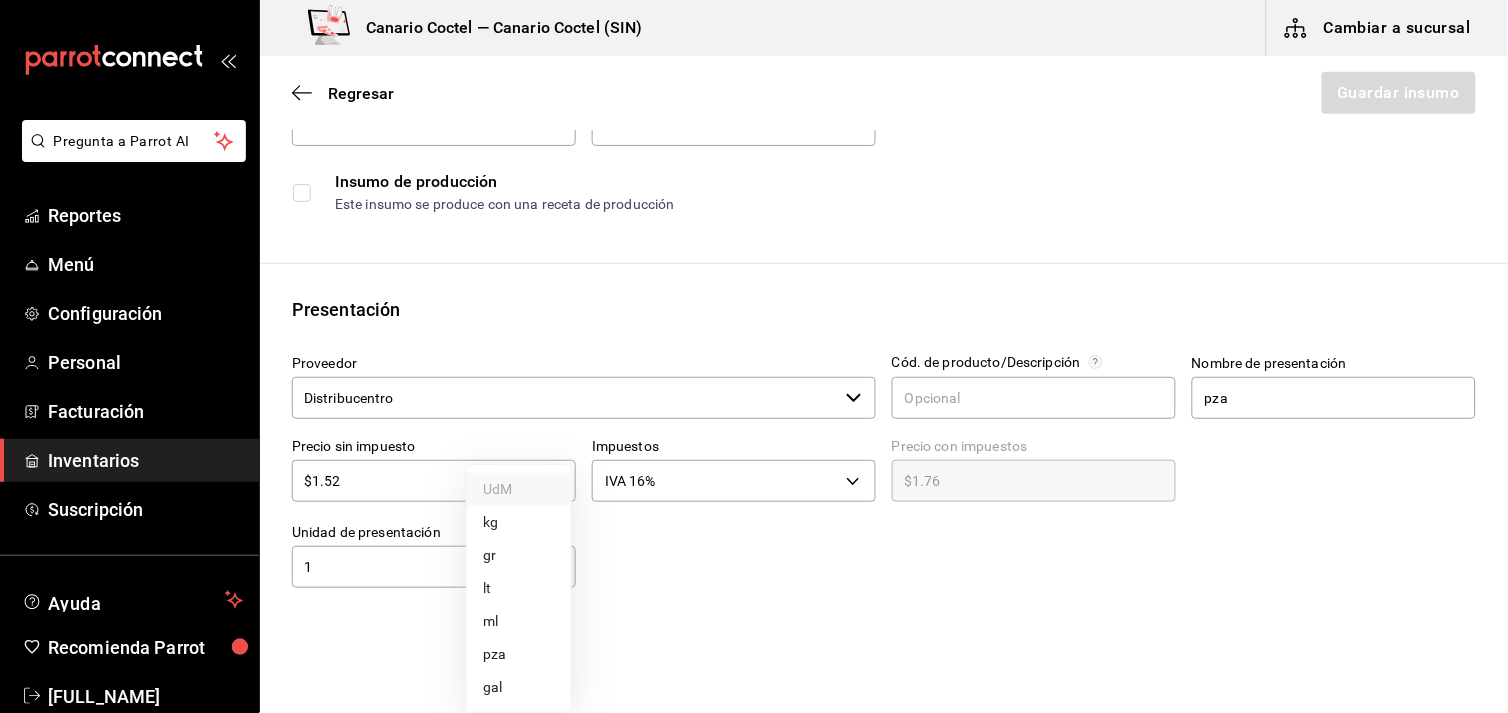 click on "pza" at bounding box center (519, 654) 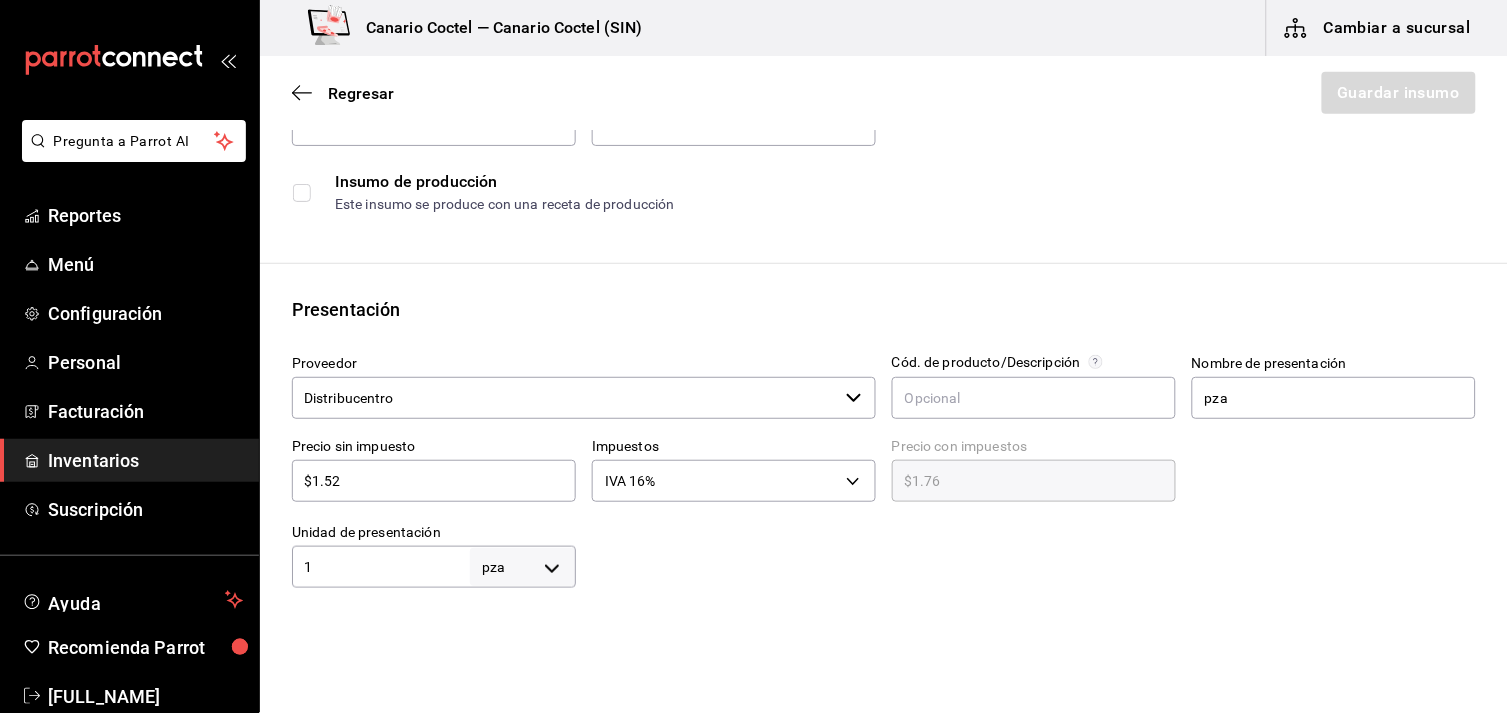 scroll, scrollTop: 444, scrollLeft: 0, axis: vertical 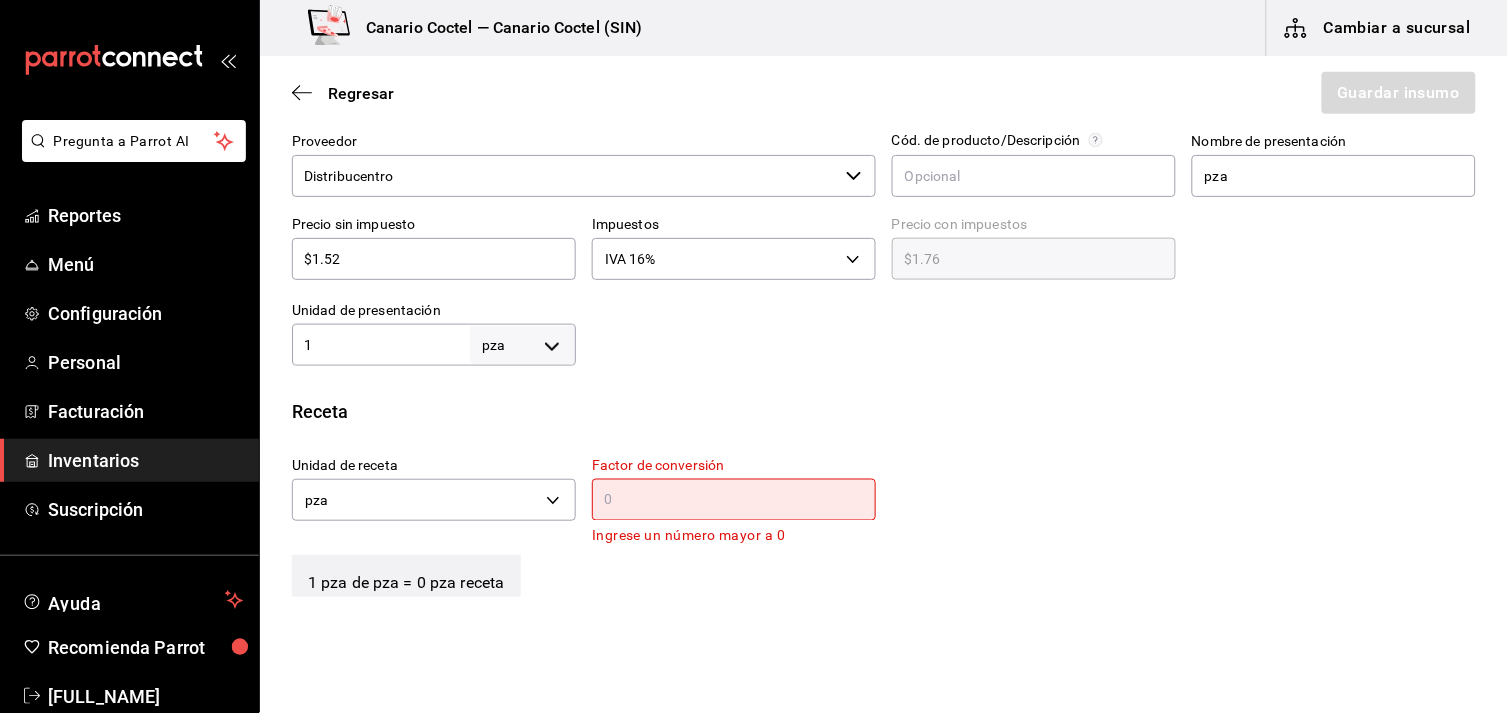 click at bounding box center [734, 500] 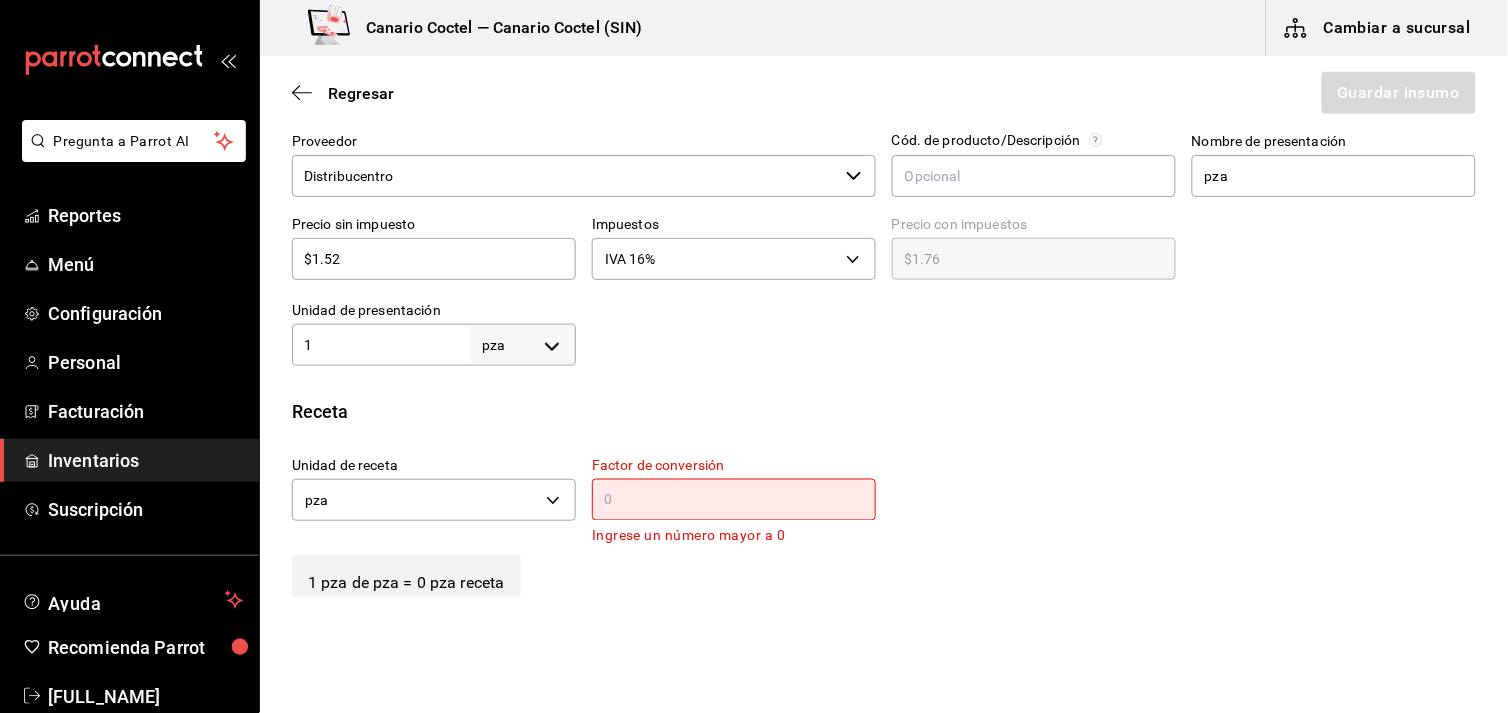 type on "1" 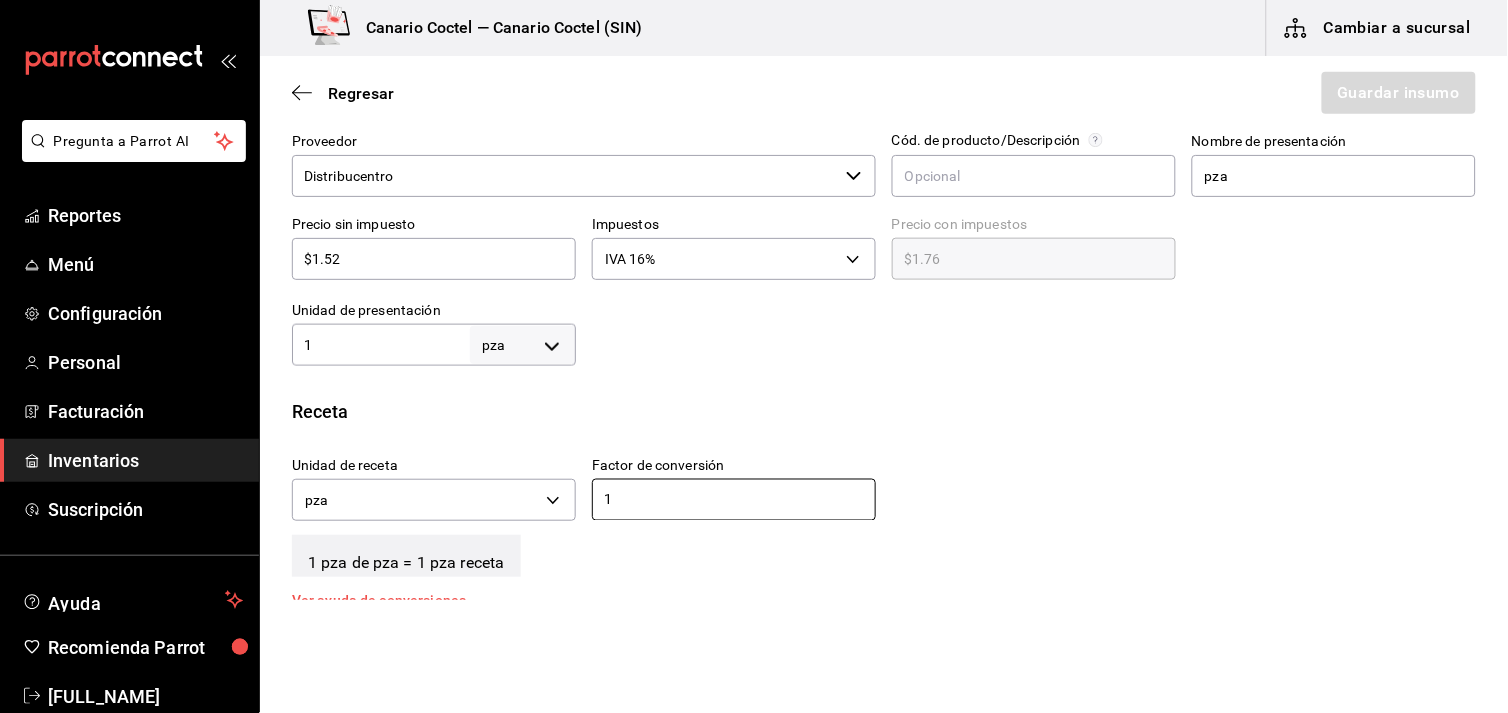scroll, scrollTop: 666, scrollLeft: 0, axis: vertical 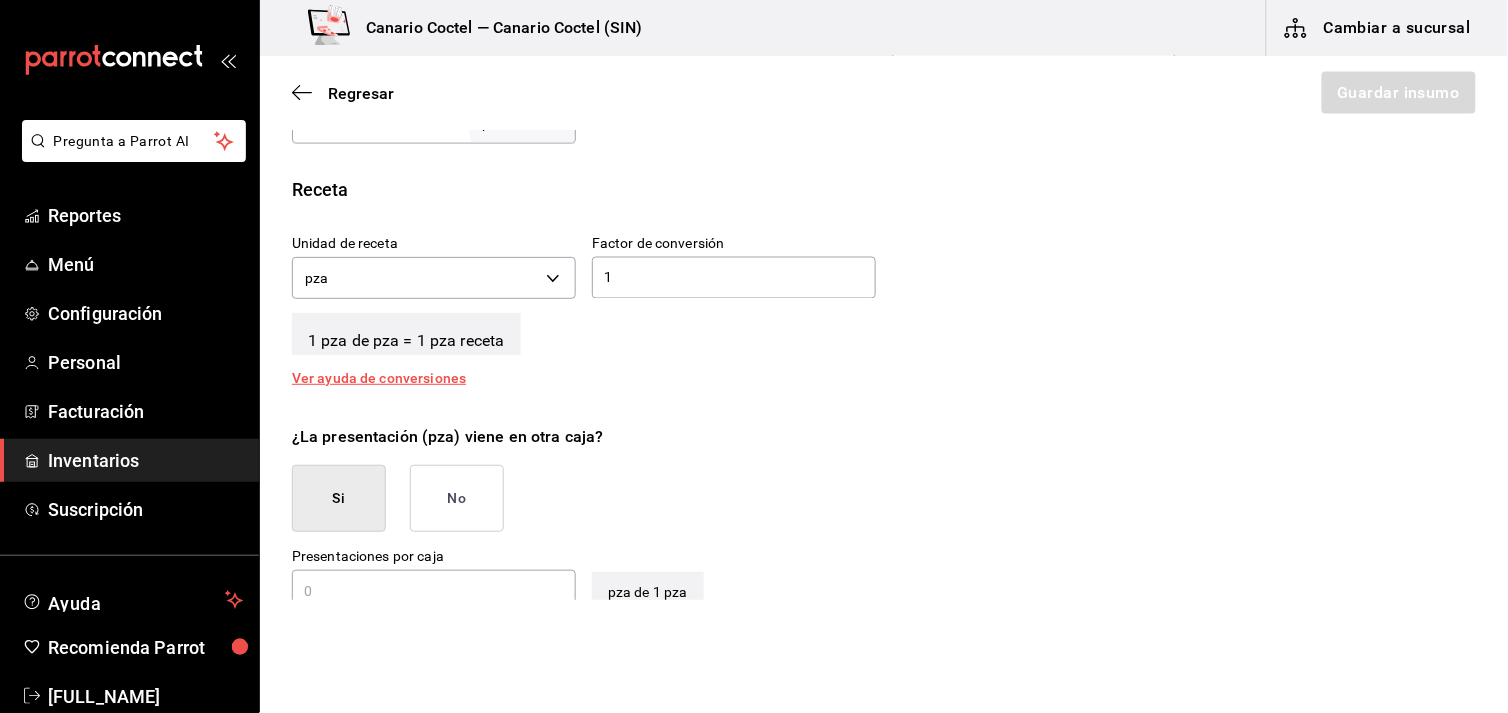 click on "No" at bounding box center (457, 498) 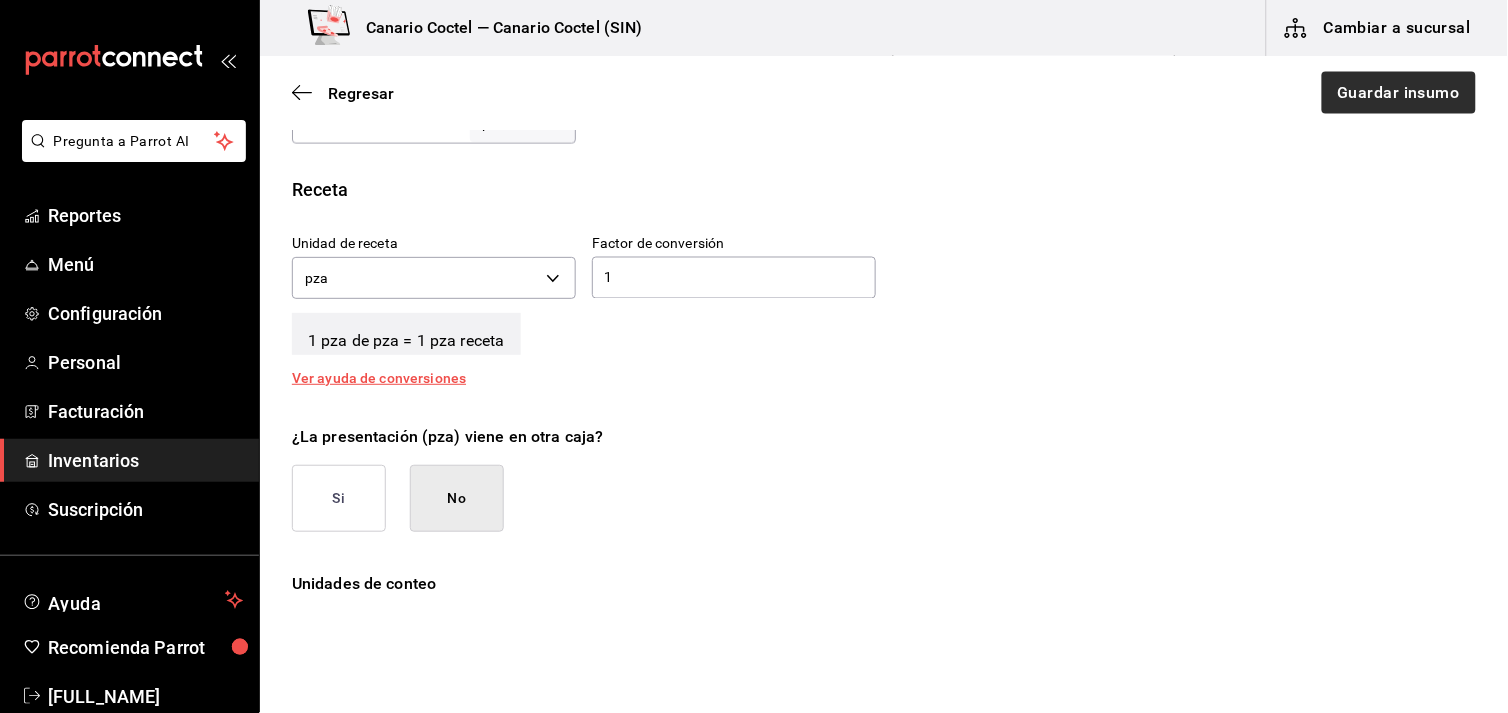 scroll, scrollTop: 555, scrollLeft: 0, axis: vertical 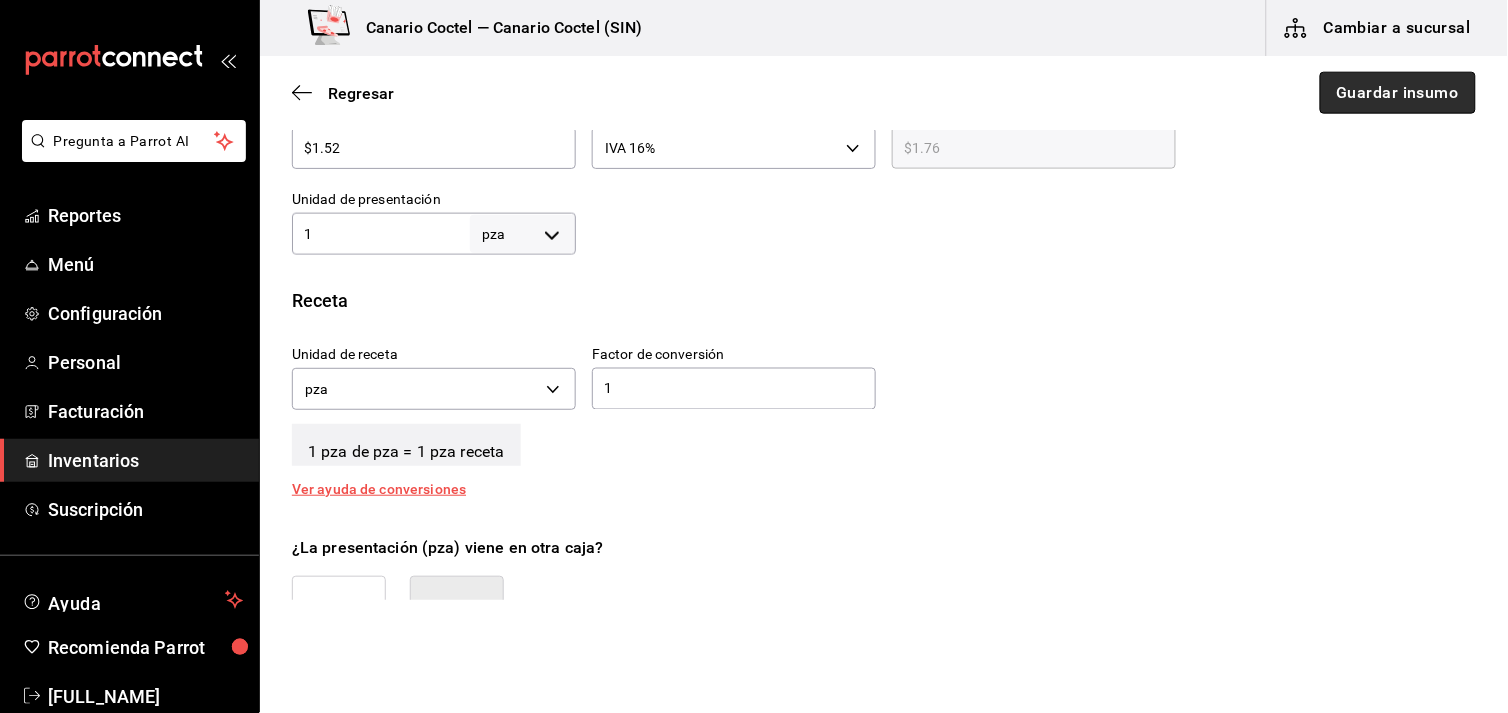 click on "Guardar insumo" at bounding box center [1398, 93] 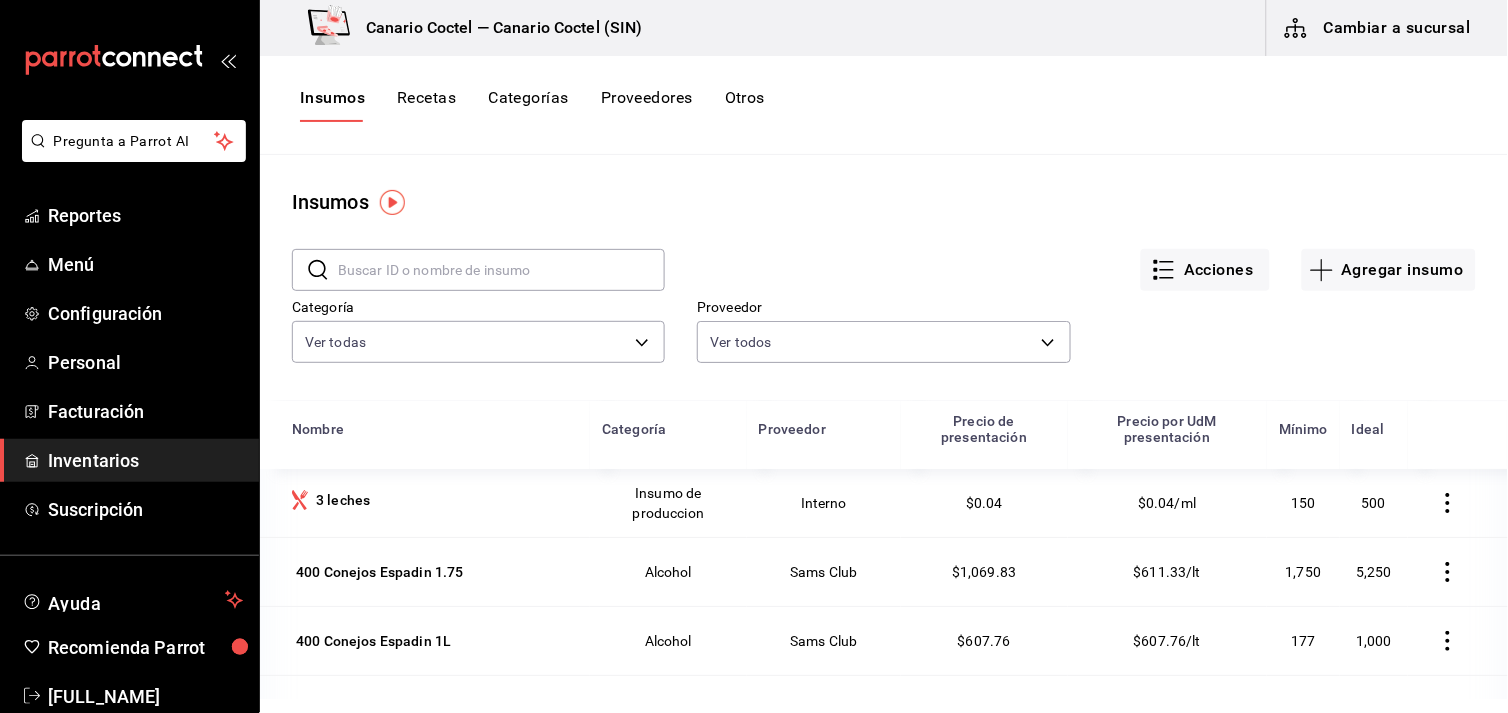 click at bounding box center [501, 270] 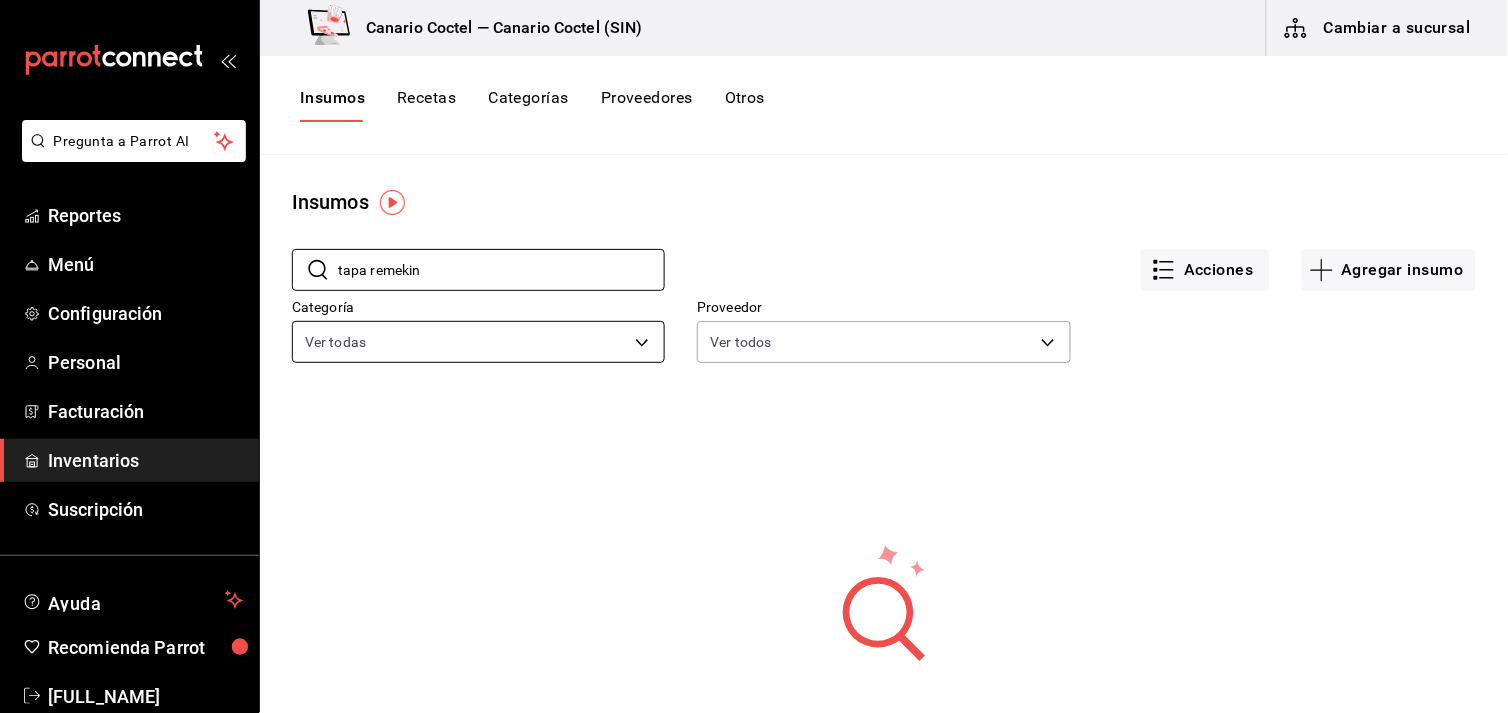 type on "tapa remekin" 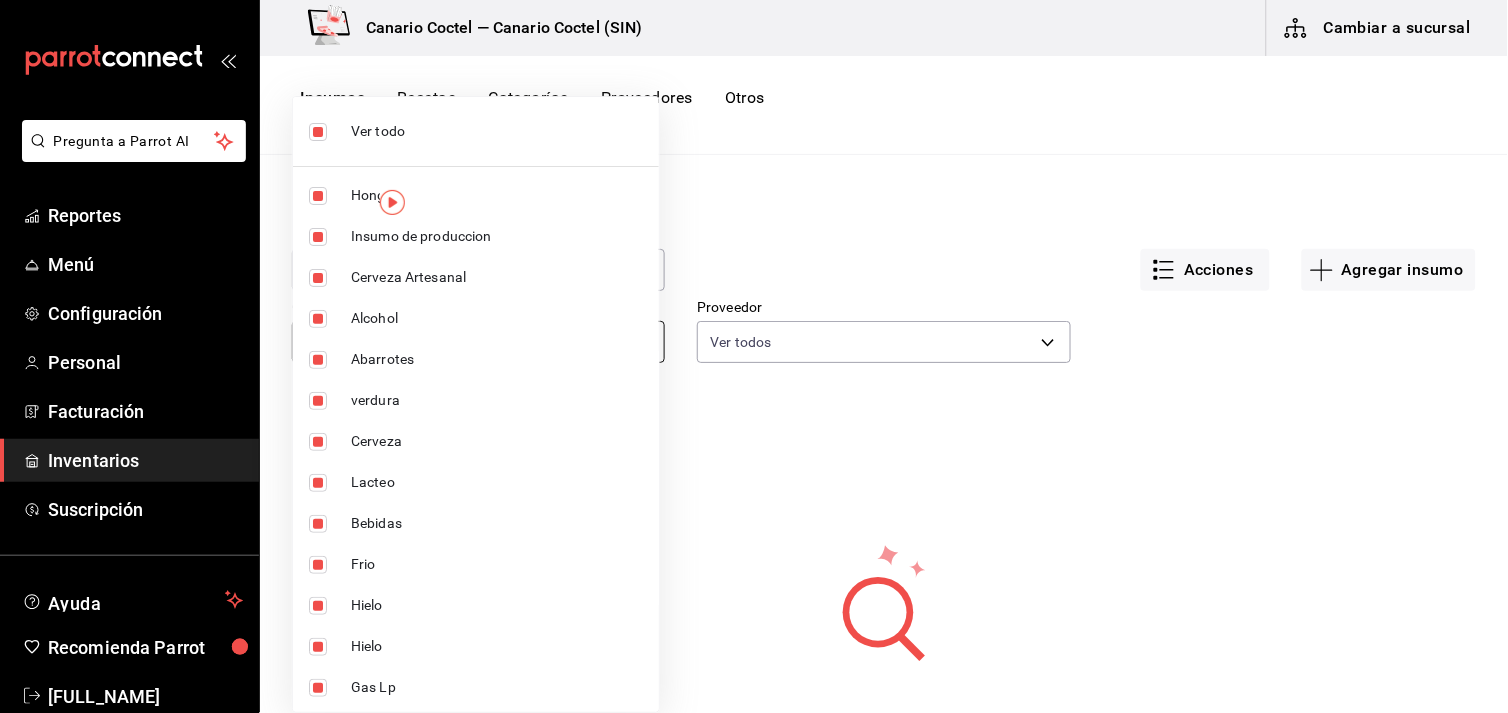 click on "Pregunta a Parrot AI Reportes   Menú   Configuración   Personal   Facturación   Inventarios   Suscripción   Ayuda Recomienda Parrot   [FULL_NAME]   Sugerir nueva función   Canario Coctel — Canario Coctel (SIN) Cambiar a sucursal Insumos Recetas Categorías Proveedores Otros Insumos ​ tapa remekin ​ Acciones Agregar insumo Categoría Ver todas Proveedor Ver todos No se han encontrado resultados. Parece que no podemos encontrar ningún resultado basado en su búsqueda, intenta de nuevo. GANA 1 MES GRATIS EN TU SUSCRIPCIÓN AQUÍ ¿Recuerdas cómo empezó tu restaurante?
Hoy puedes ayudar a un colega a tener el mismo cambio que tú viviste.
Recomienda Parrot directamente desde tu Portal Administrador.
Es fácil y rápido.
🎁 Por cada restaurante que se una, ganas 1 mes gratis. Ver video tutorial Ir a video Pregunta a Parrot AI Reportes   Menú   Configuración   Personal   Facturación   Inventarios   Suscripción   Ayuda Recomienda Parrot   [FULL_NAME]   Sugerir nueva función   Eliminar" at bounding box center (754, 349) 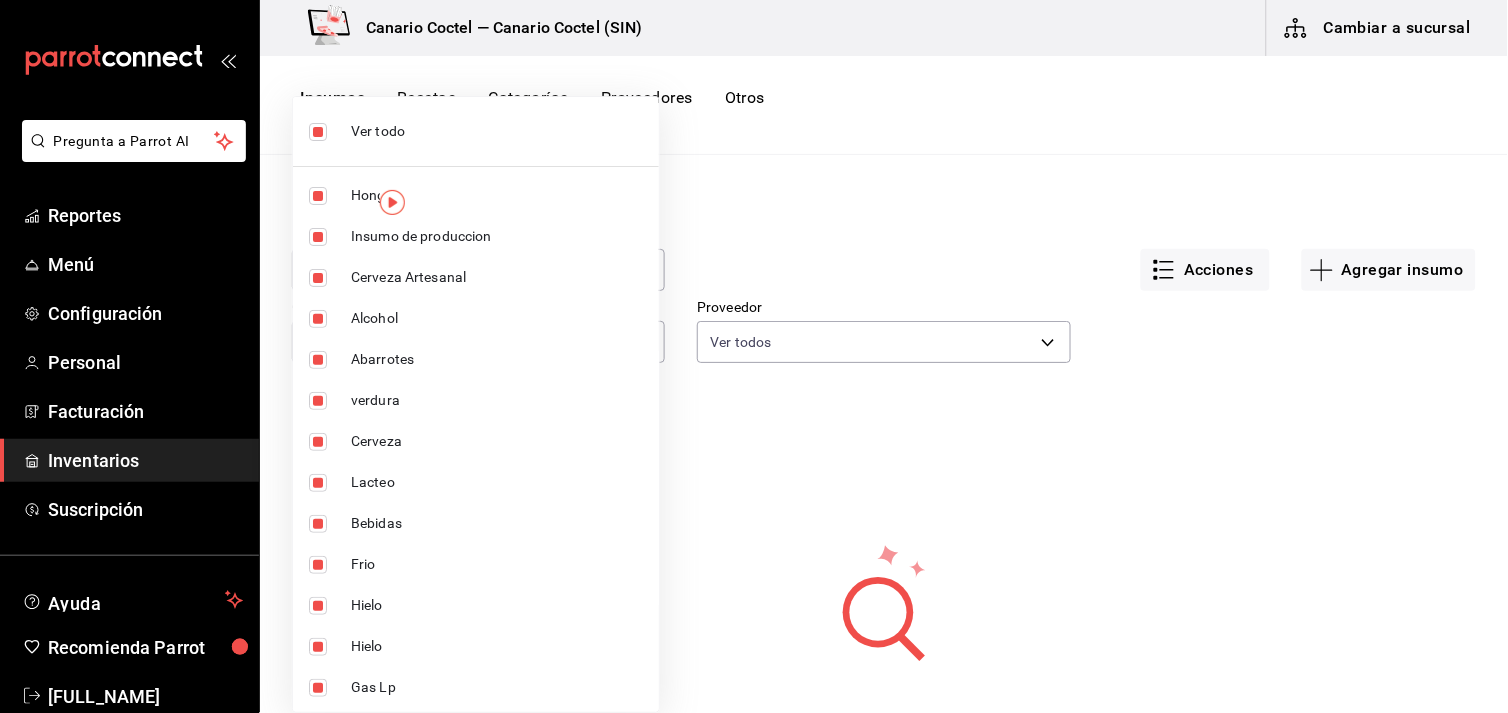 click at bounding box center (754, 356) 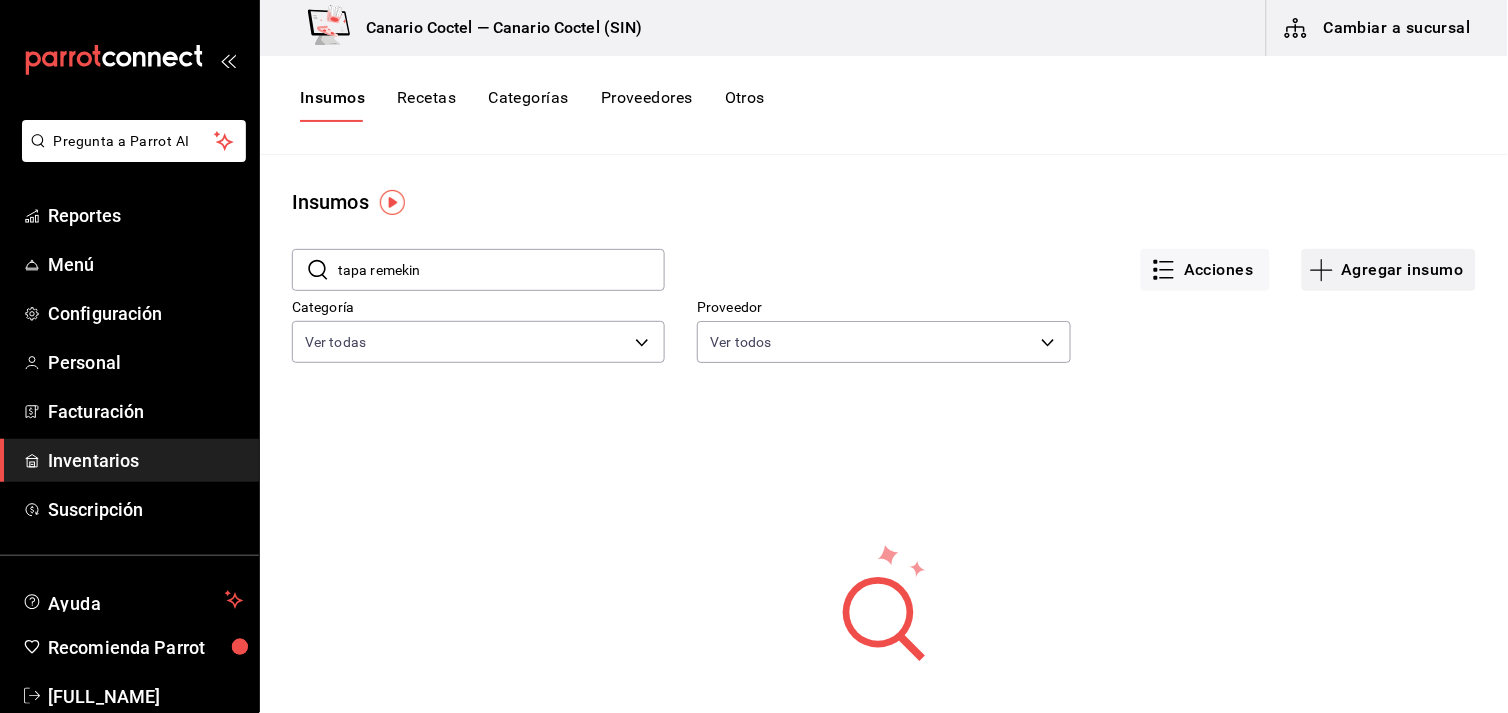 click on "Agregar insumo" at bounding box center [1389, 270] 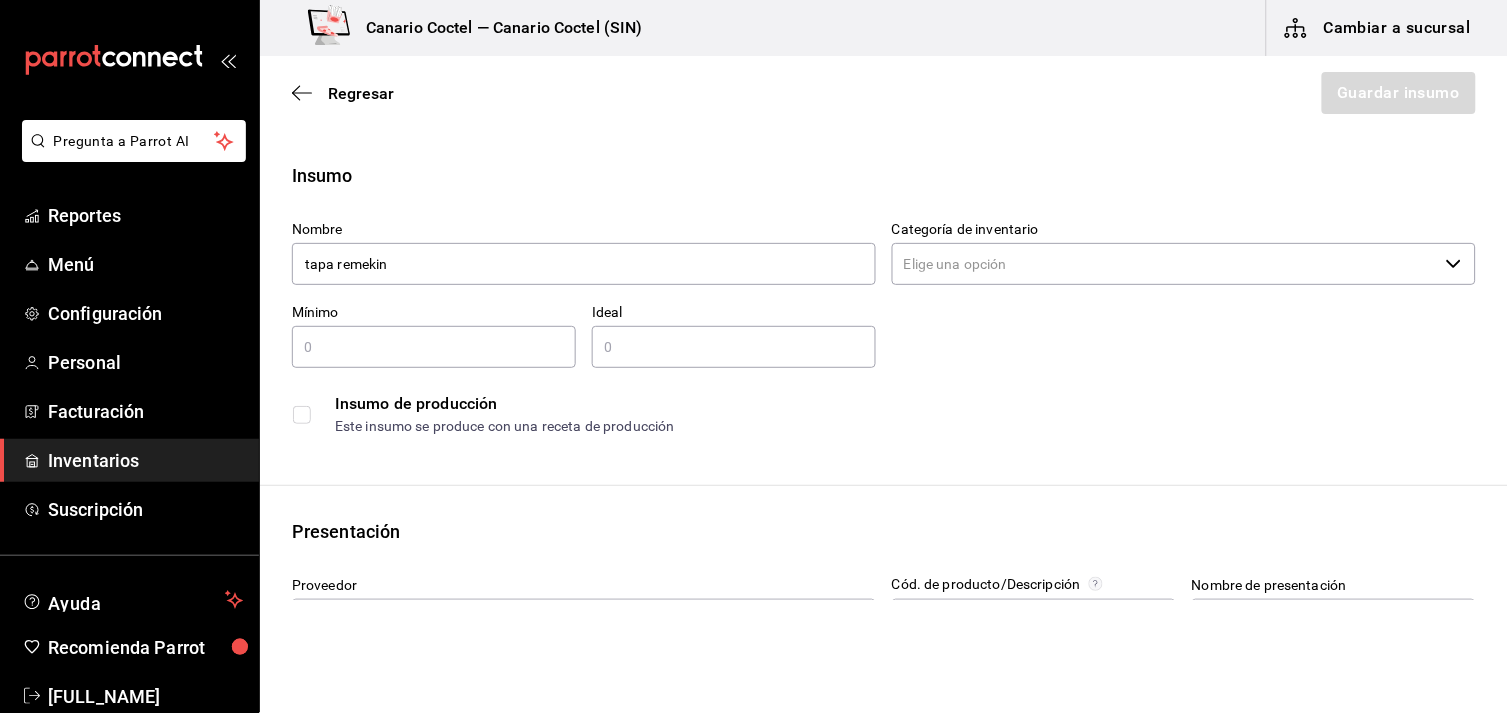 type on "tapa remekin" 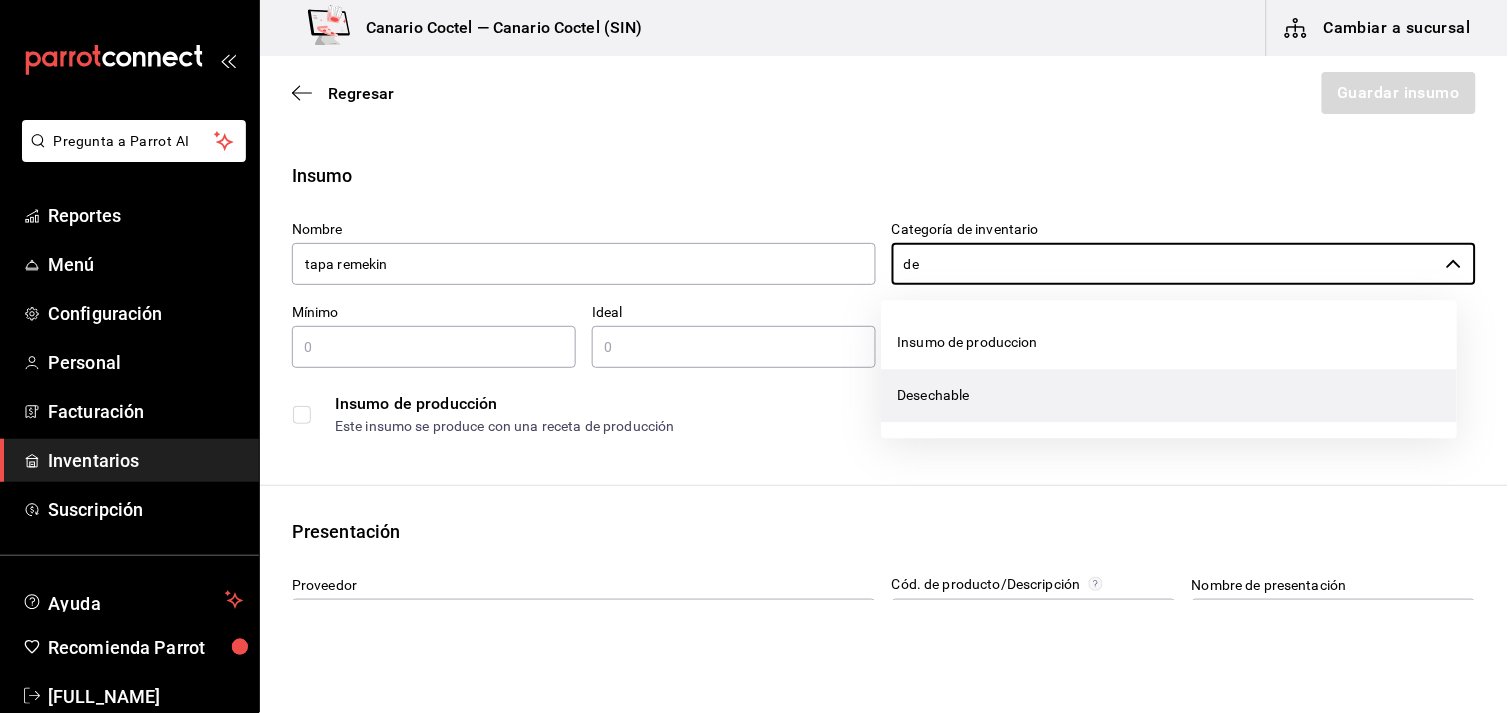 click on "Desechable" at bounding box center (1170, 395) 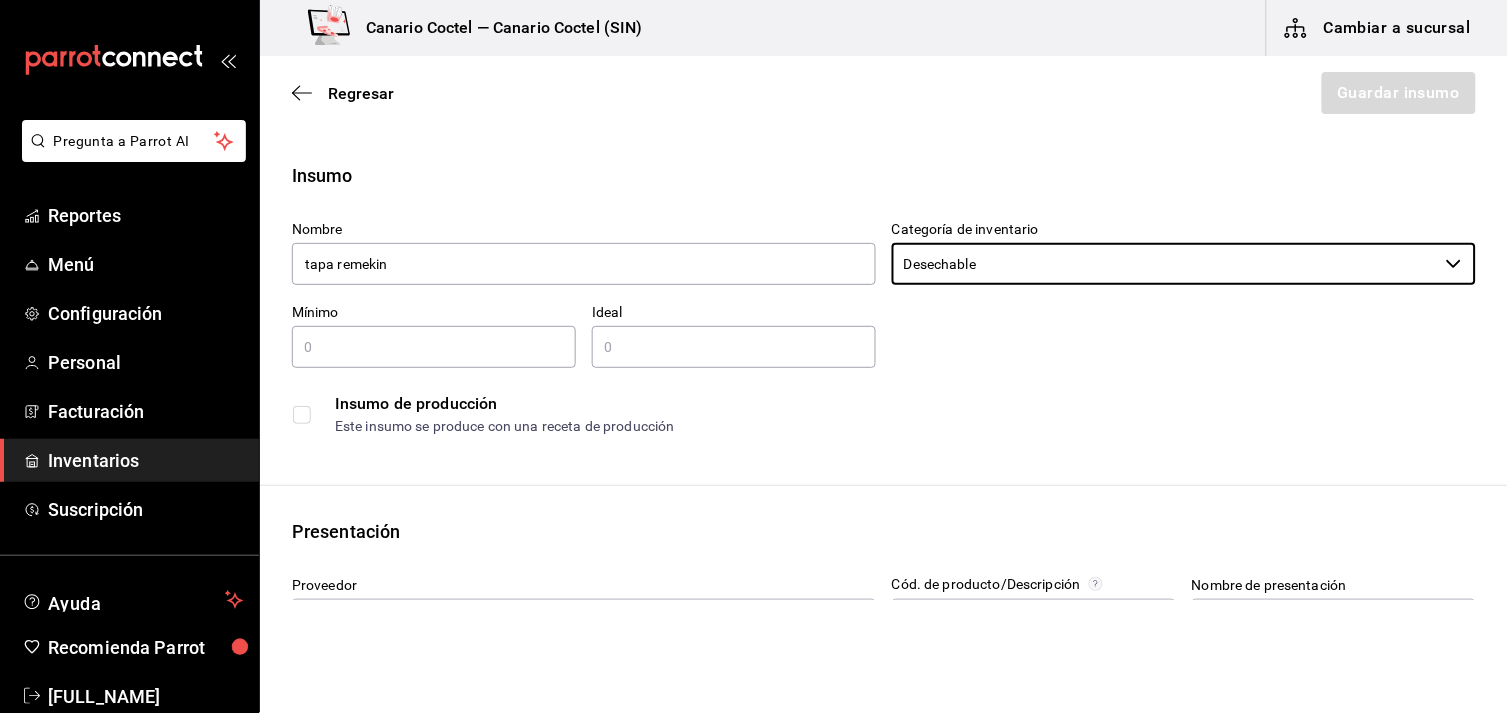 type on "Desechable" 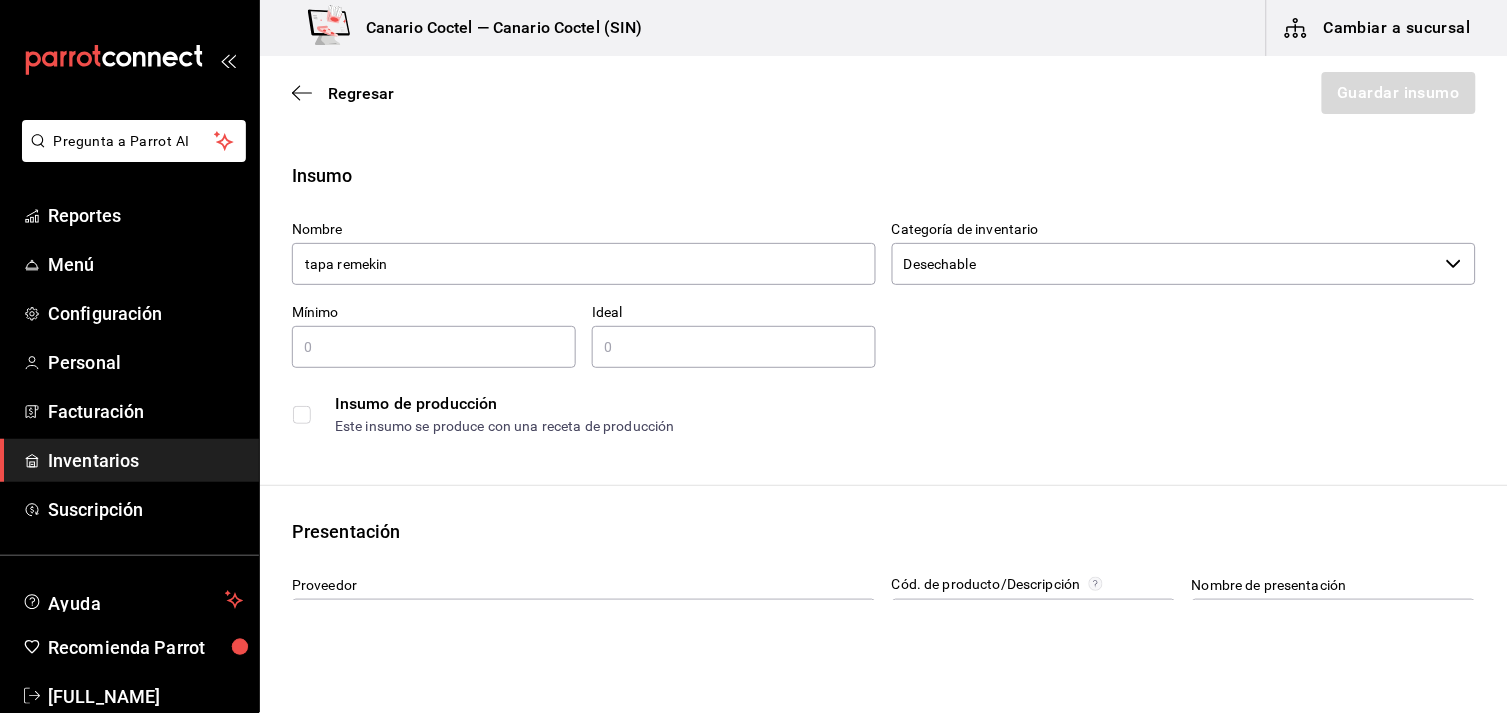 click at bounding box center (434, 347) 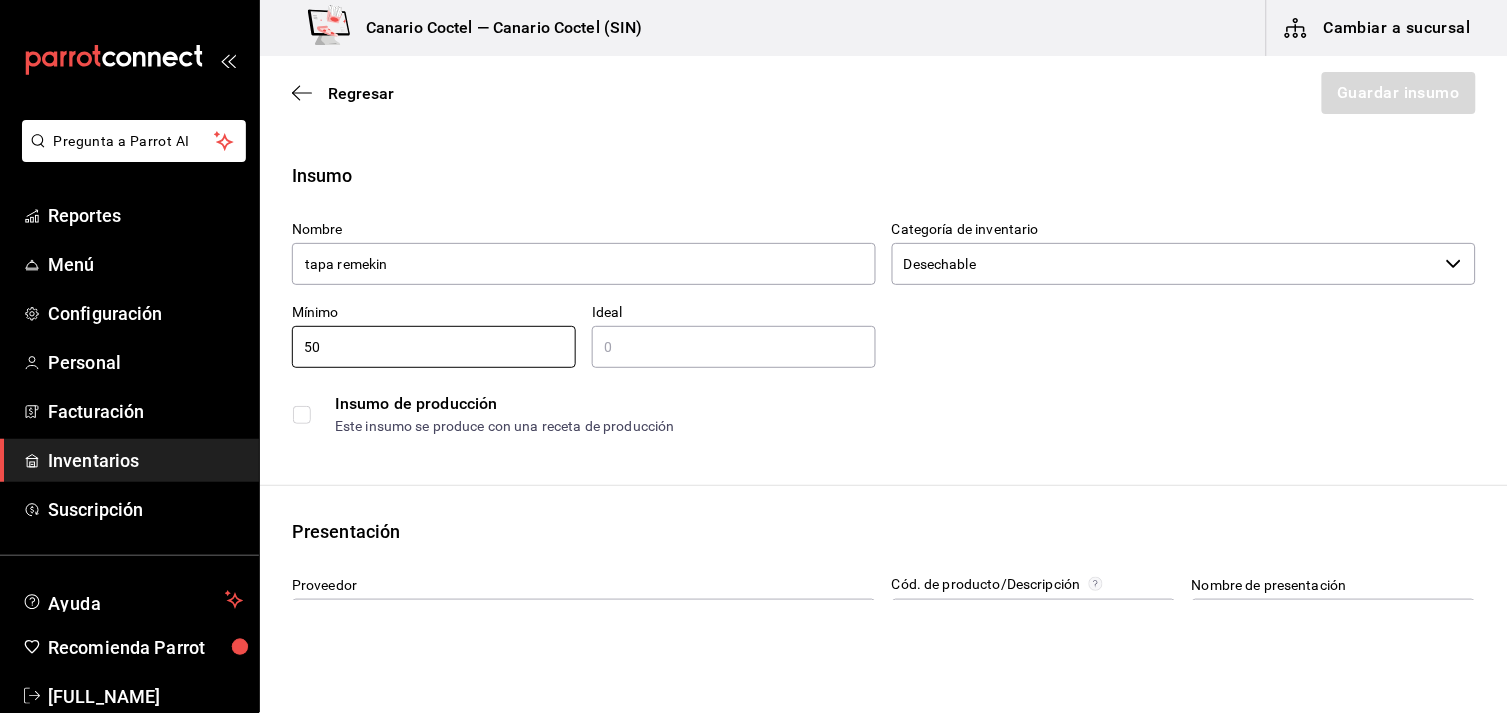 type on "50" 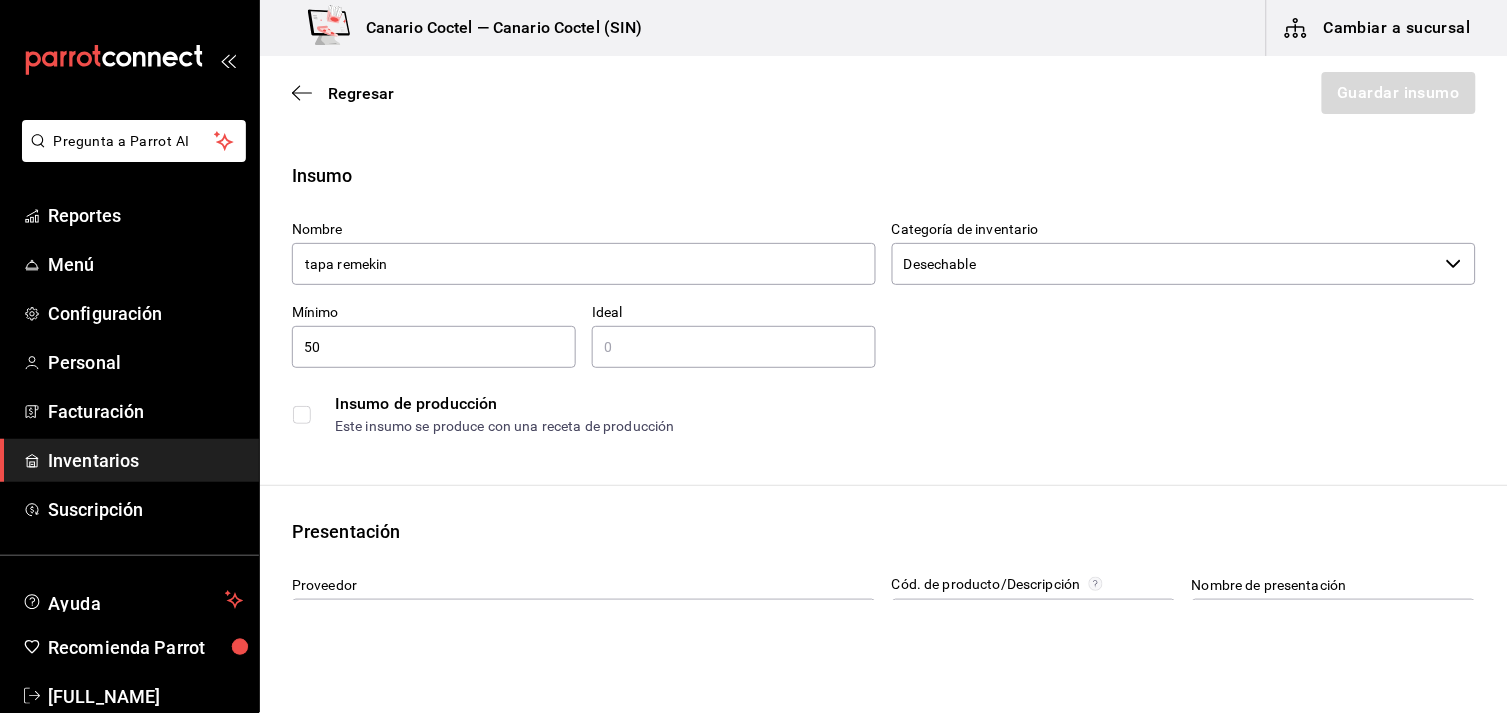 click at bounding box center (734, 347) 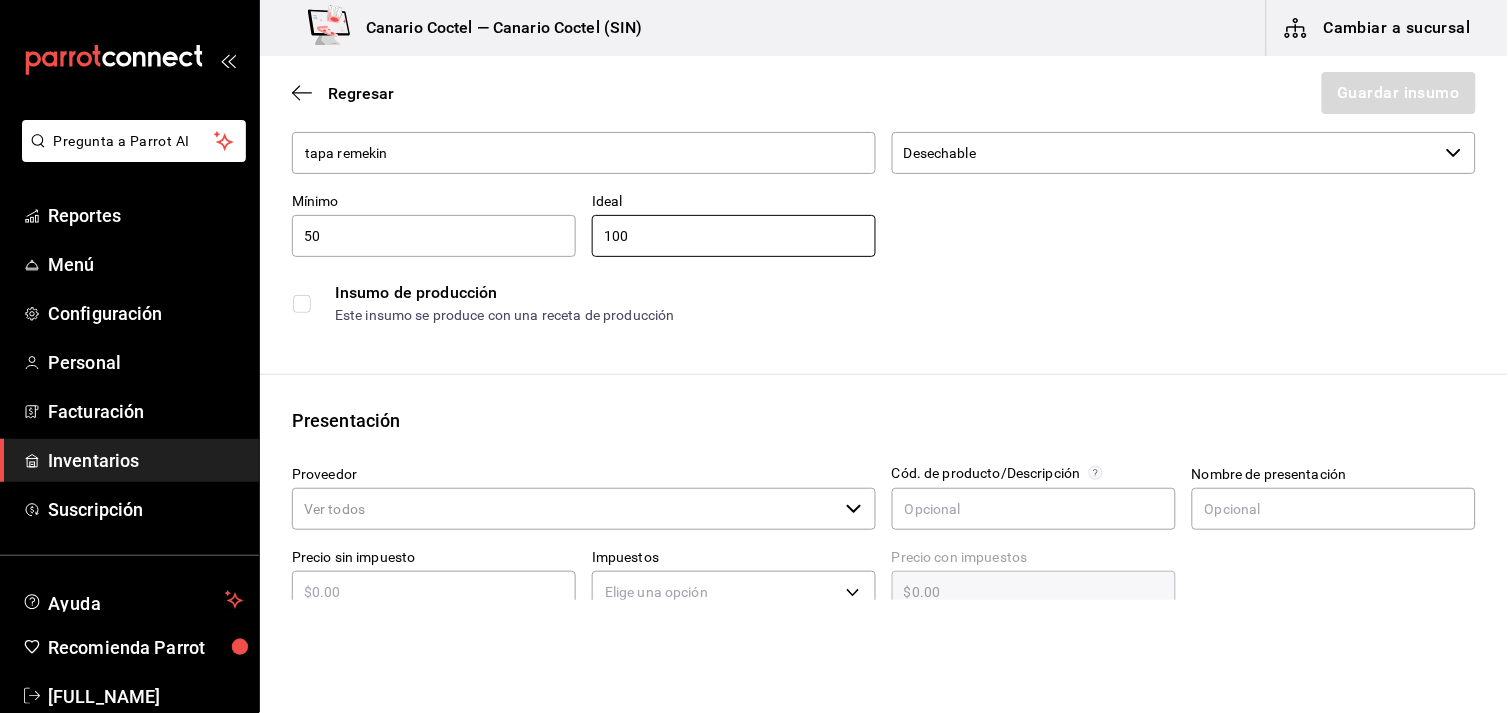 scroll, scrollTop: 222, scrollLeft: 0, axis: vertical 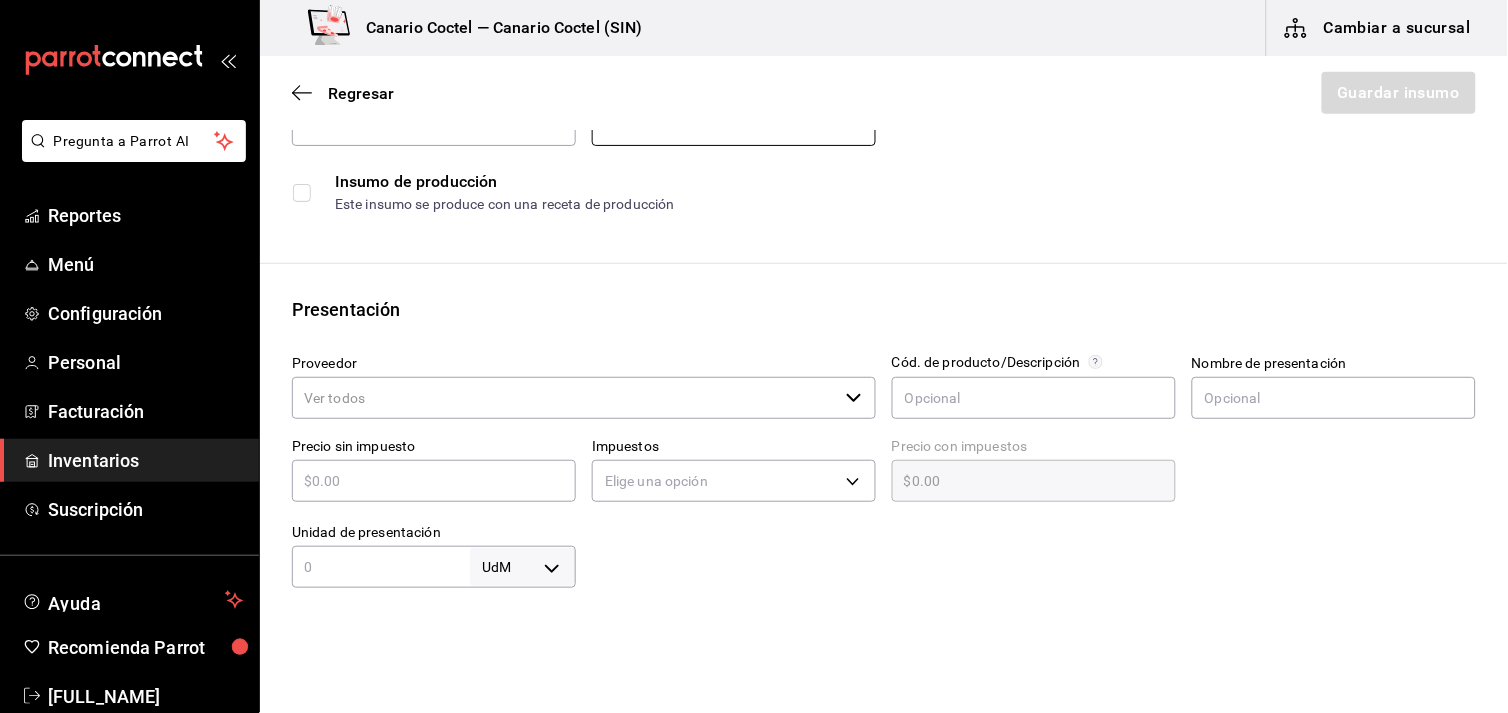 type on "100" 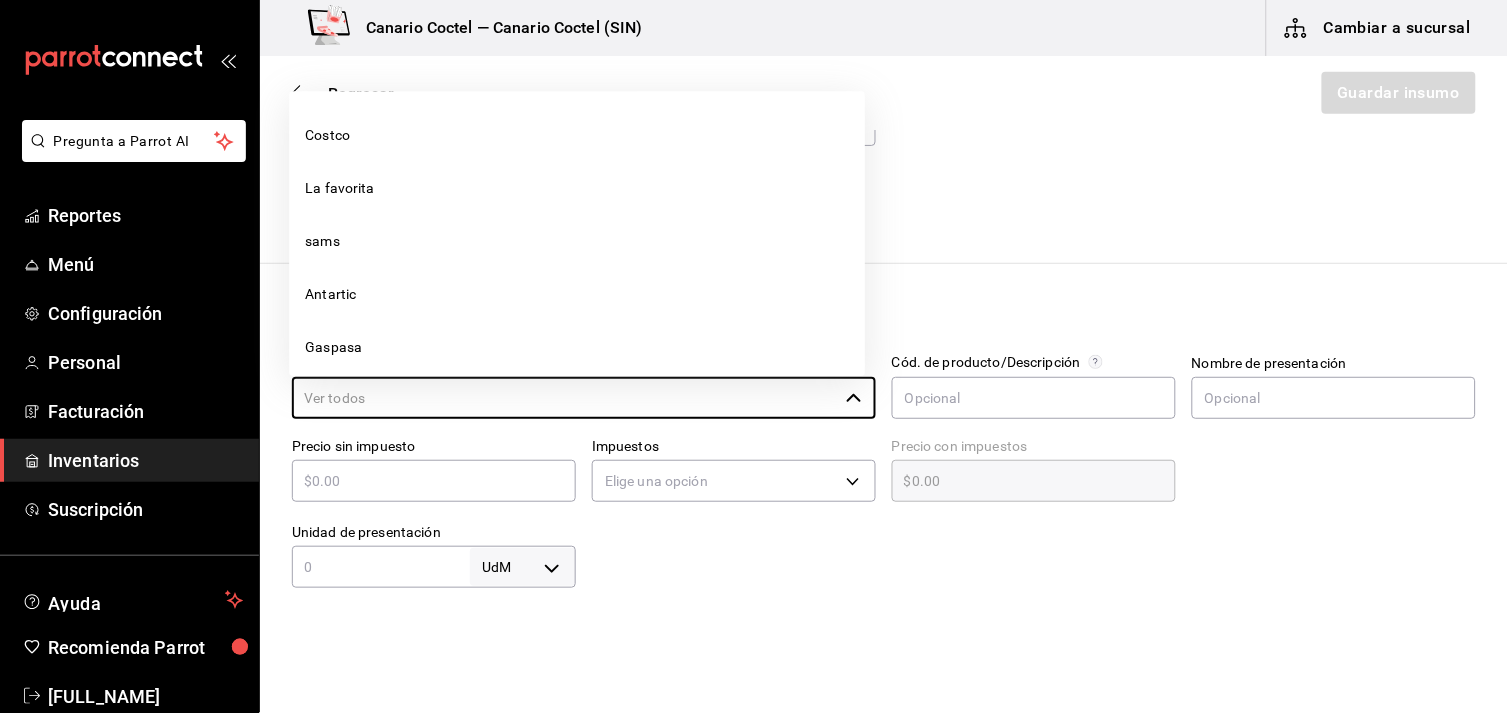 scroll, scrollTop: 1222, scrollLeft: 0, axis: vertical 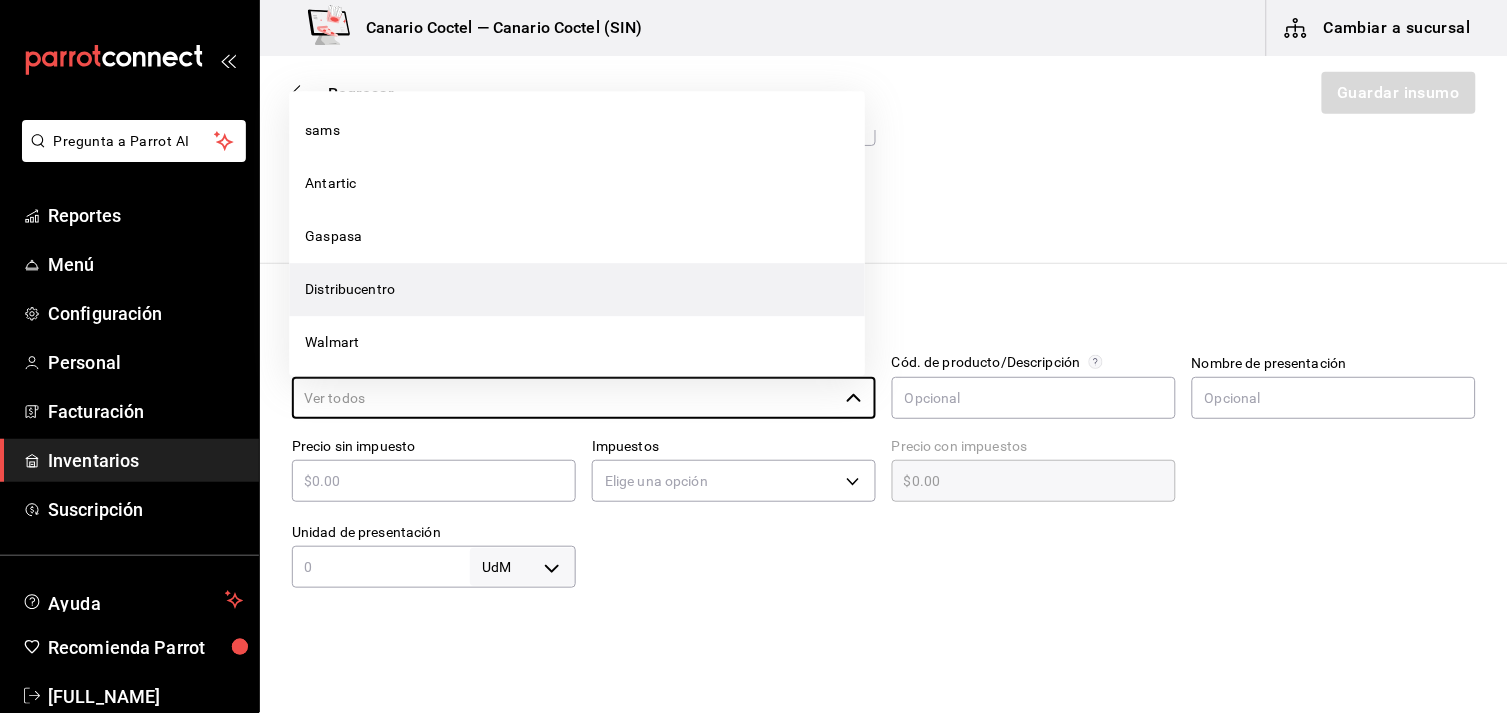 click on "Distribucentro" at bounding box center (577, 289) 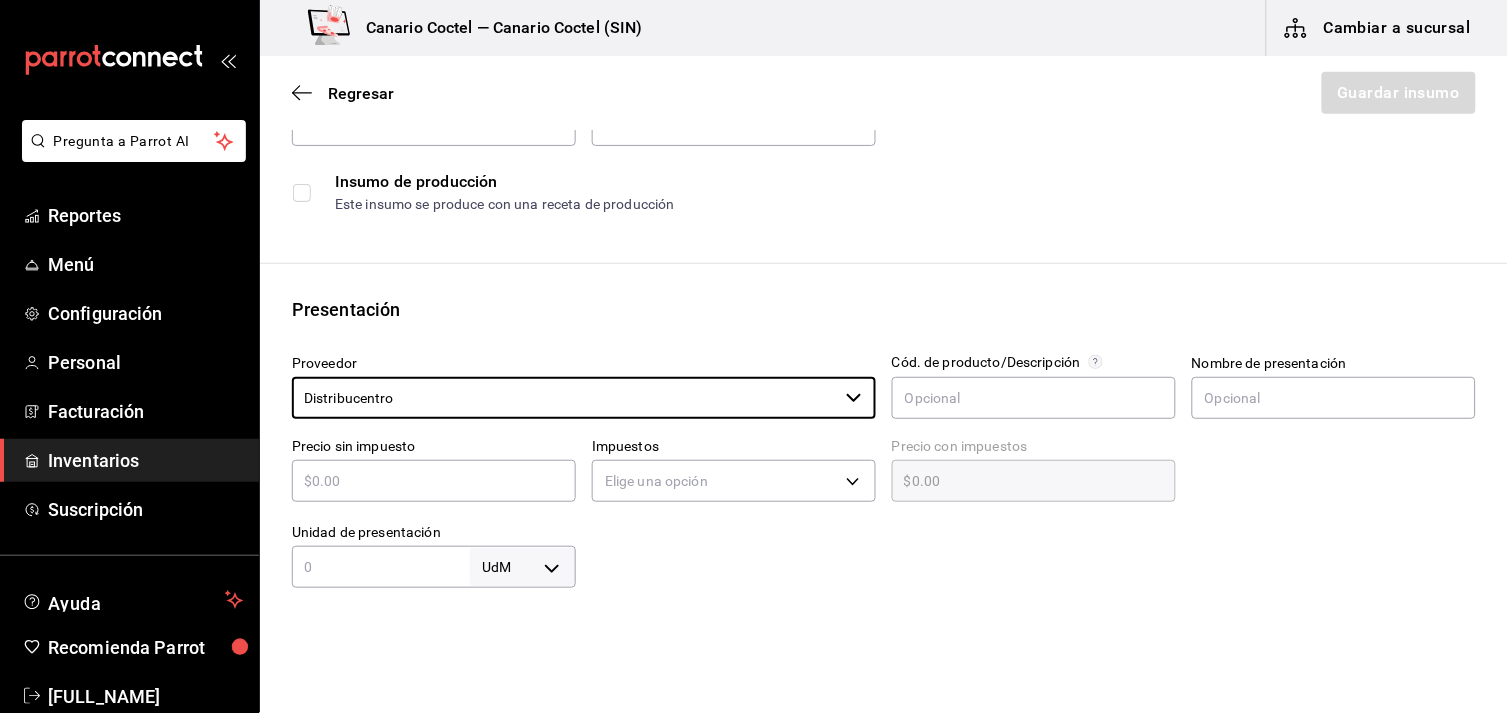 type on "Distribucentro" 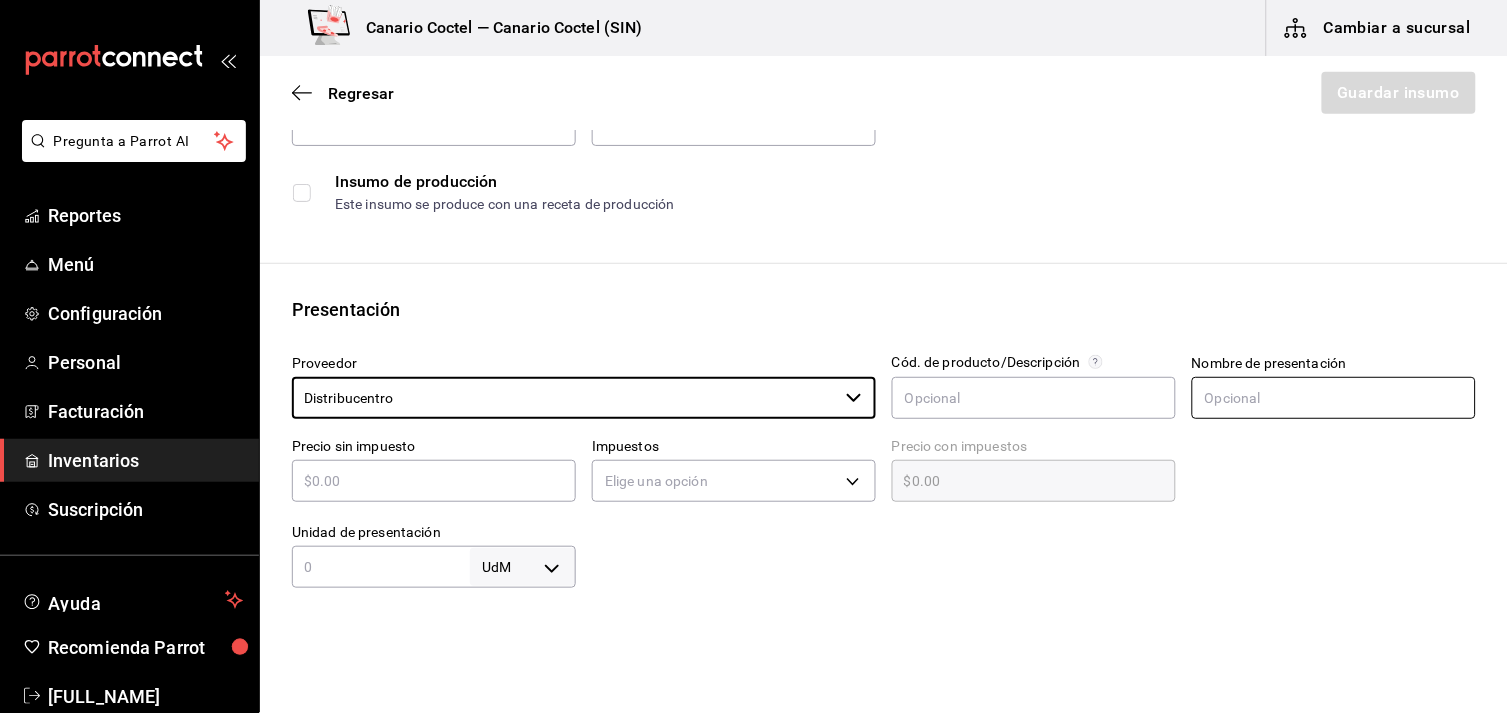 click at bounding box center (1334, 398) 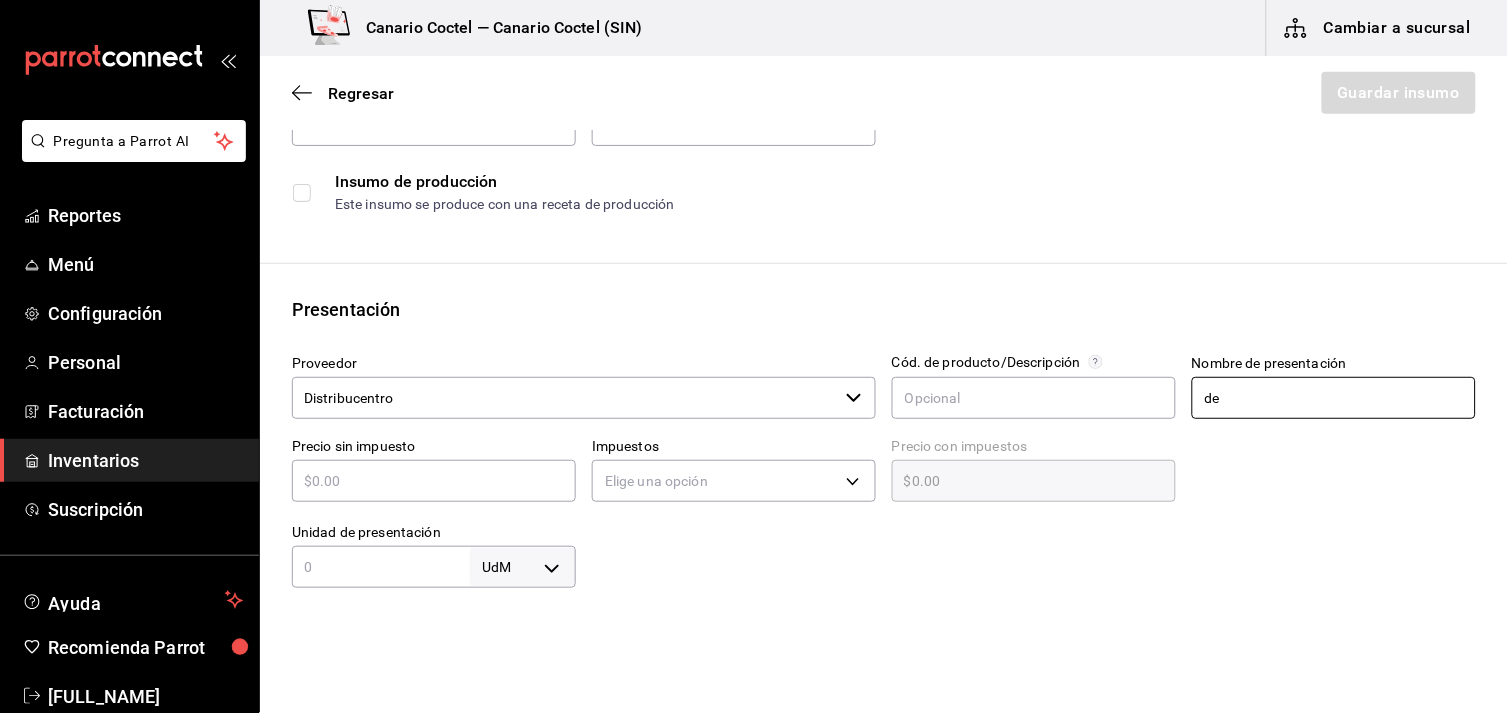 type on "d" 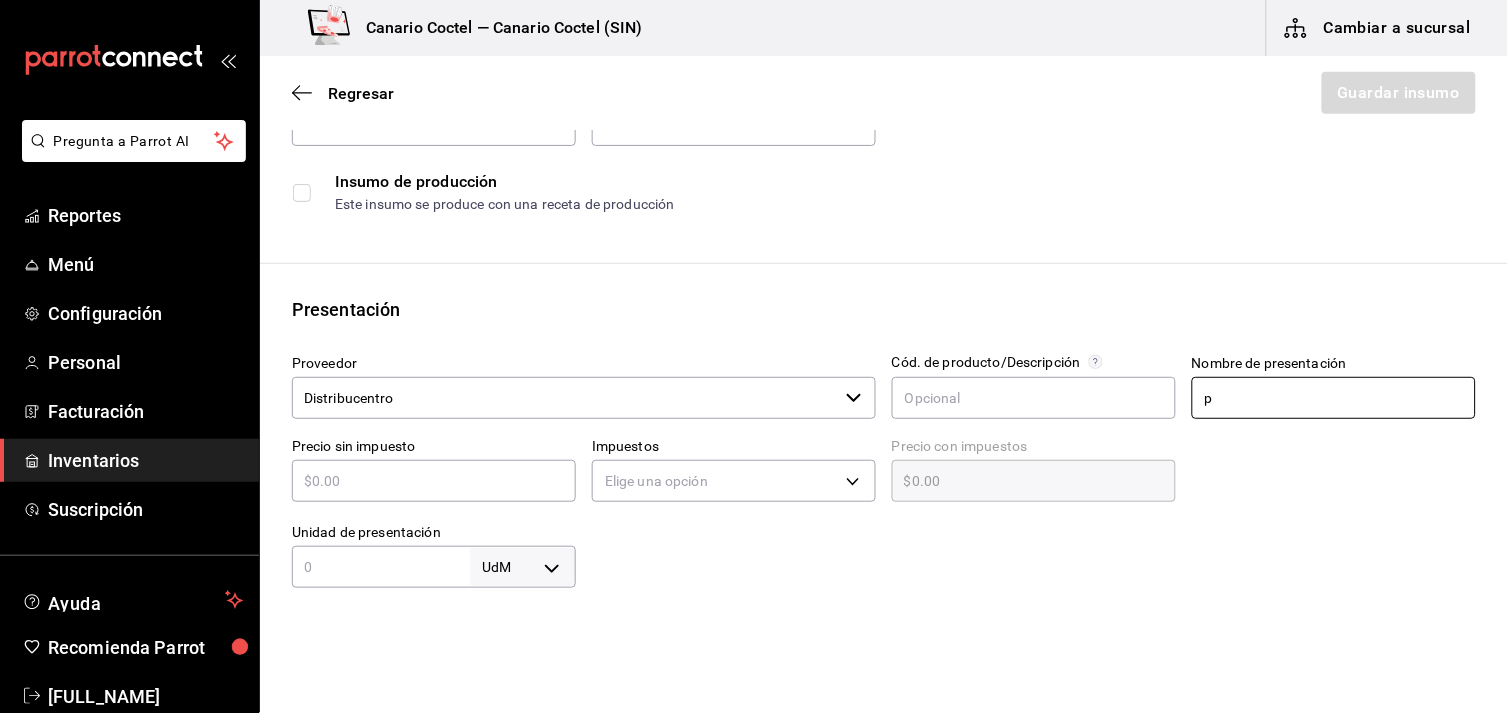type on "pza" 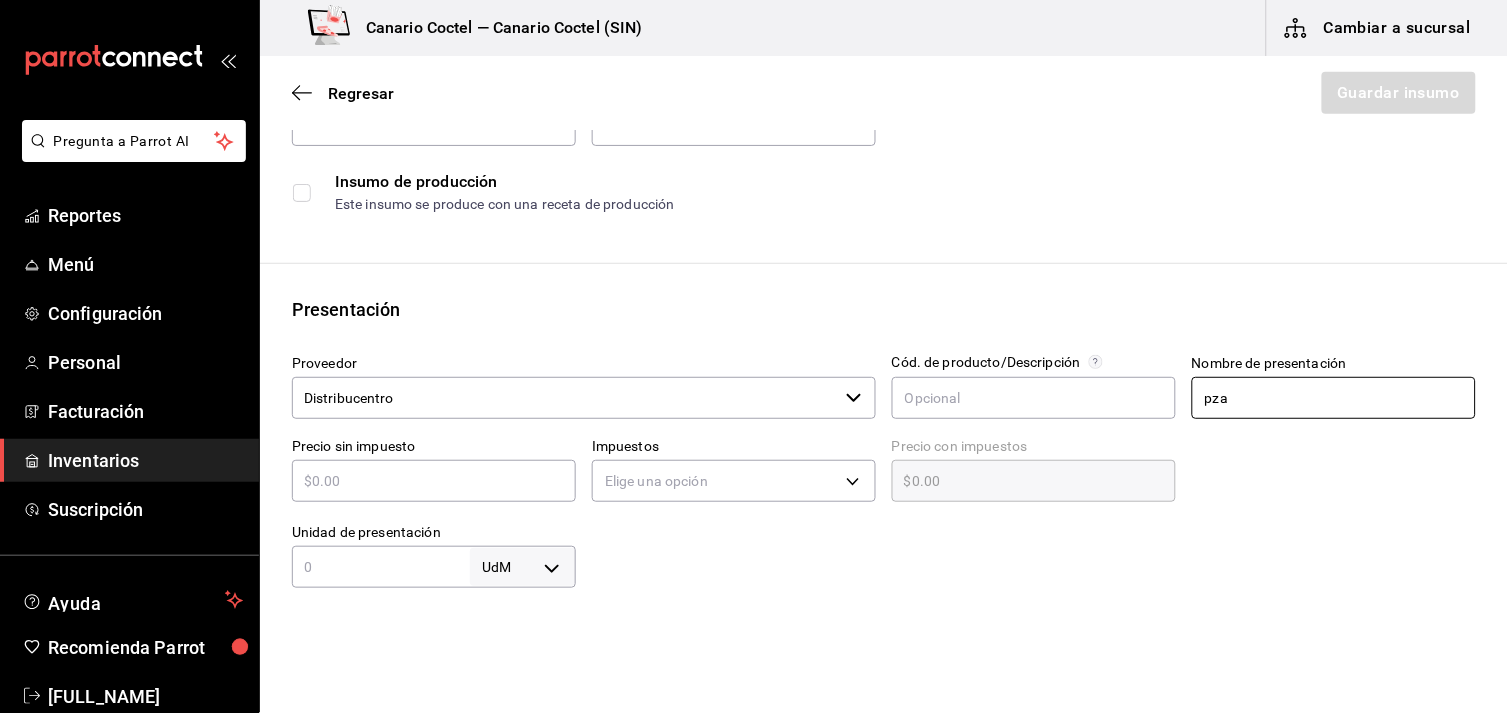 type on "$1.52" 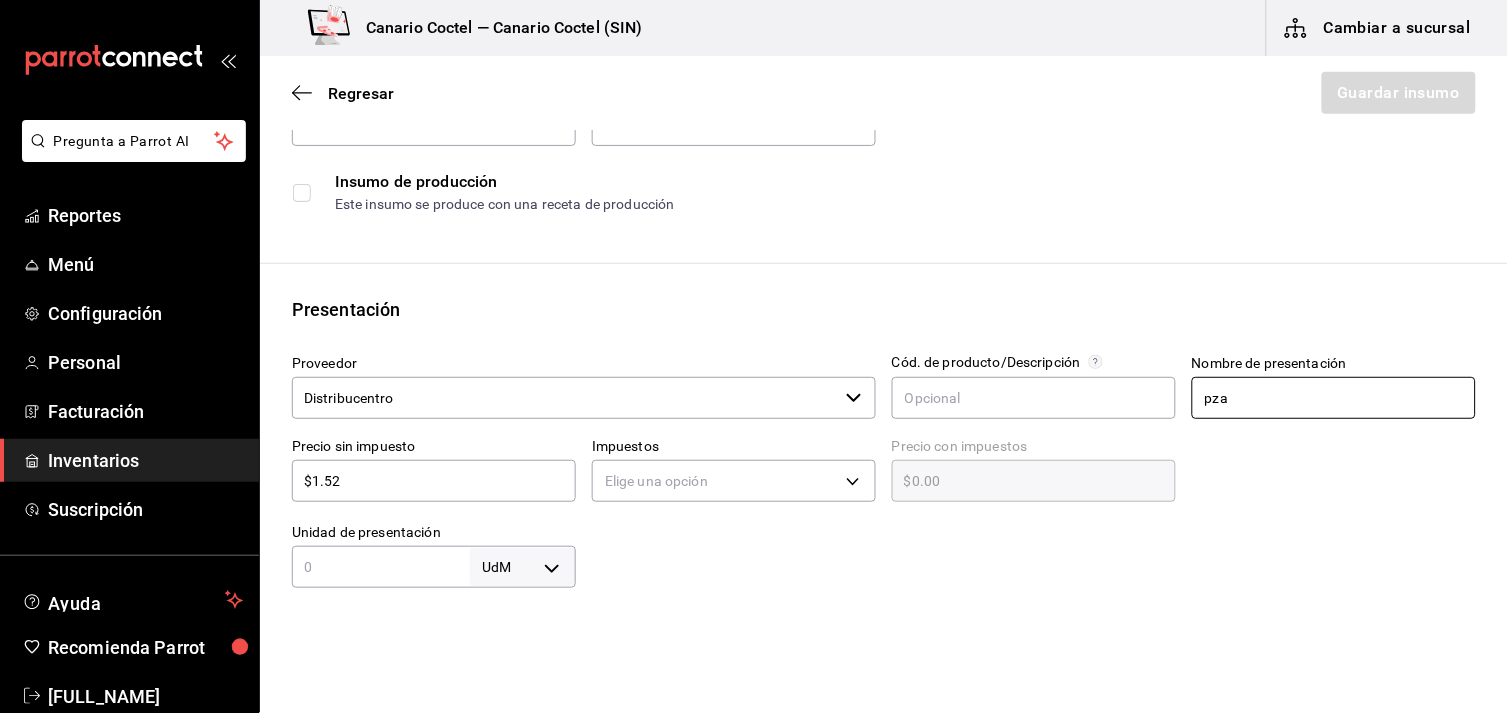type on "IVA_16" 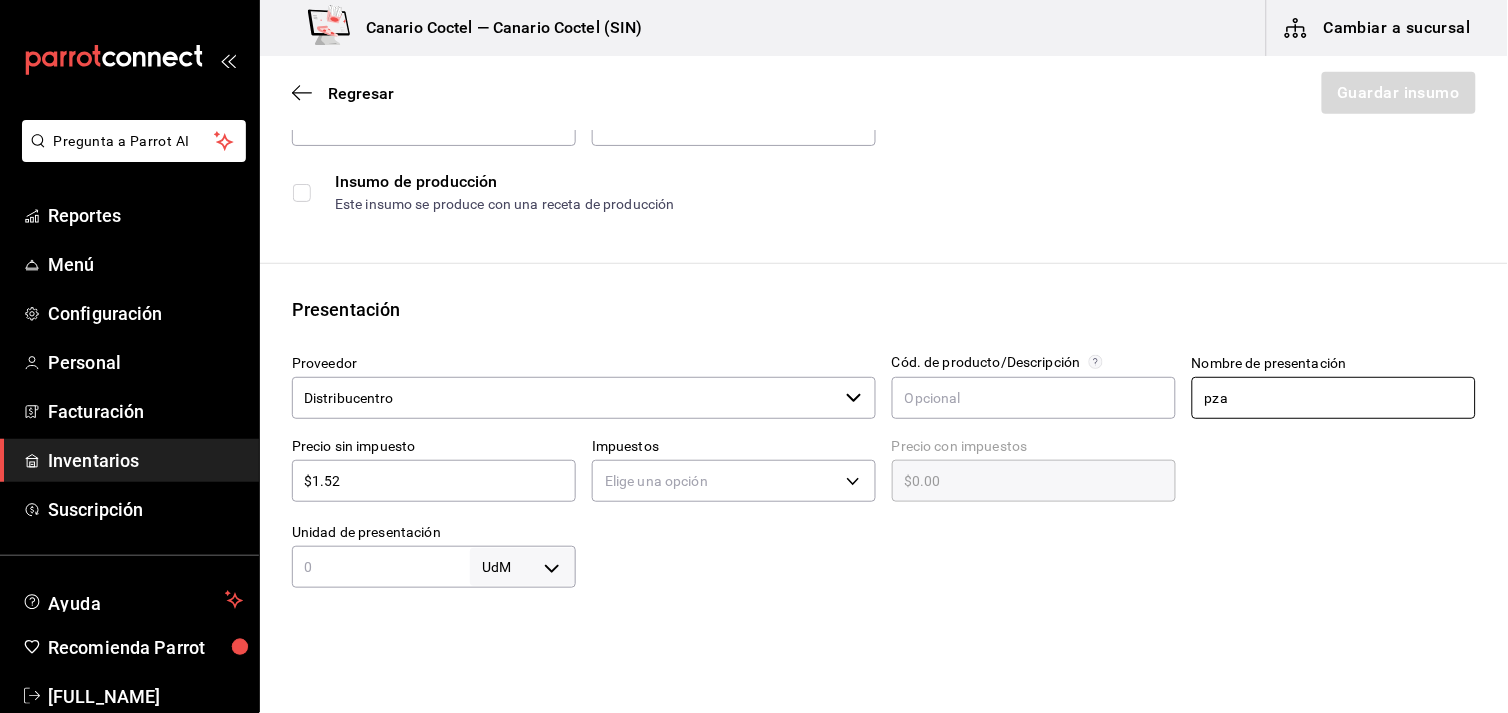 type on "1" 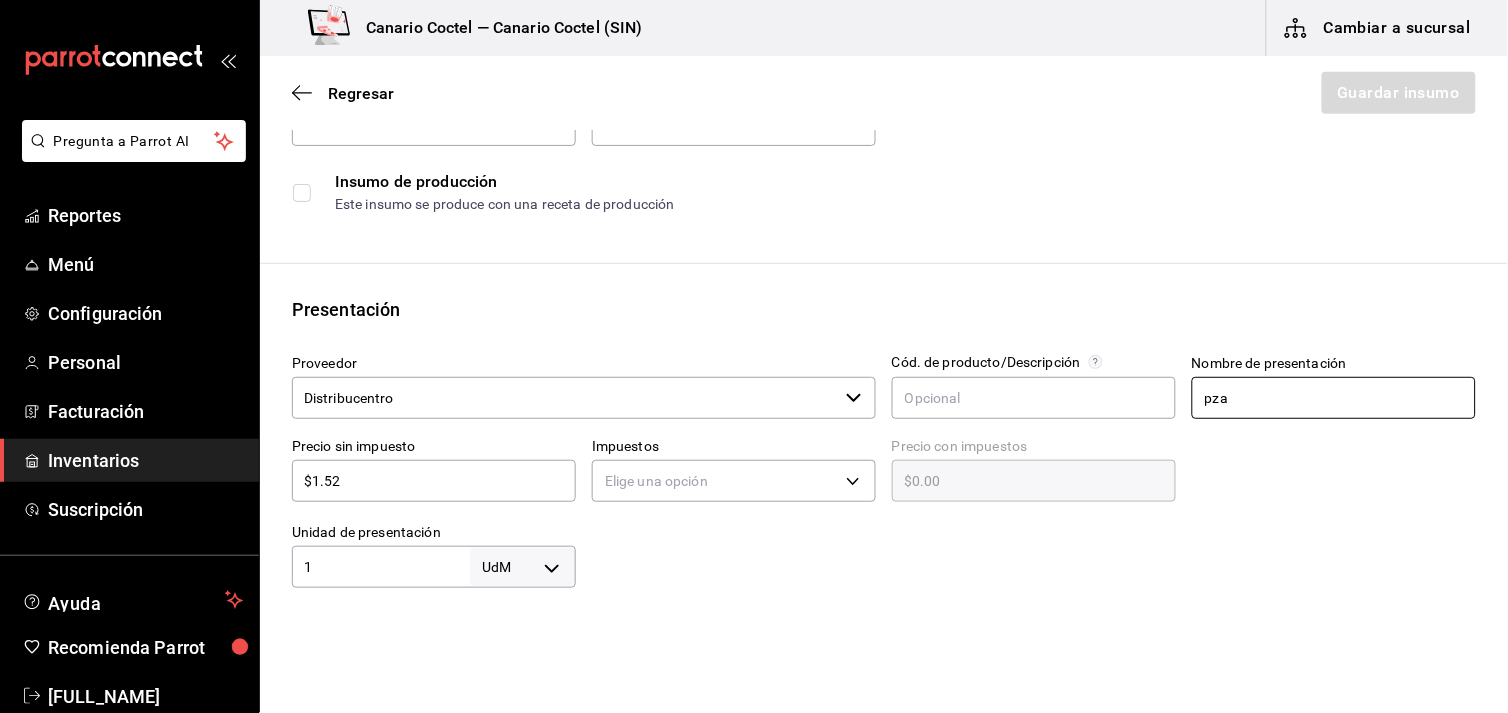 type on "UNIT" 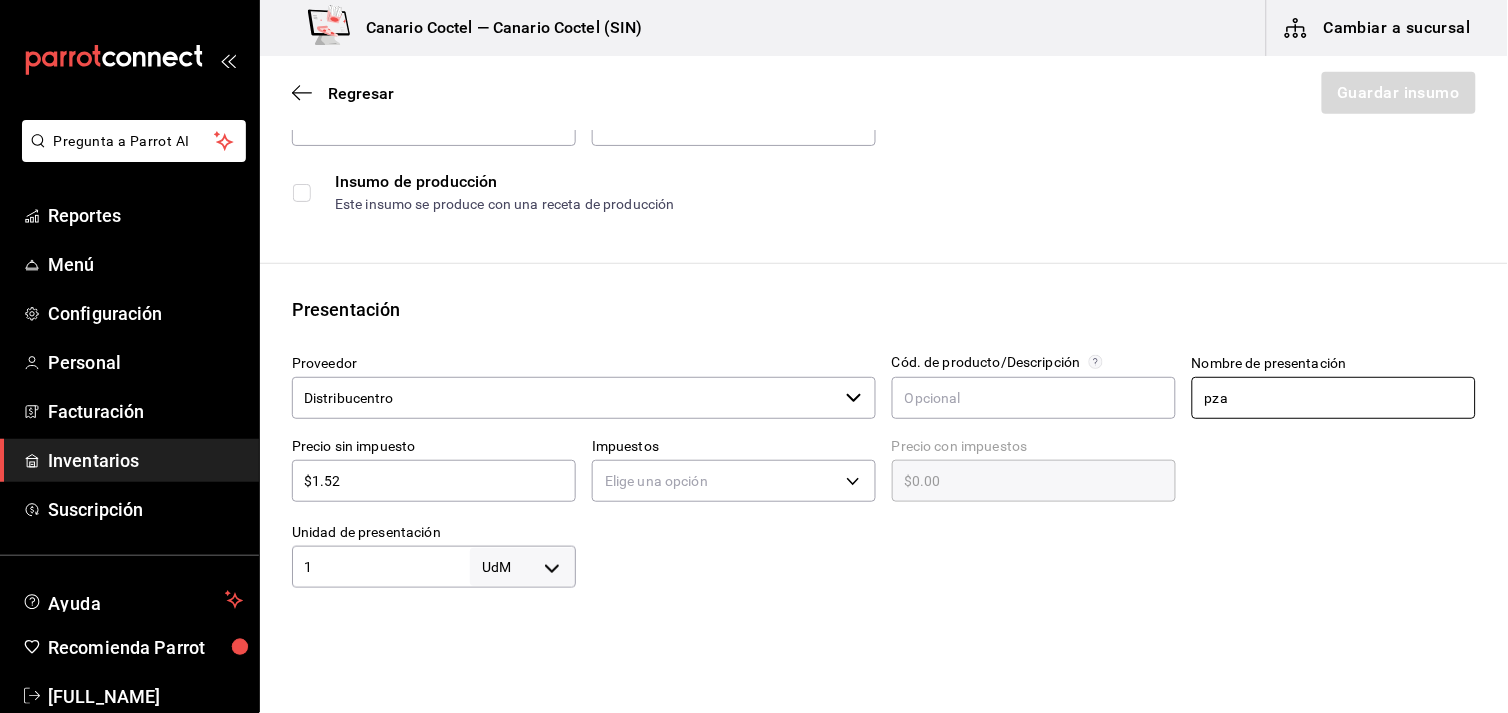type on "UNIT" 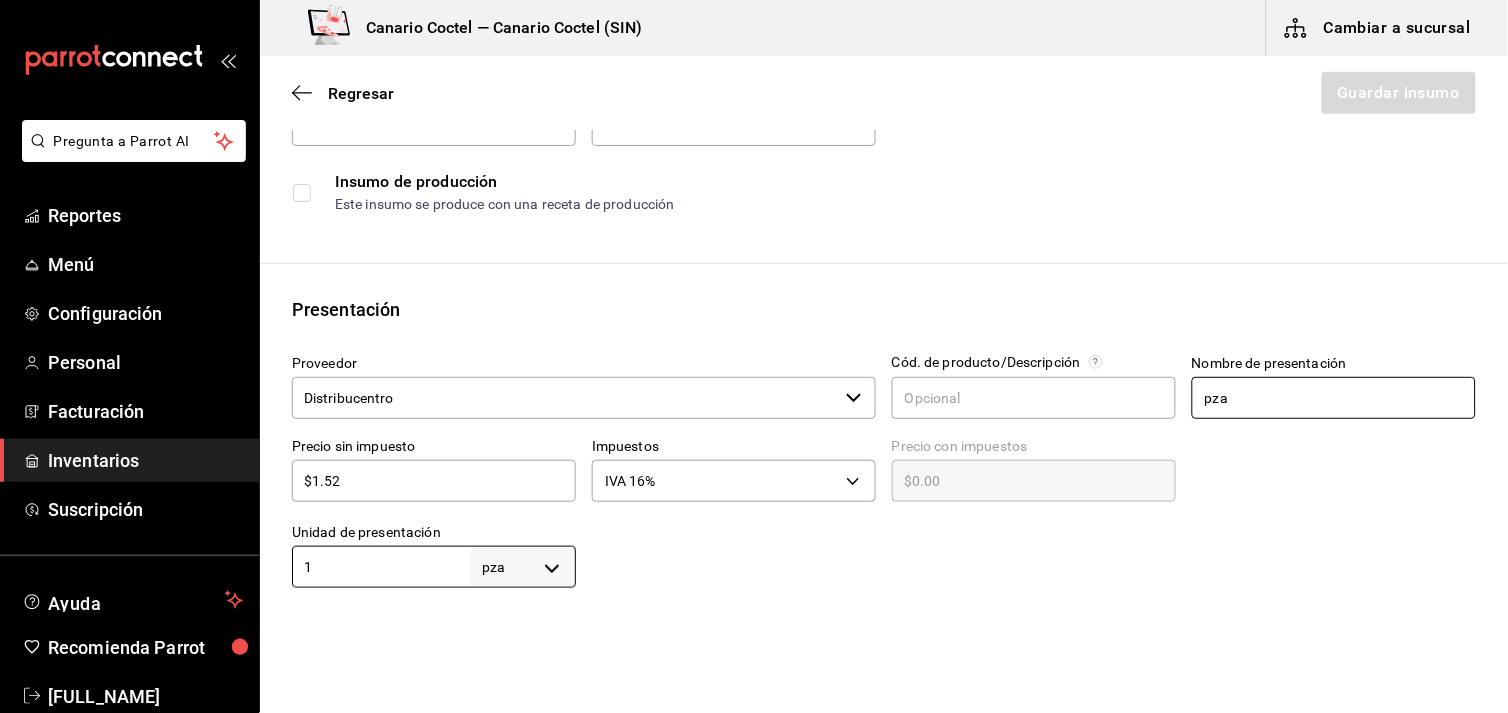 type on "$1.76" 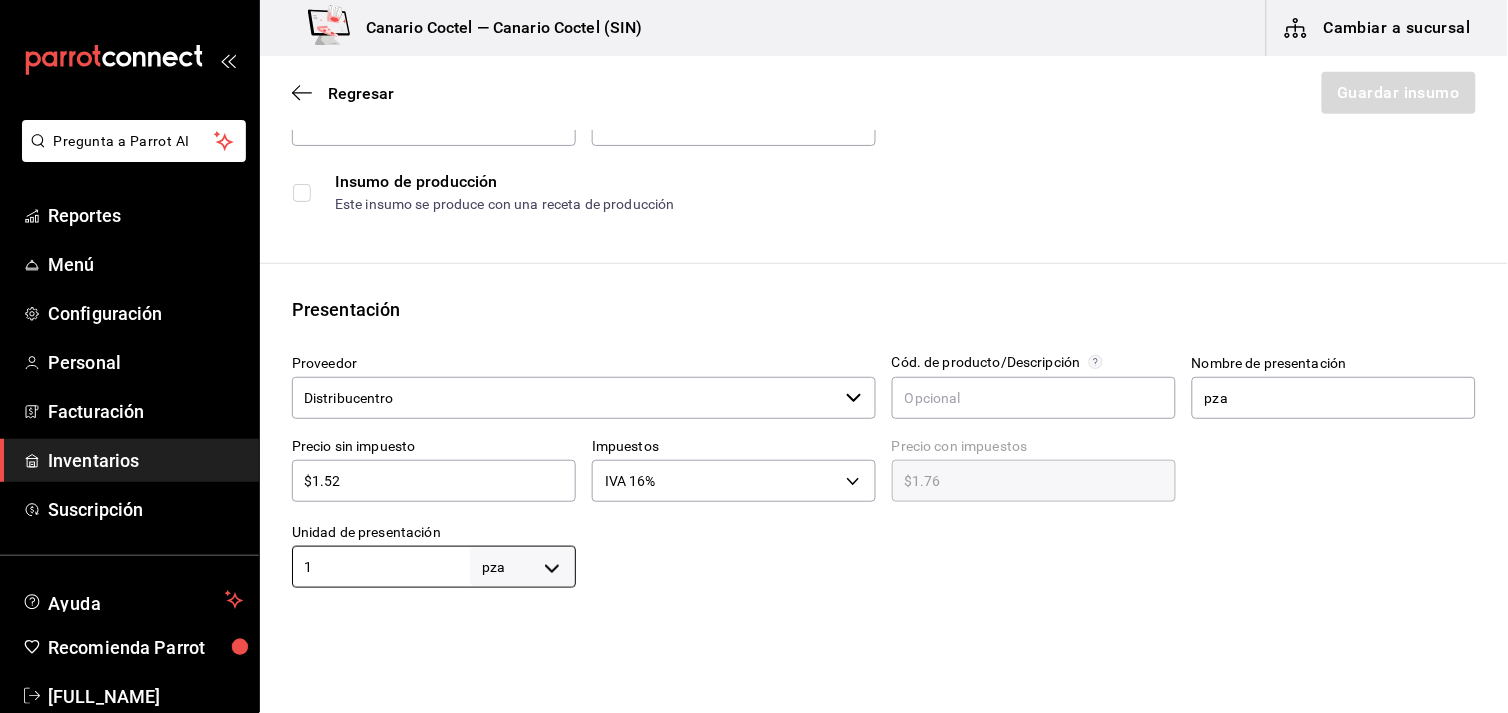 scroll, scrollTop: 0, scrollLeft: 0, axis: both 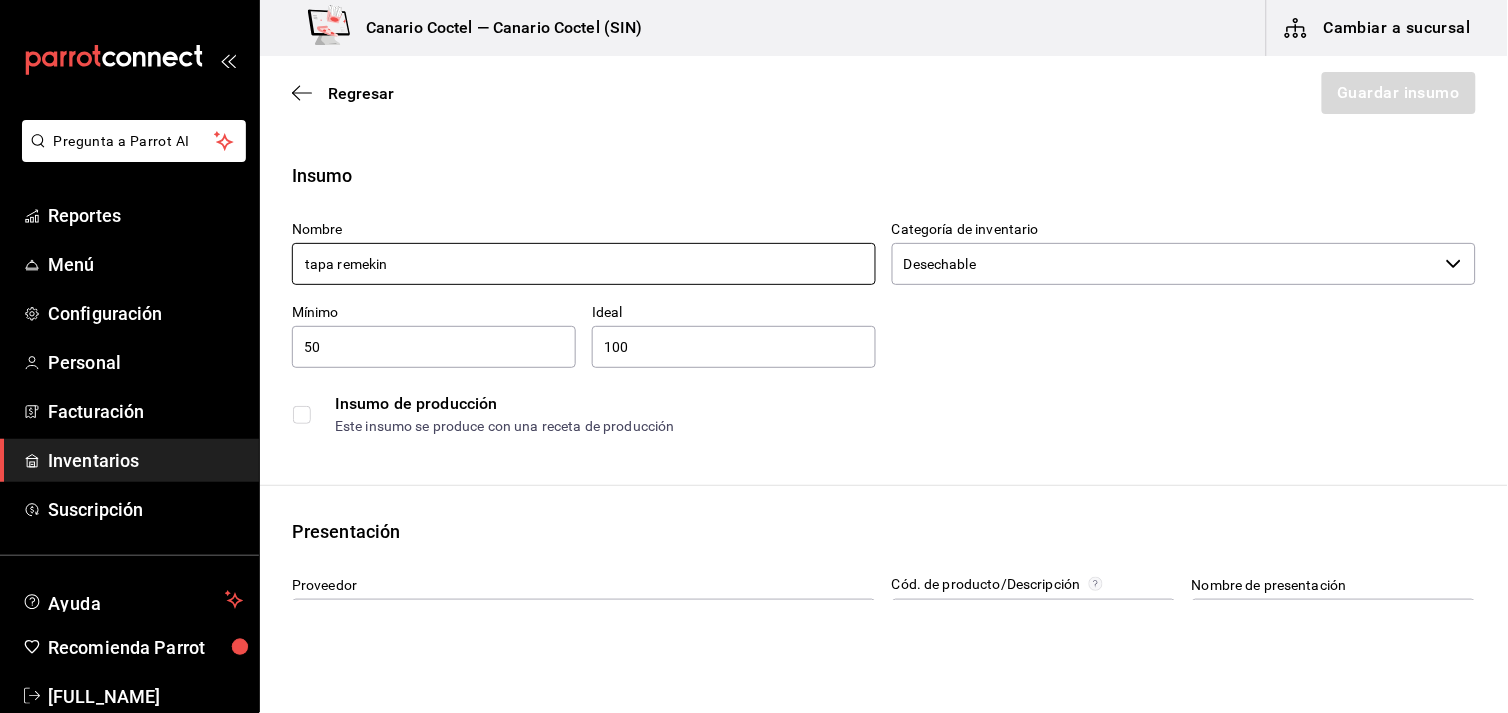click on "tapa remekin" at bounding box center [584, 264] 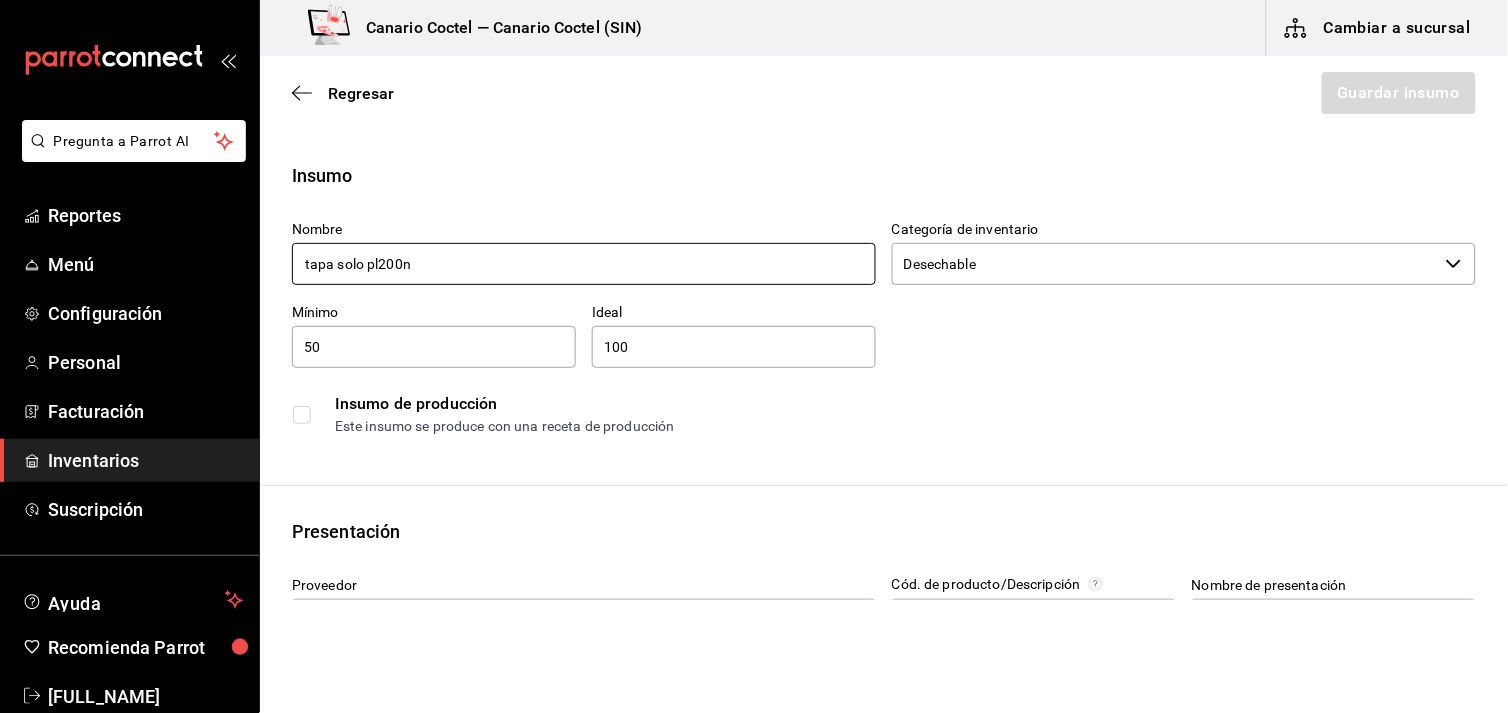 scroll, scrollTop: 333, scrollLeft: 0, axis: vertical 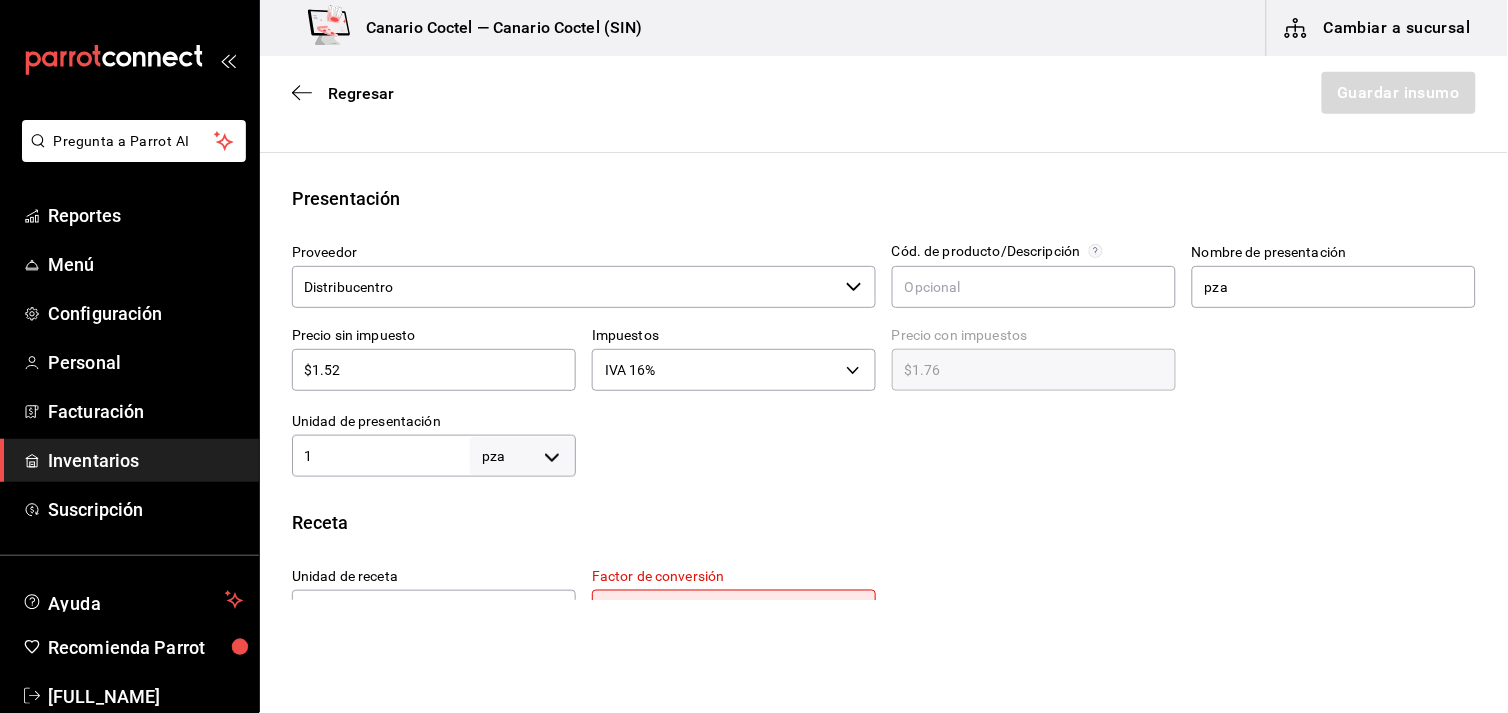 type on "tapa solo pl200n" 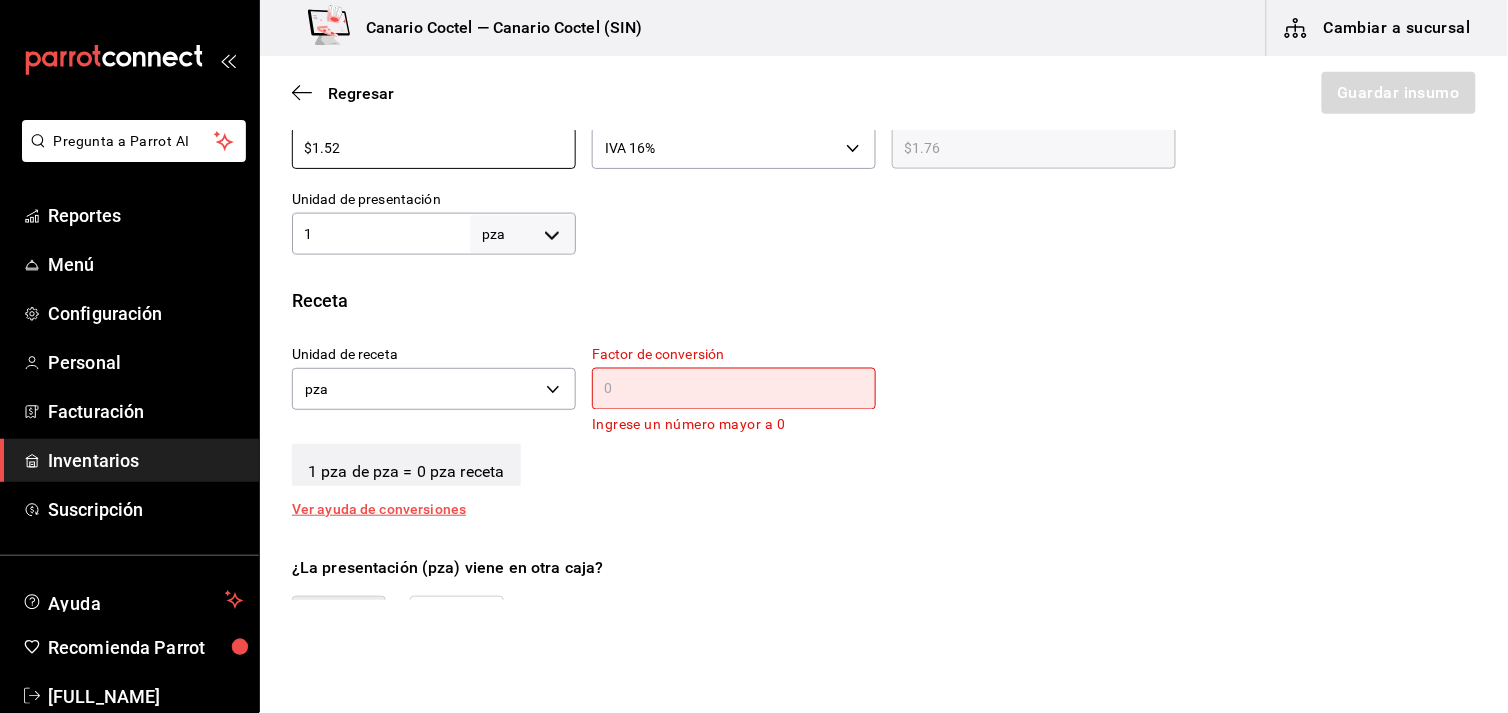scroll, scrollTop: 0, scrollLeft: 0, axis: both 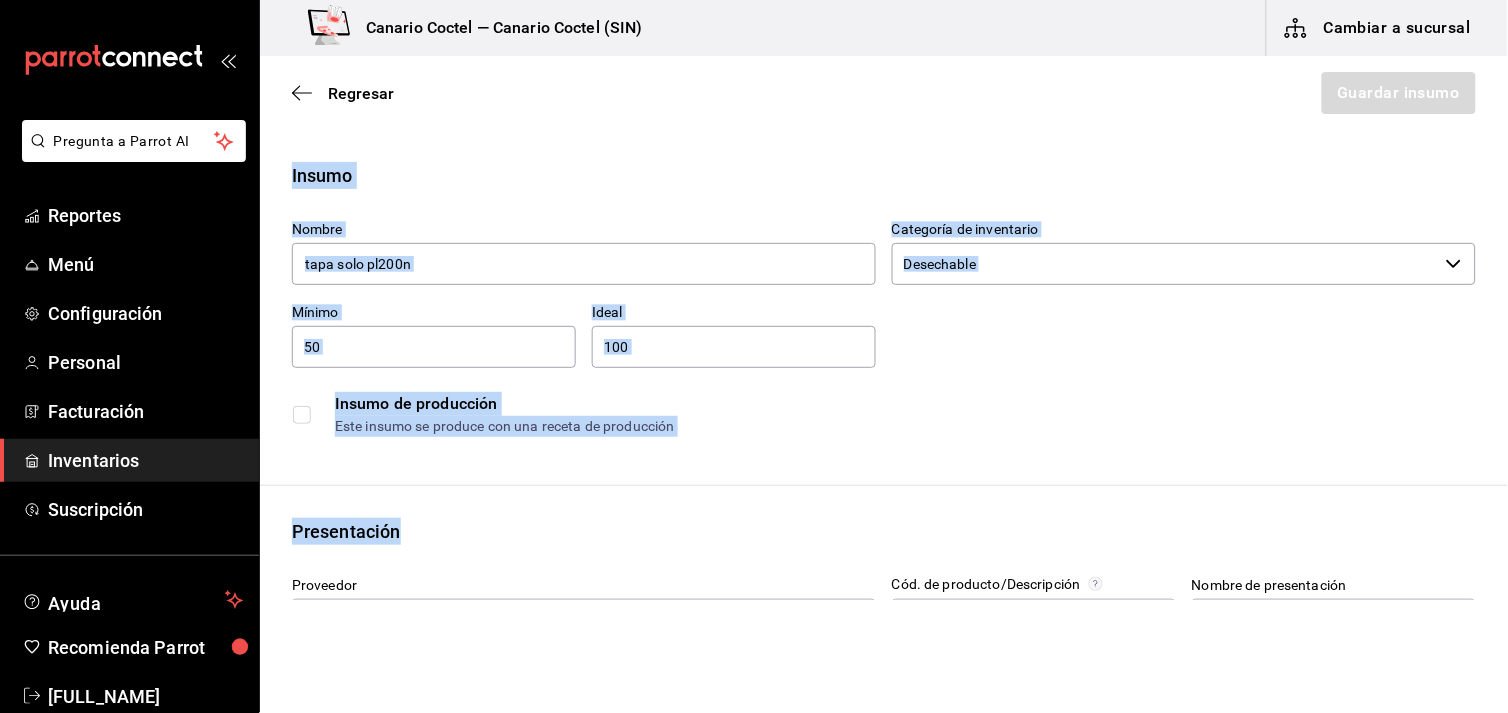 drag, startPoint x: 981, startPoint y: 482, endPoint x: 1106, endPoint y: 623, distance: 188.43036 